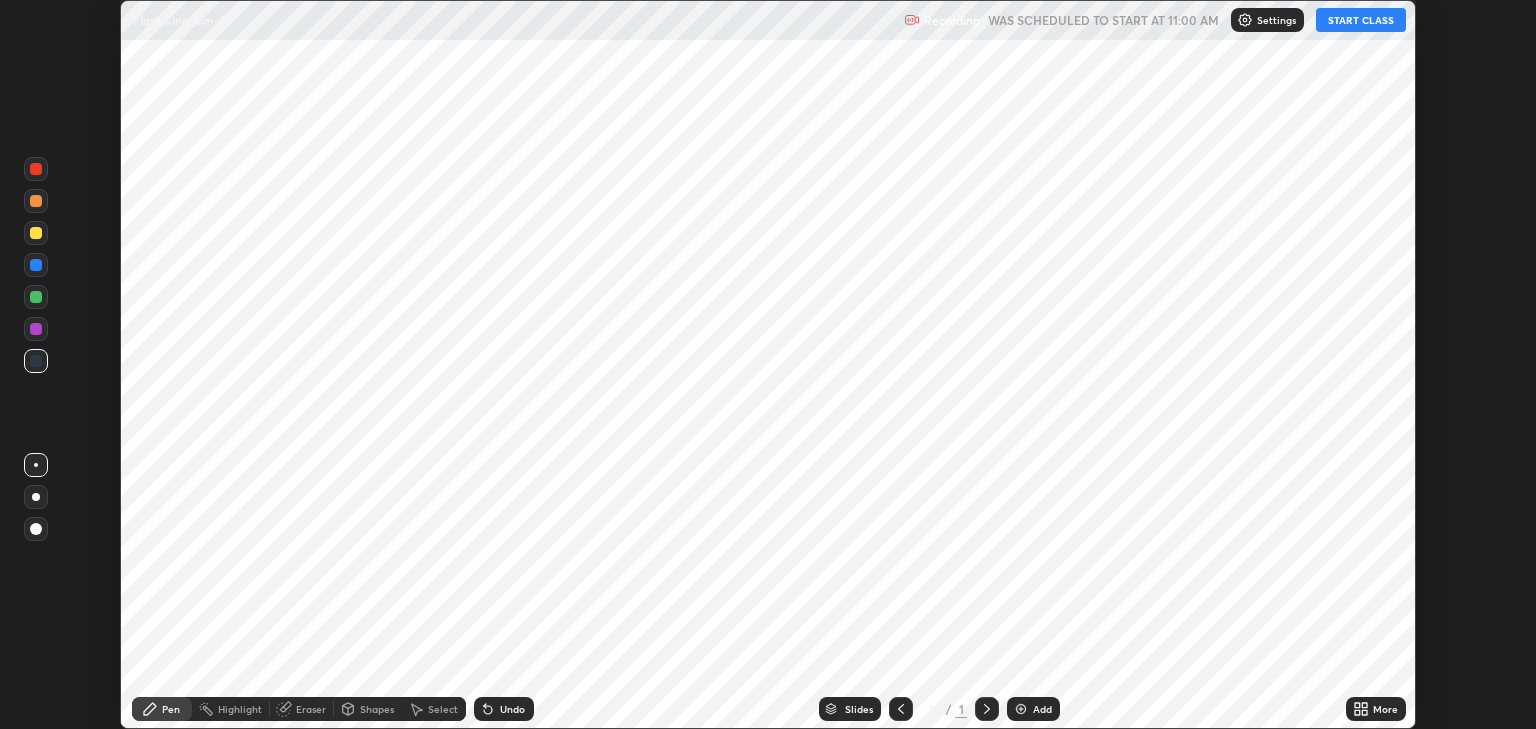 scroll, scrollTop: 0, scrollLeft: 0, axis: both 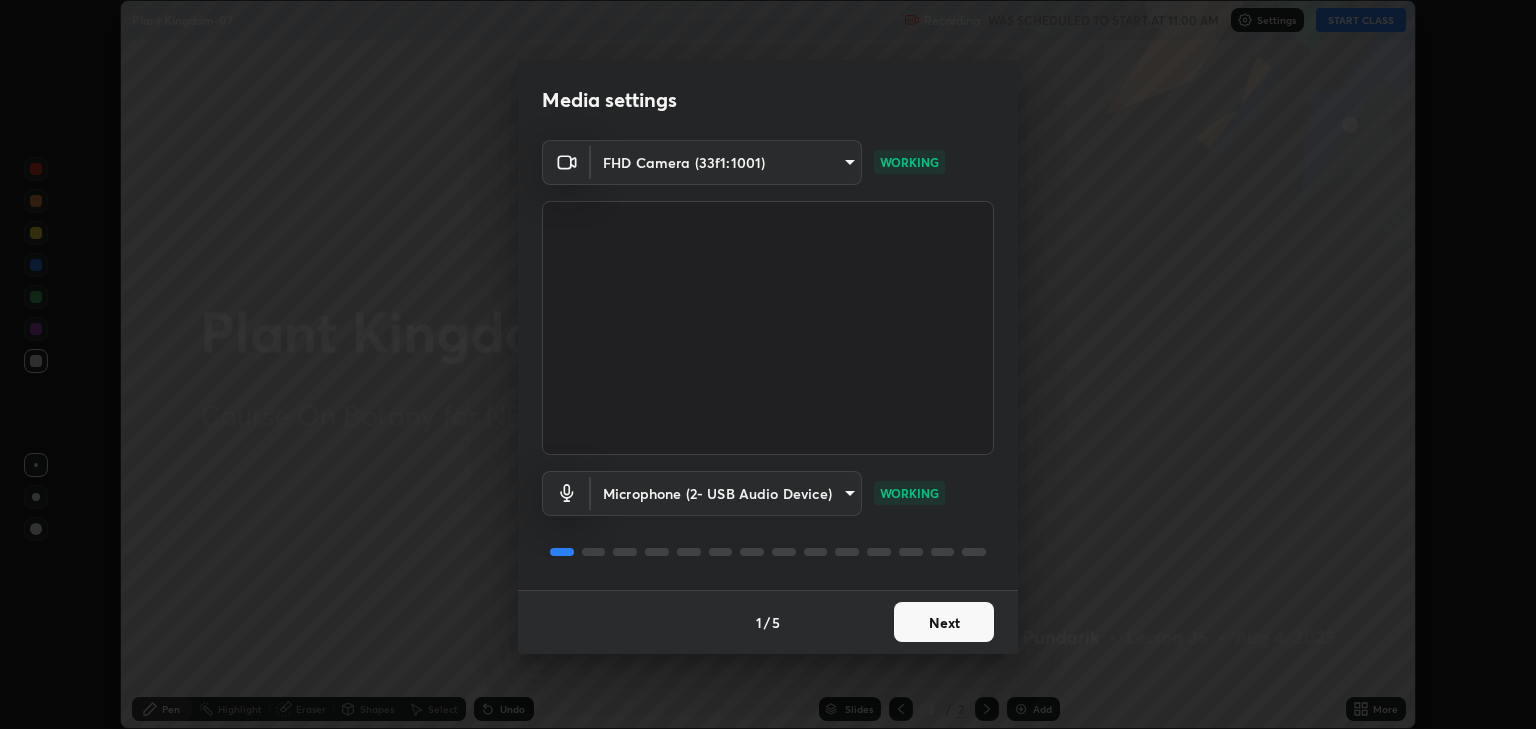 click on "Next" at bounding box center (944, 622) 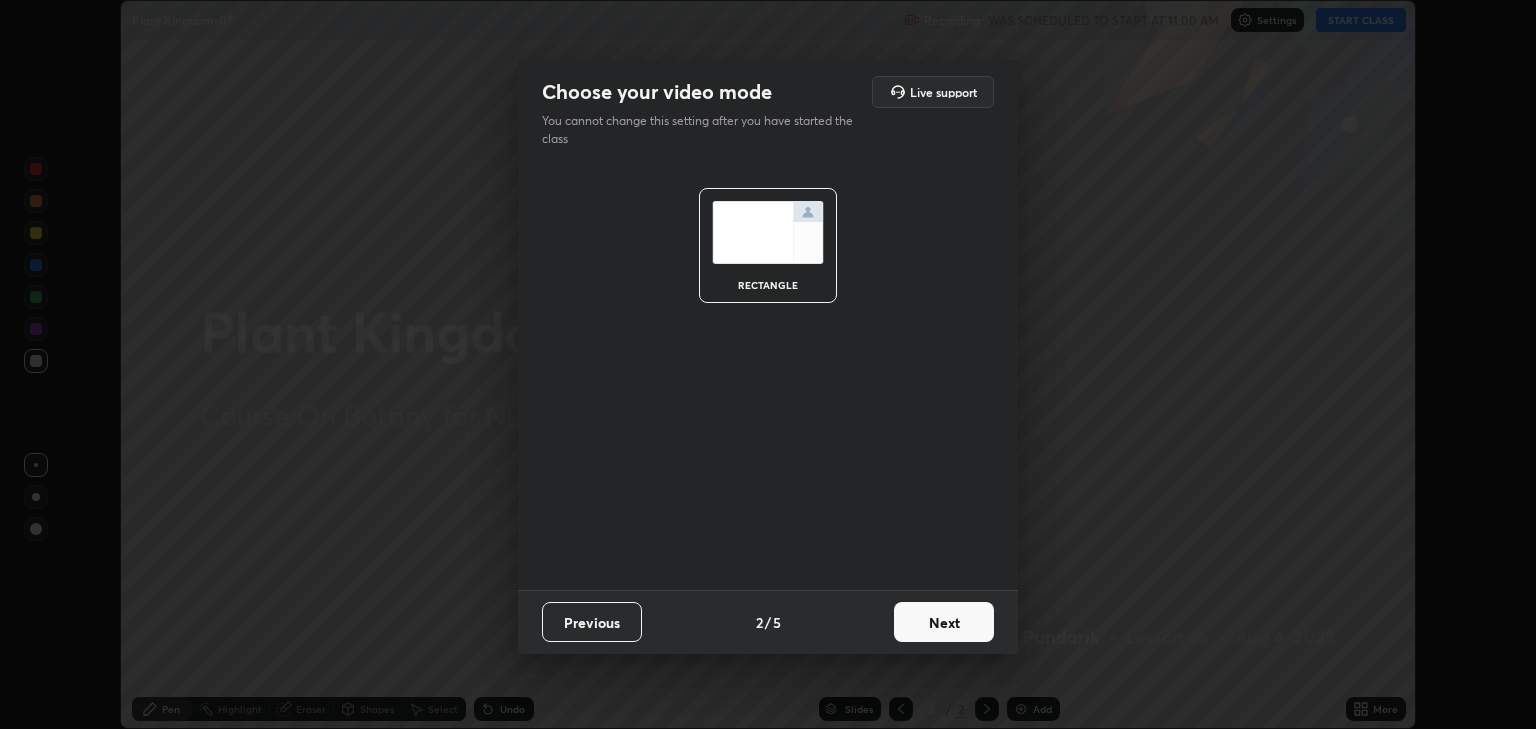 click on "Next" at bounding box center (944, 622) 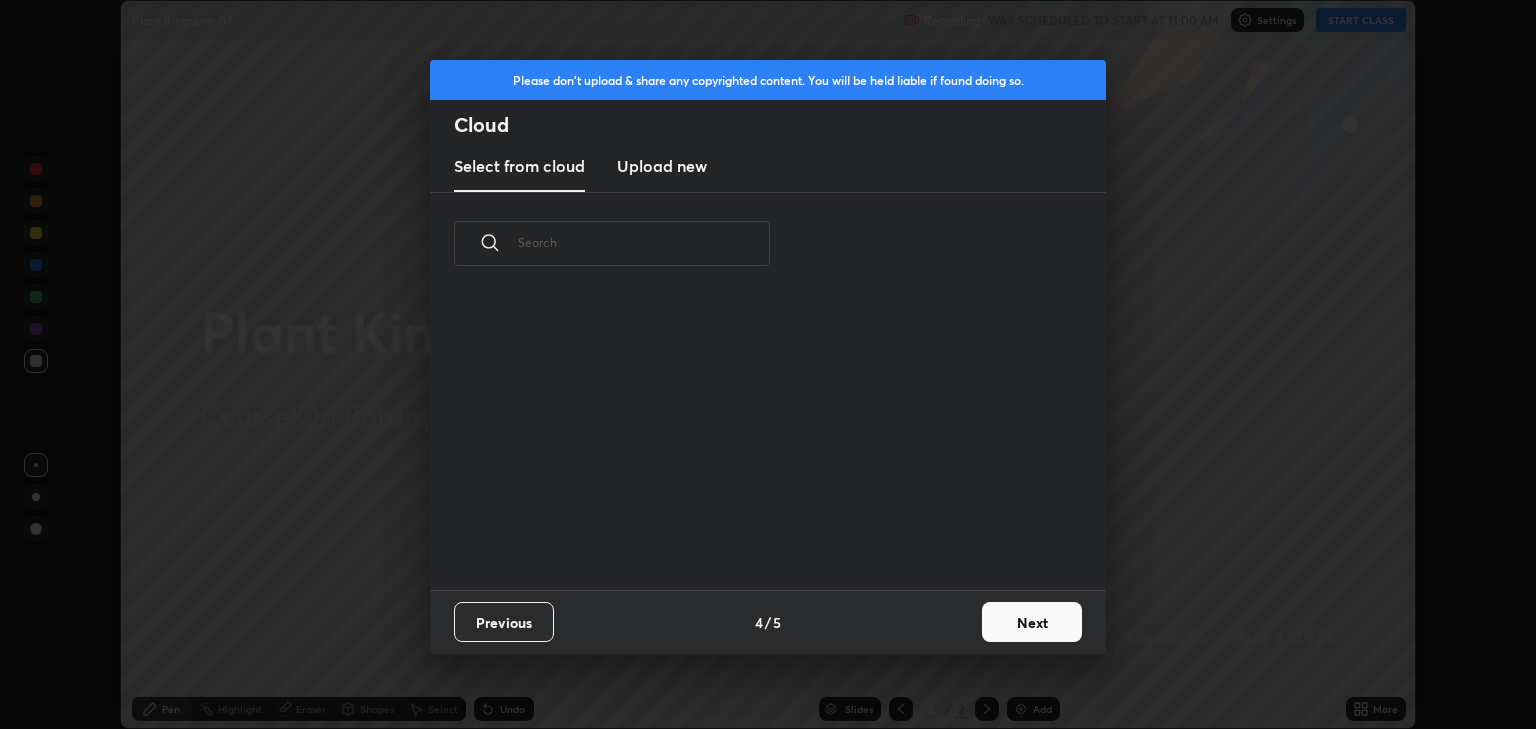 click on "Next" at bounding box center [1032, 622] 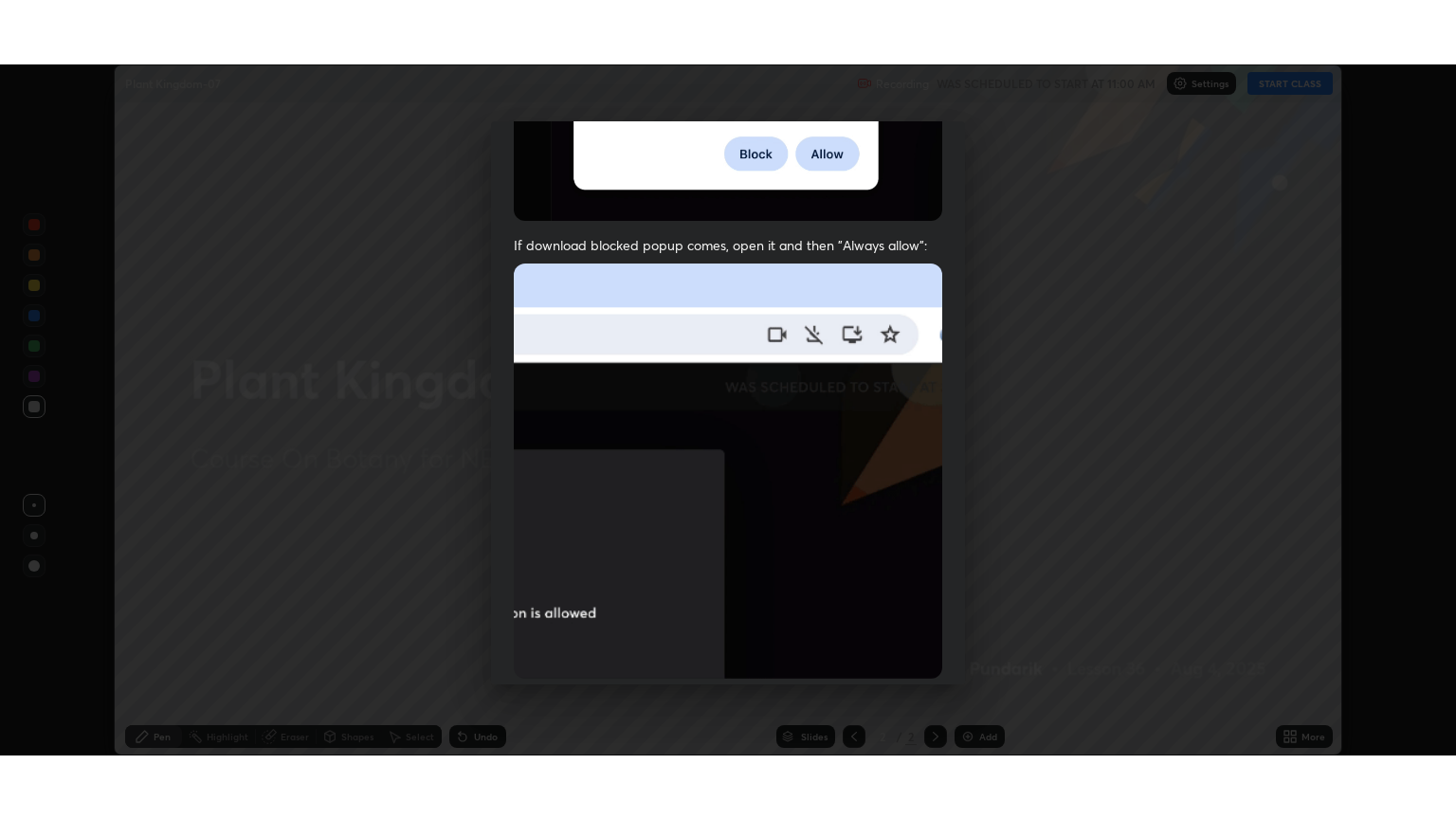 scroll, scrollTop: 384, scrollLeft: 0, axis: vertical 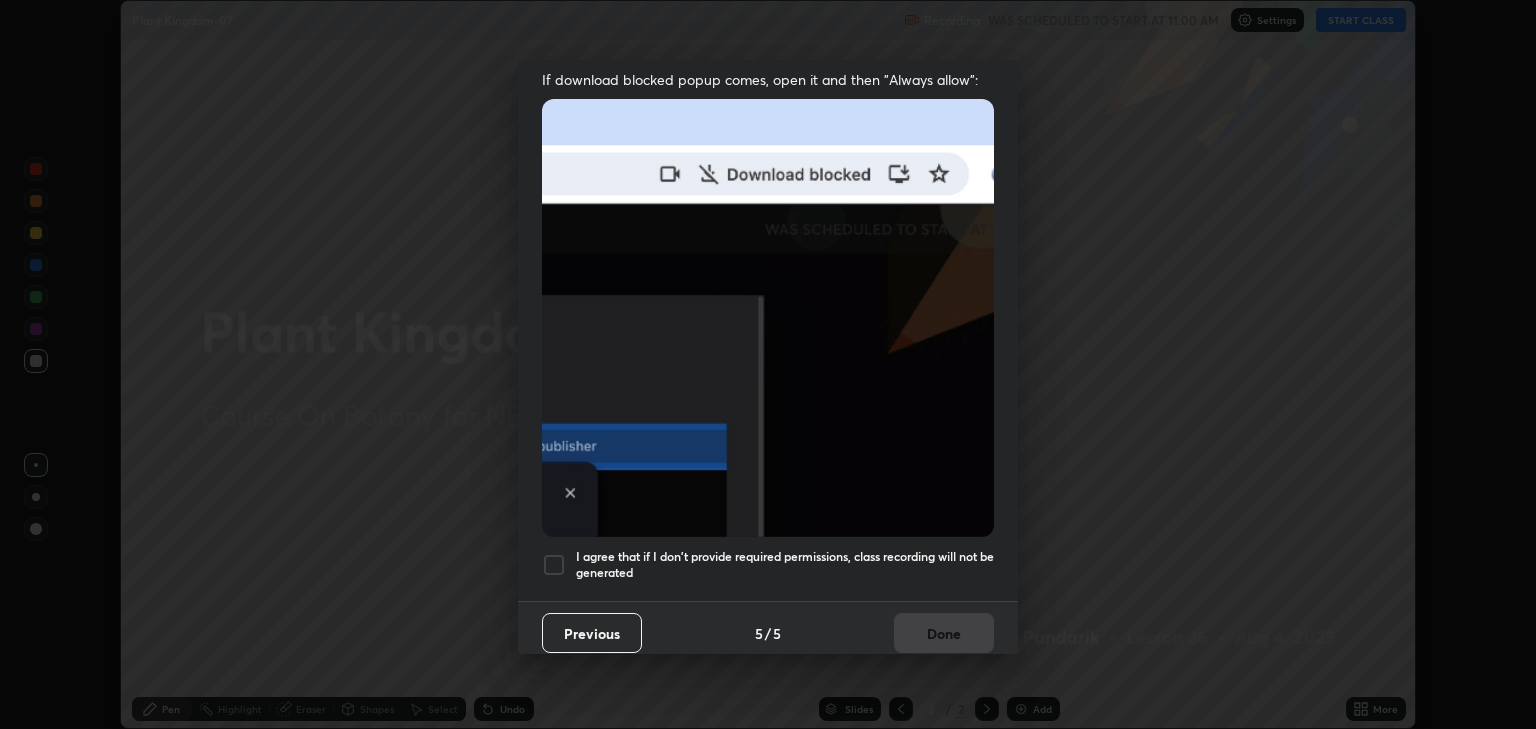 click on "I agree that if I don't provide required permissions, class recording will not be generated" at bounding box center (785, 564) 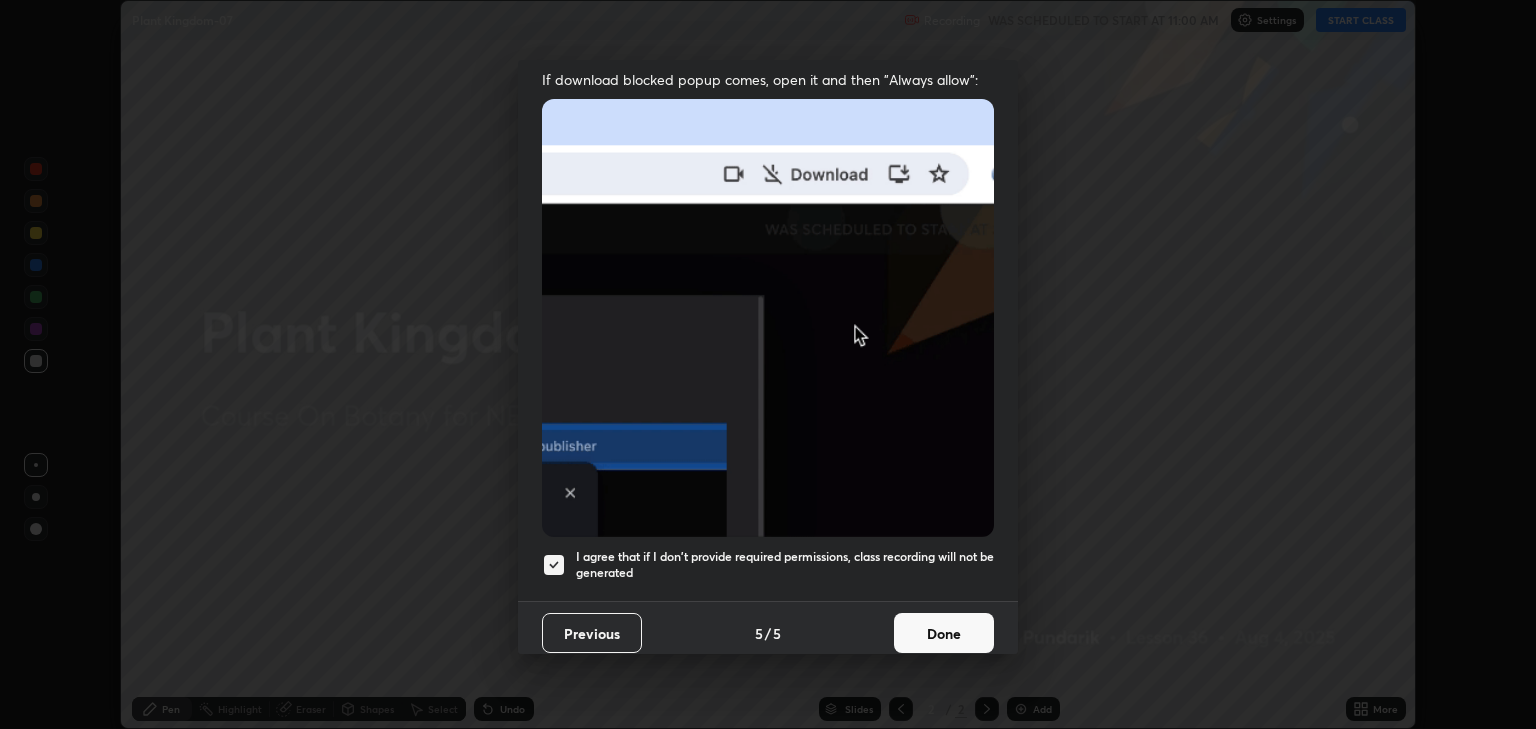 click on "Done" at bounding box center [944, 633] 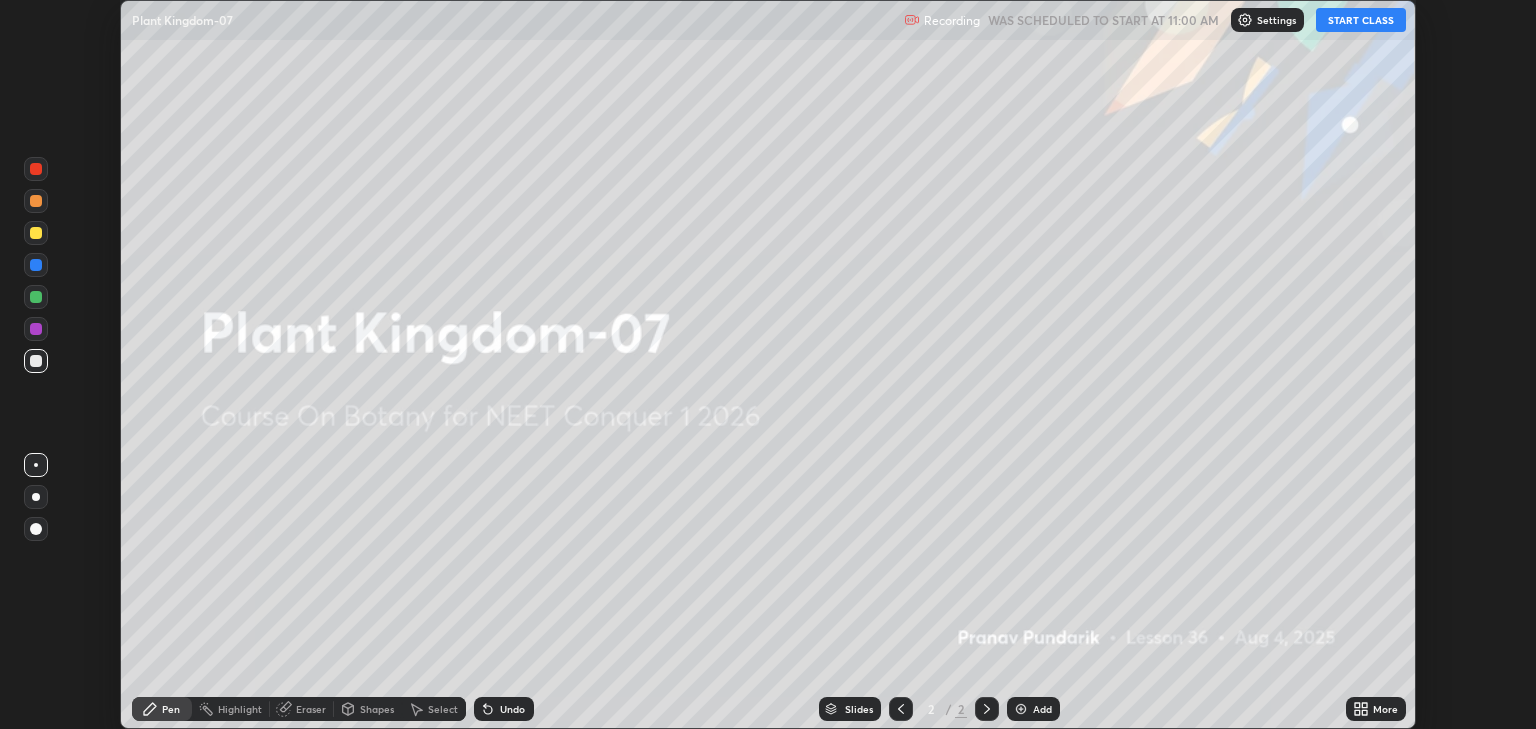 click 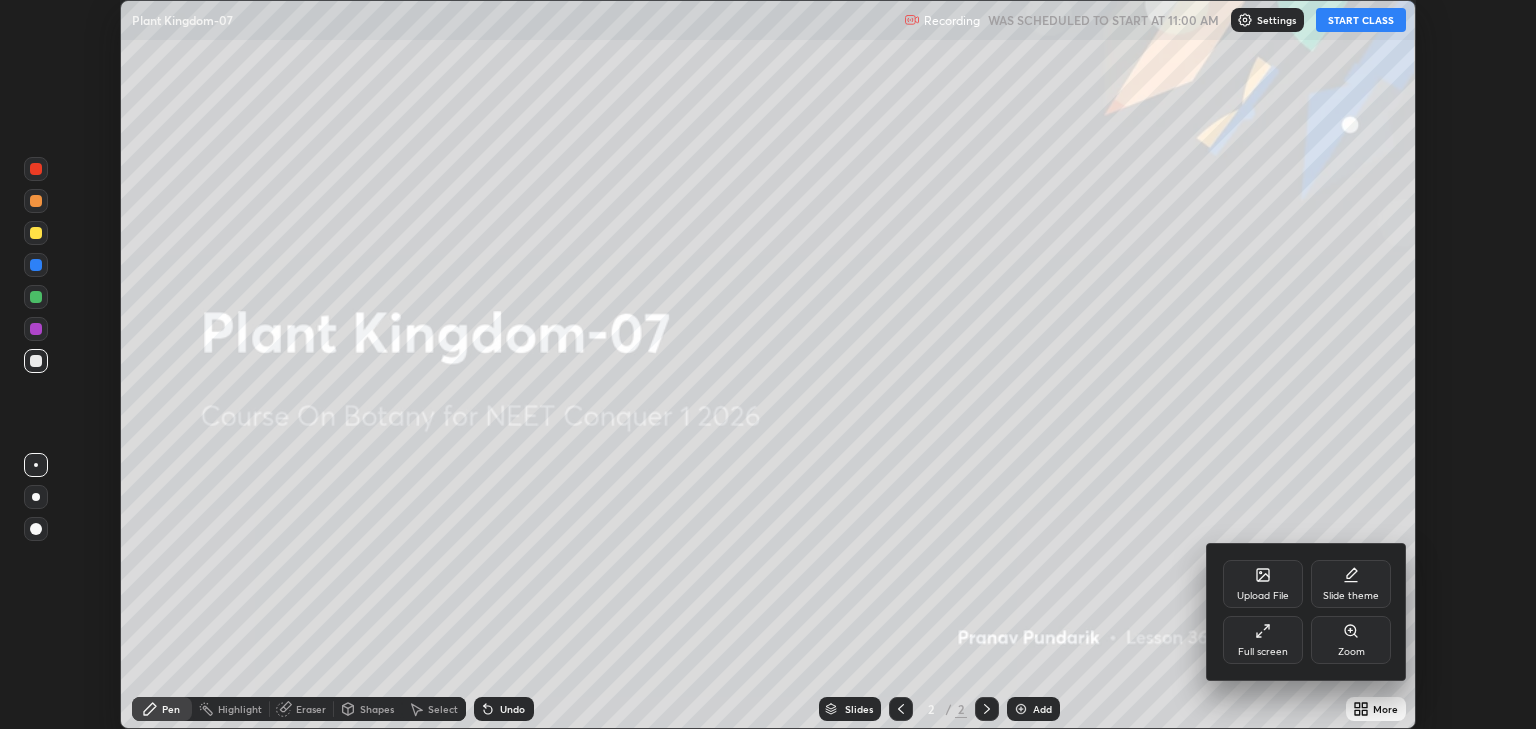 click 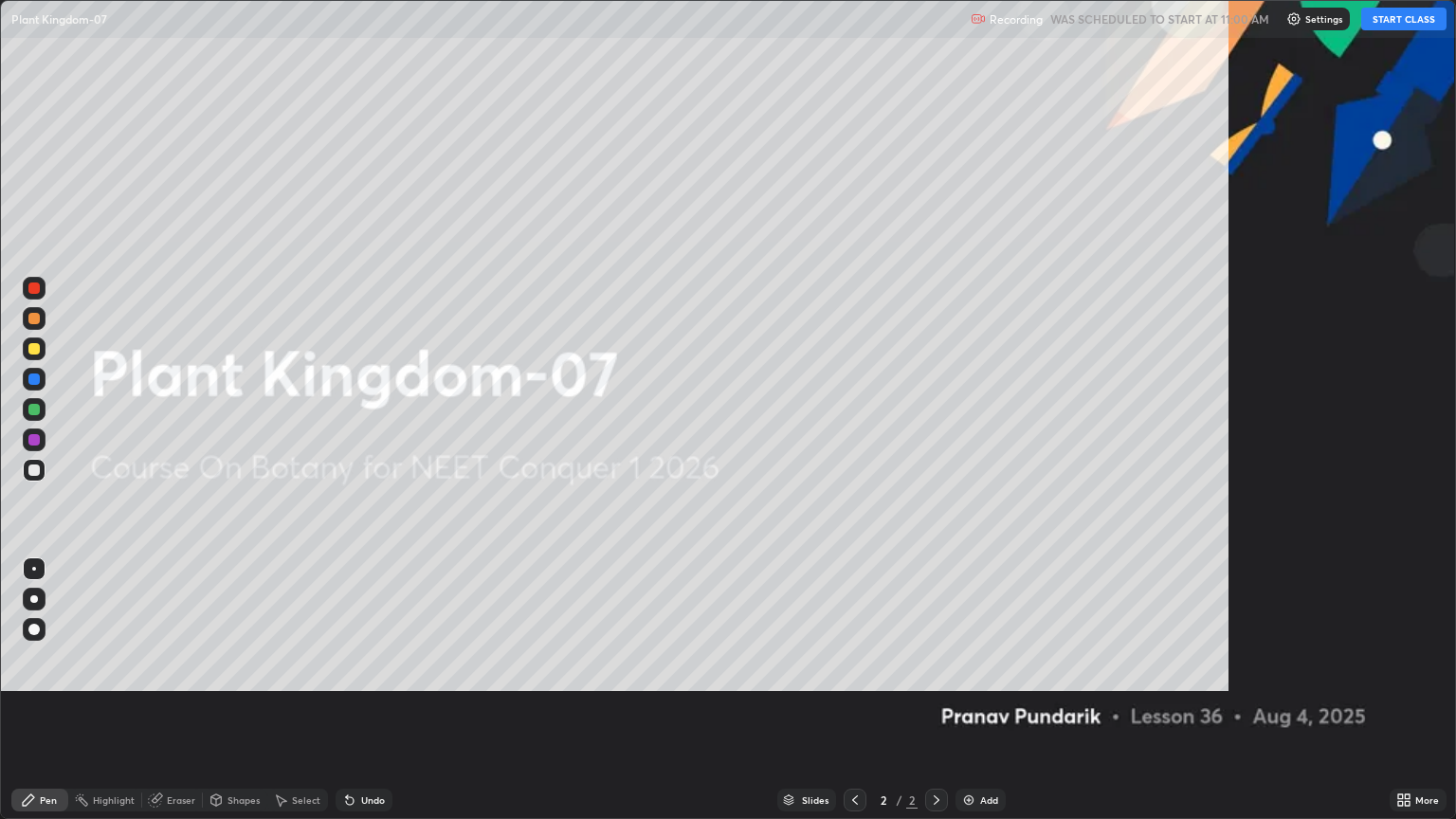 scroll, scrollTop: 93973, scrollLeft: 93336, axis: both 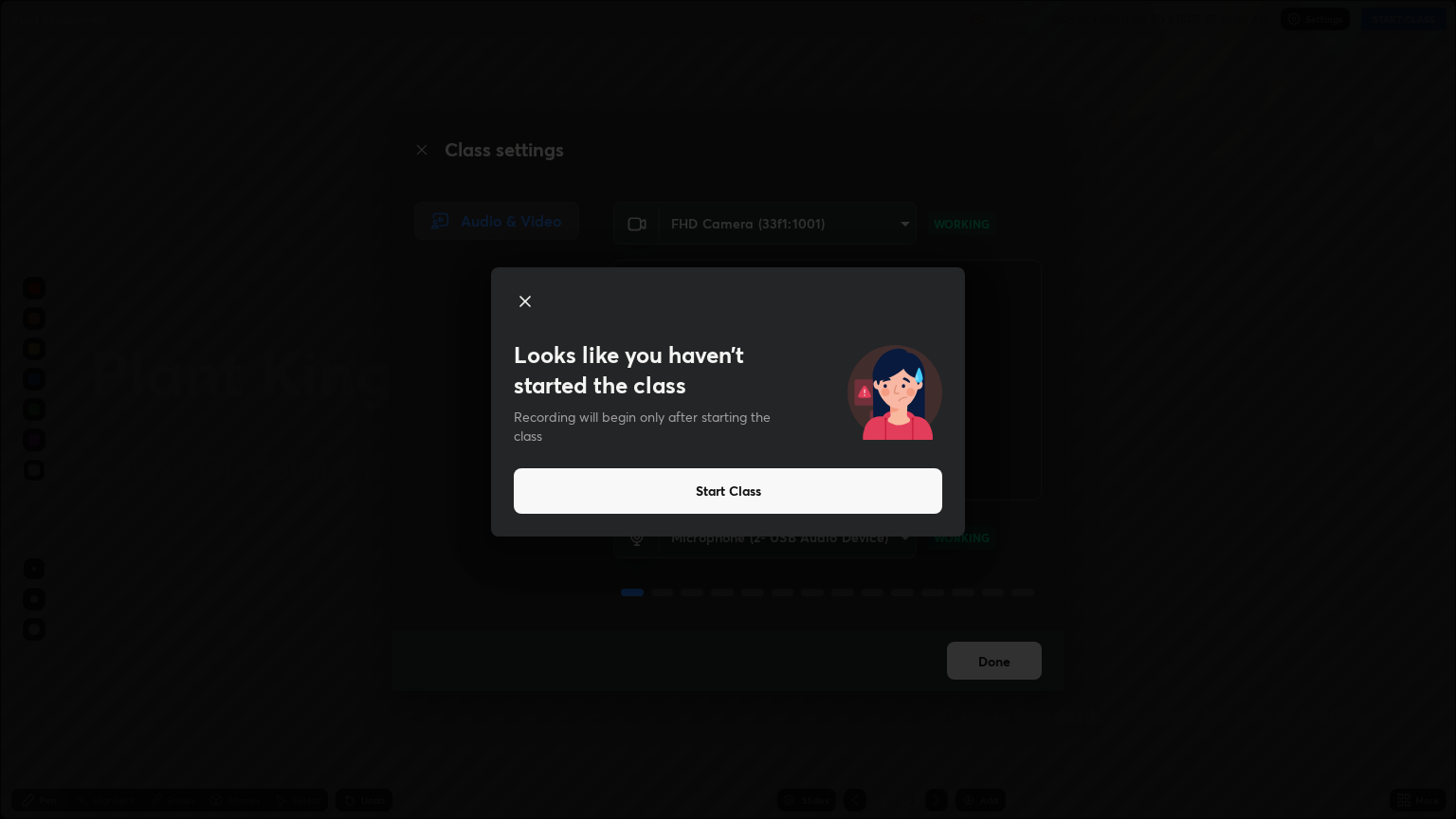 click on "Start Class" at bounding box center [728, 491] 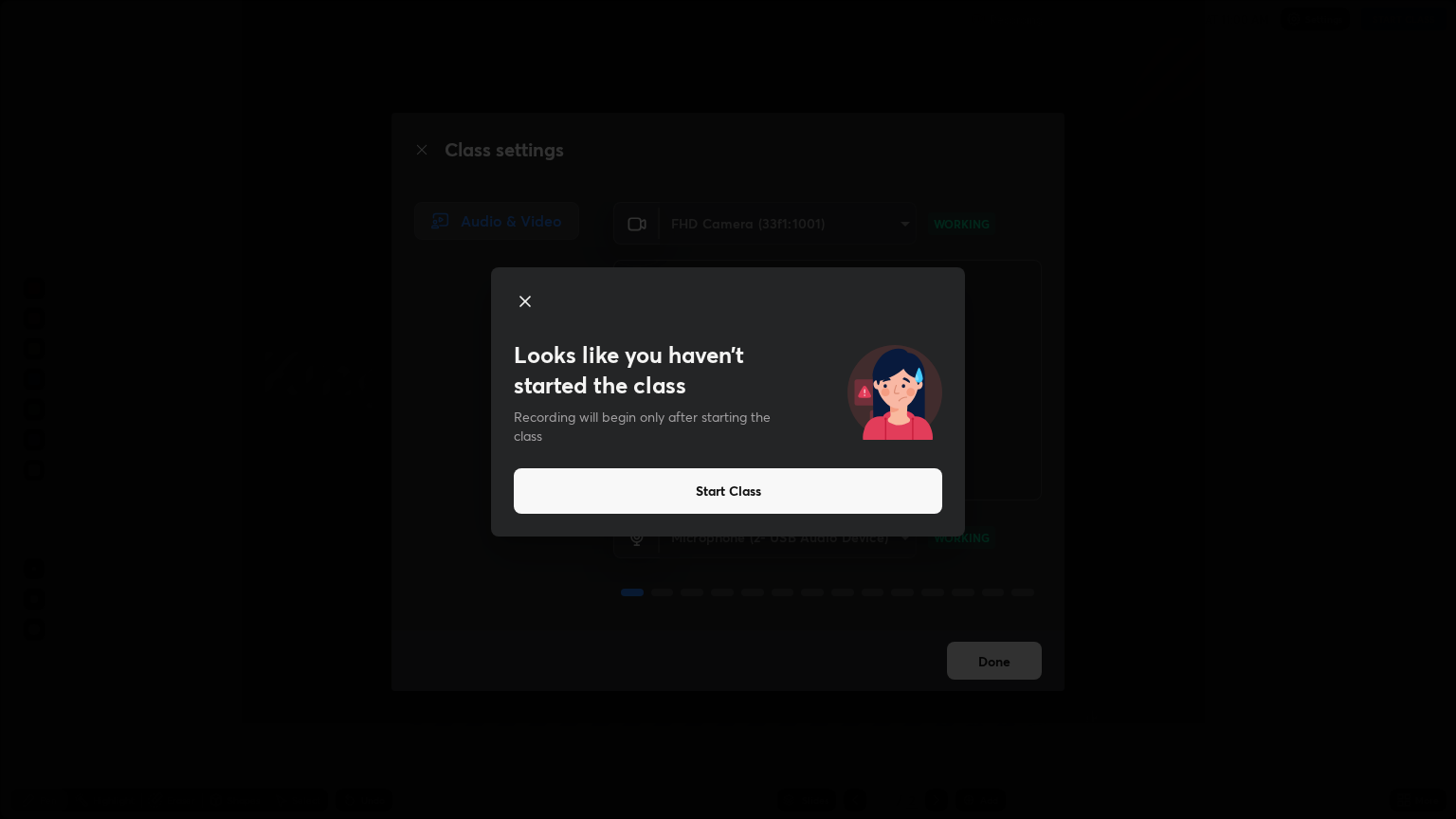 click on "Looks like you haven’t started the class Recording will begin only after starting the class Start Class" at bounding box center (728, 410) 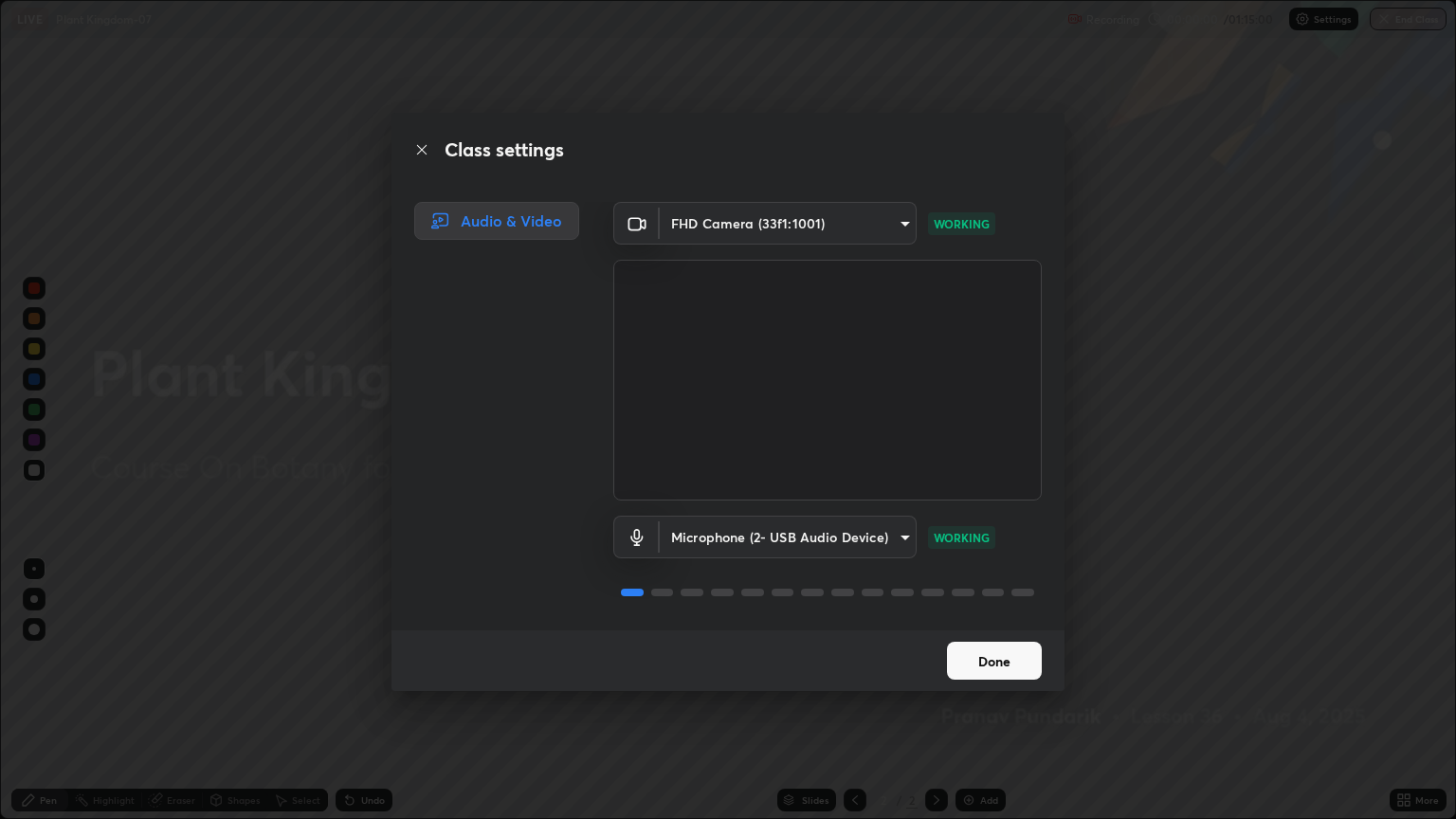 click on "Audio & Video" at bounding box center (491, 416) 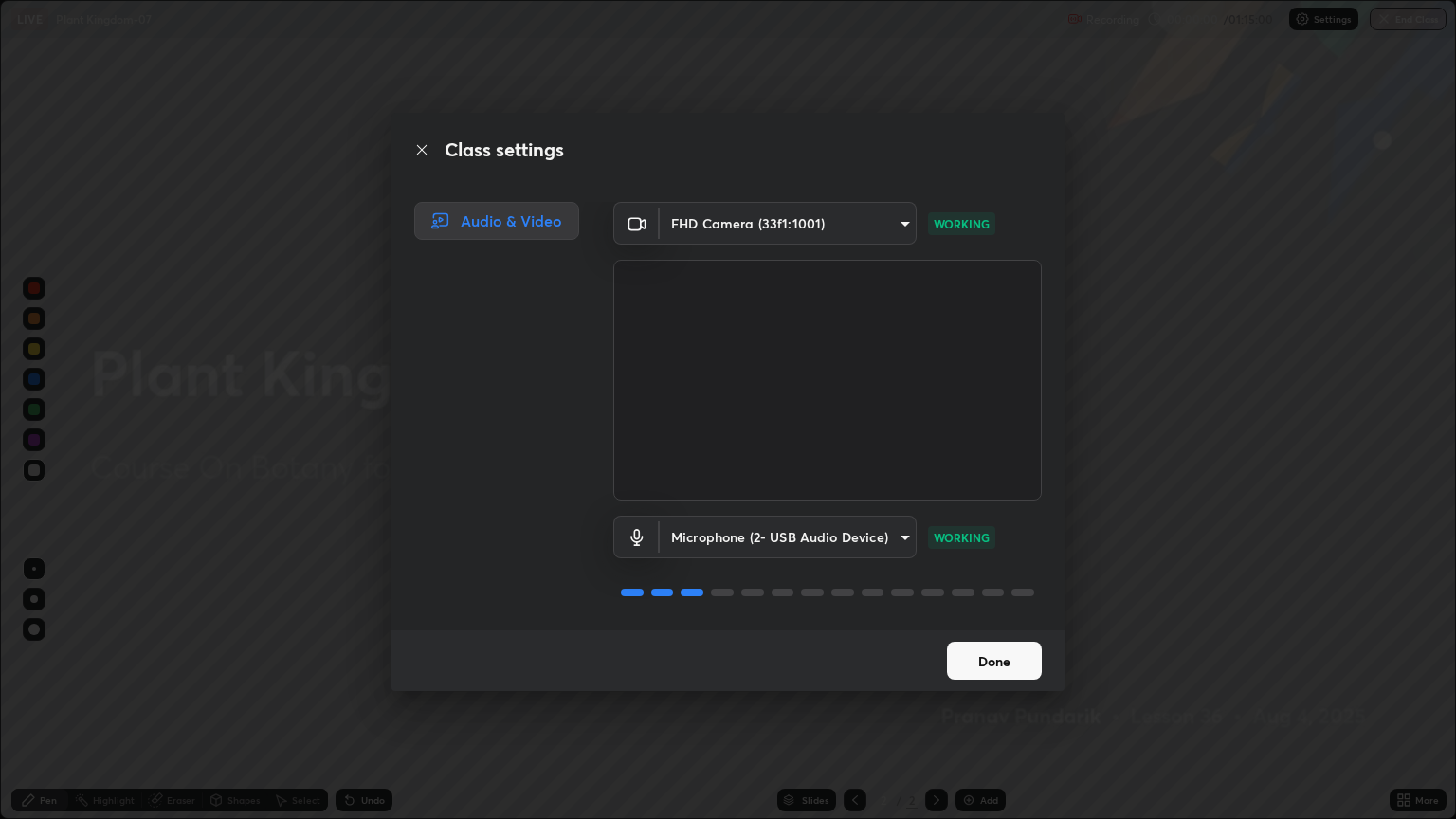 click on "Done" at bounding box center (994, 661) 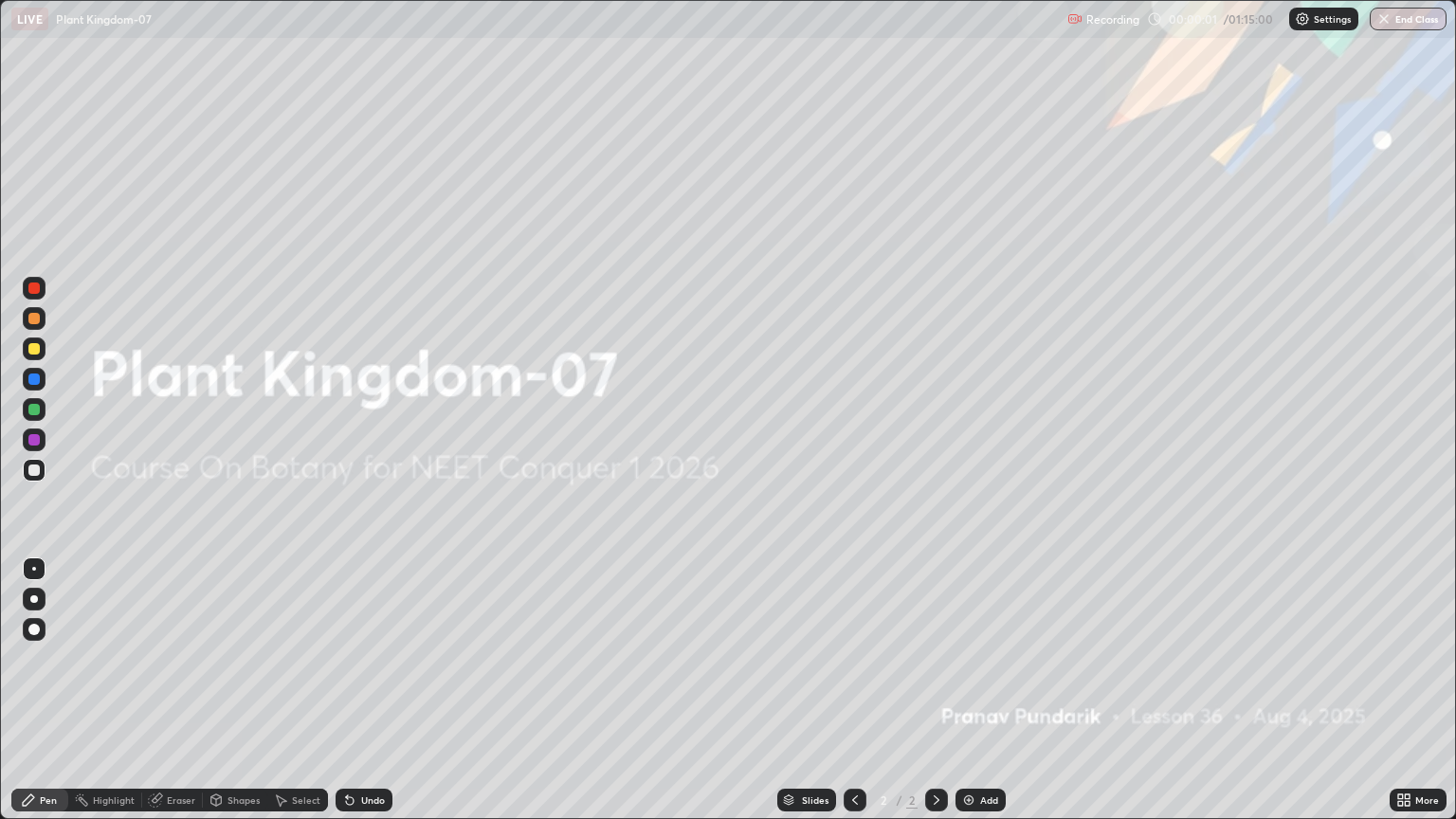 click 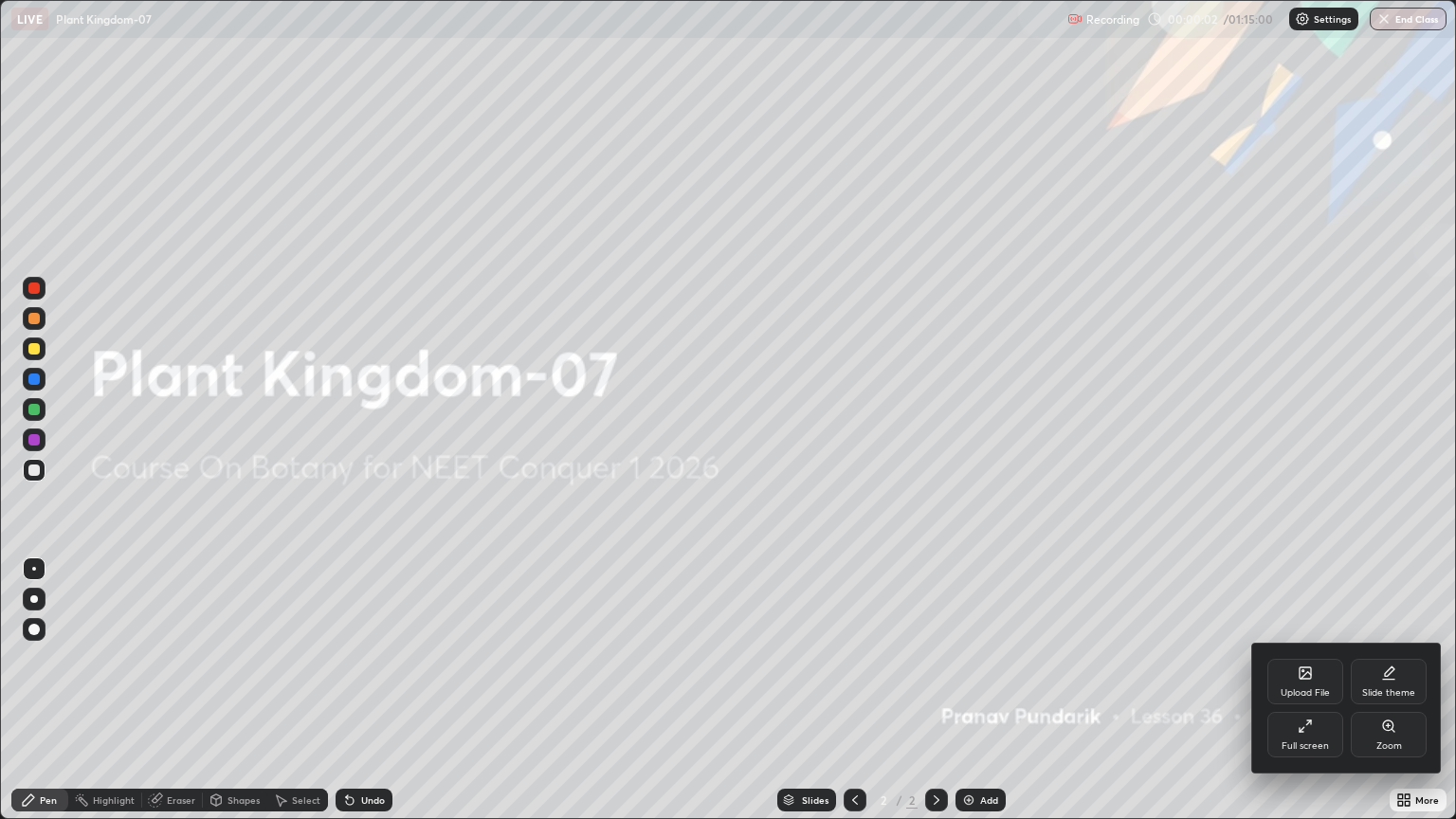 click 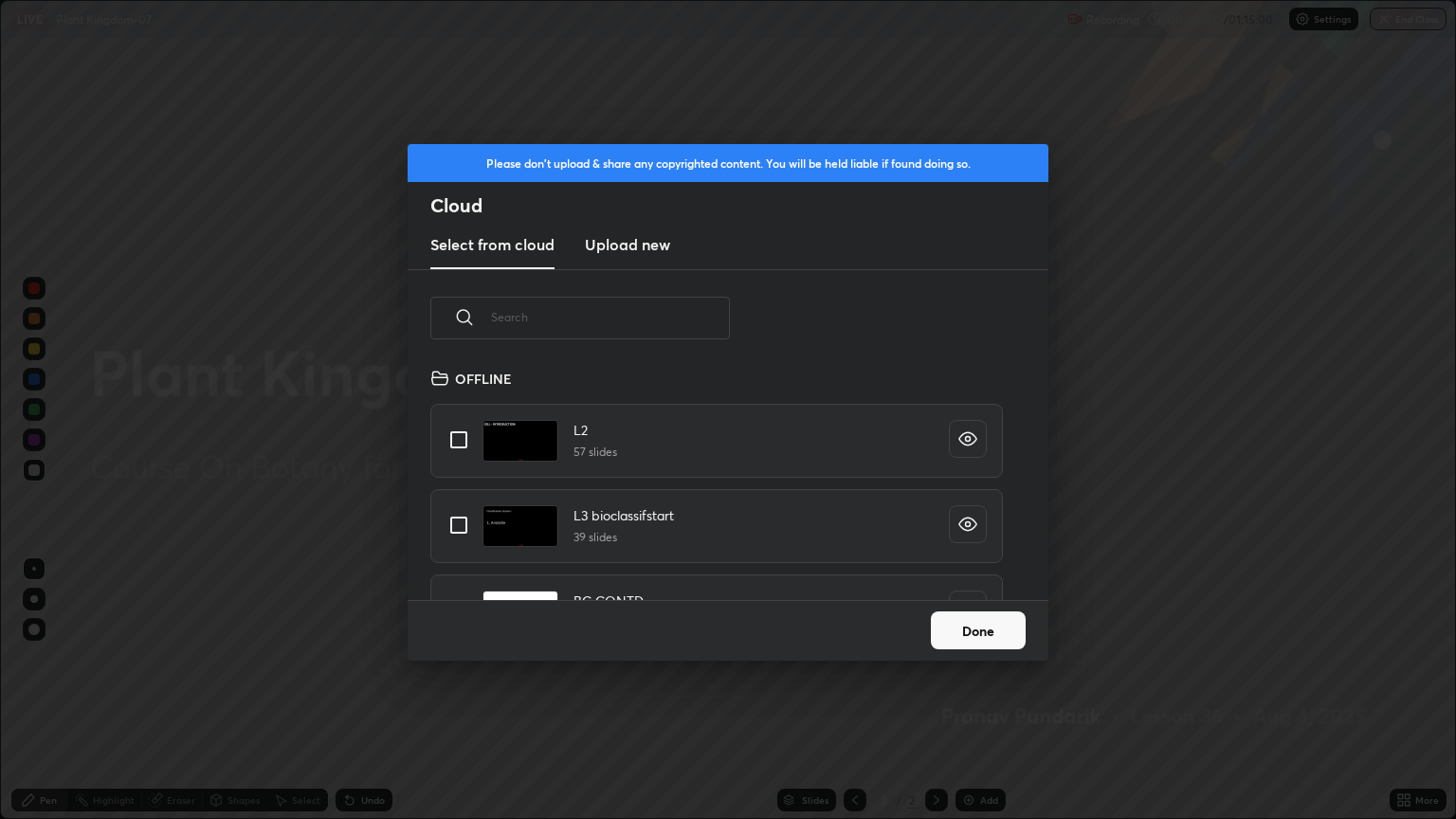 scroll, scrollTop: 7, scrollLeft: 10, axis: both 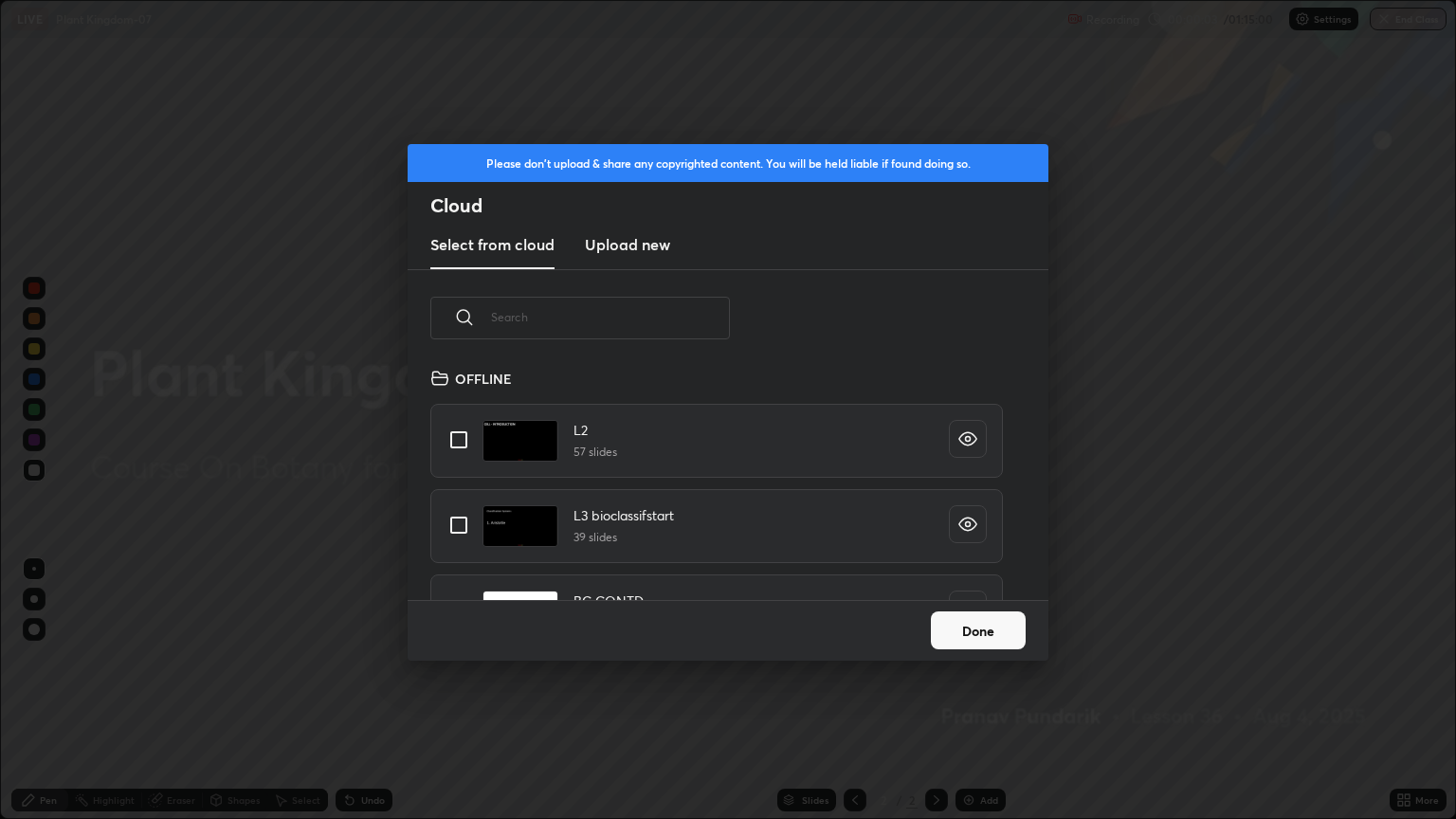click at bounding box center [610, 317] 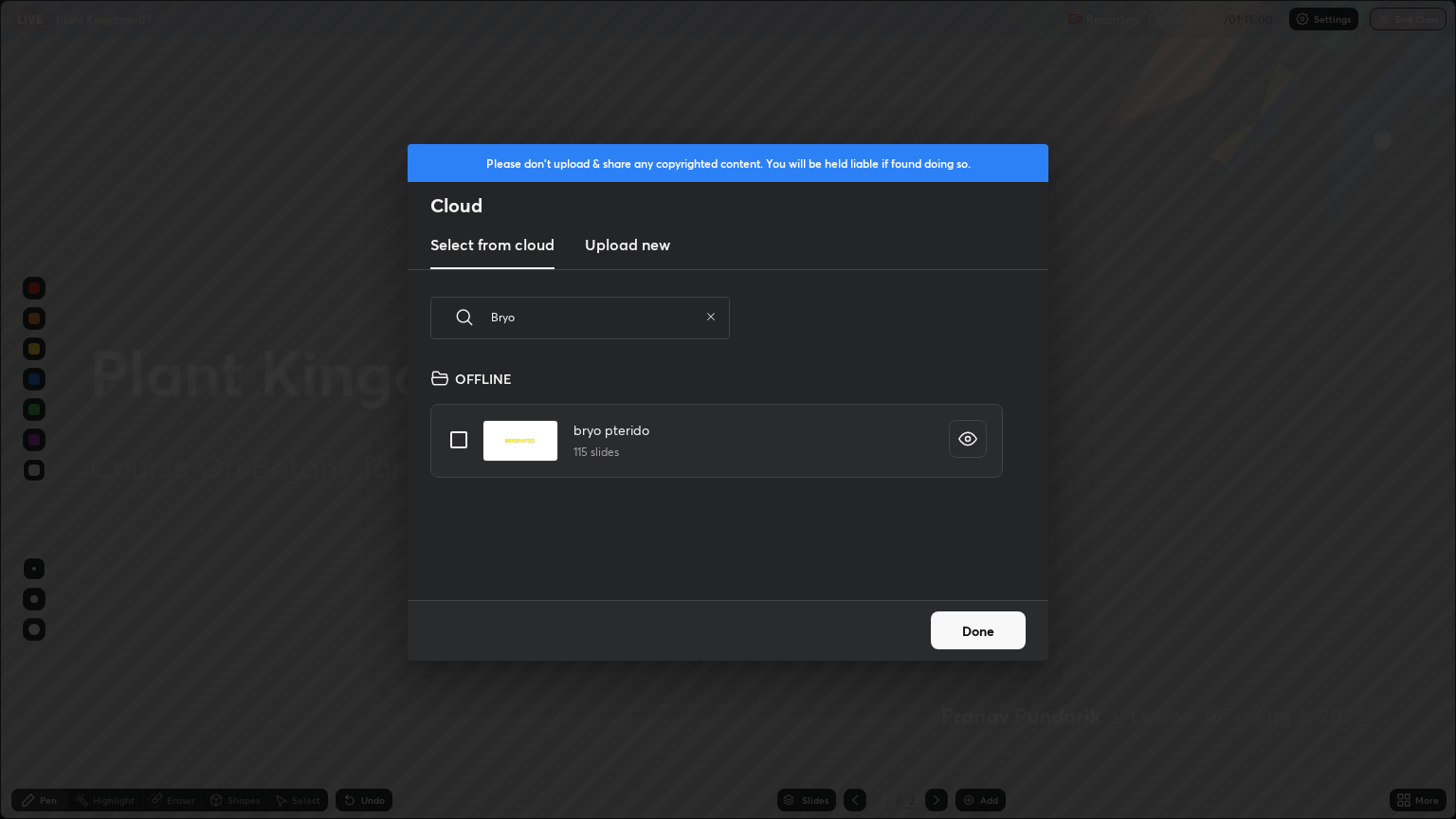type on "Bryo" 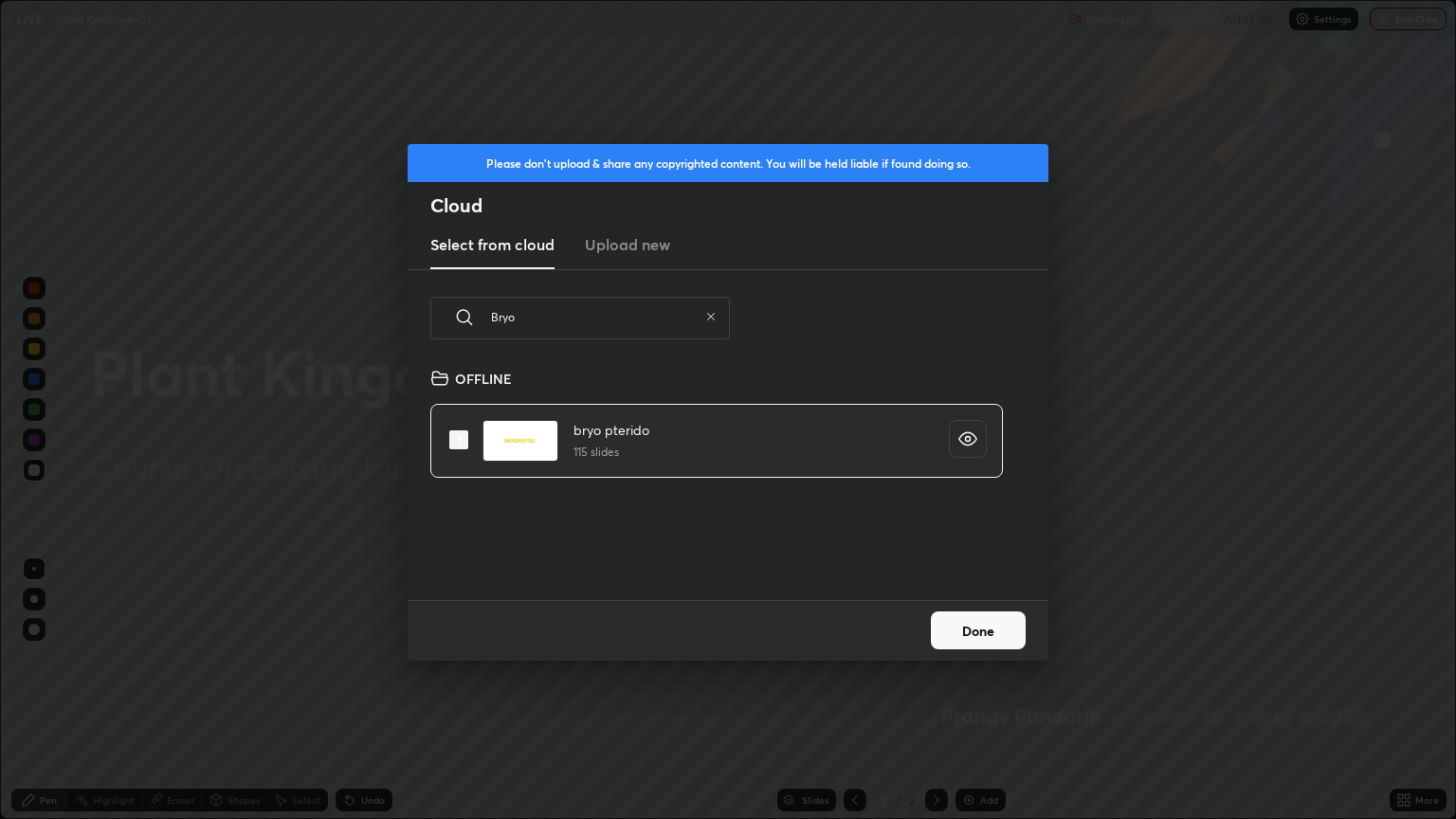 click on "Done" at bounding box center [978, 630] 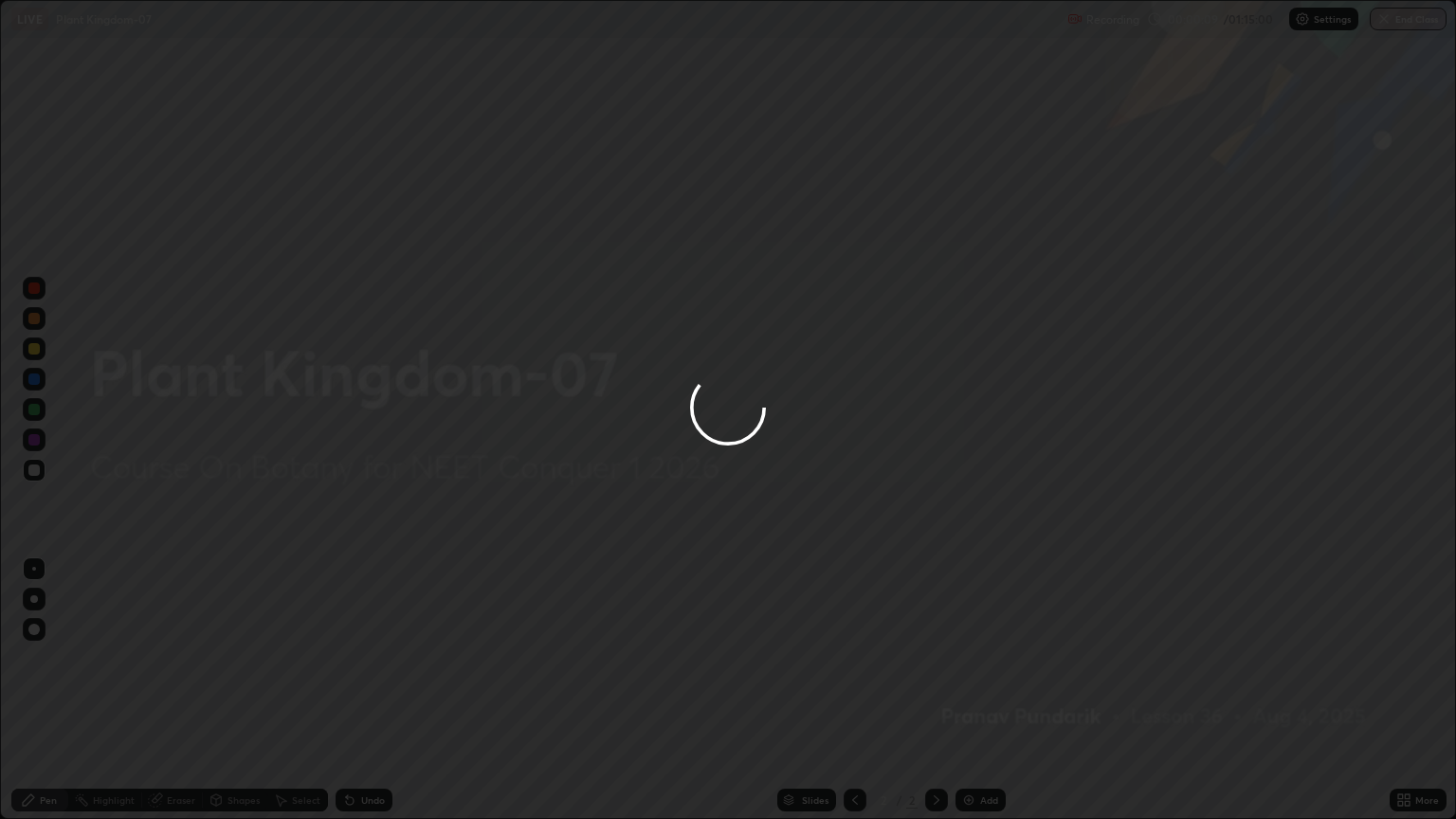 click at bounding box center (728, 410) 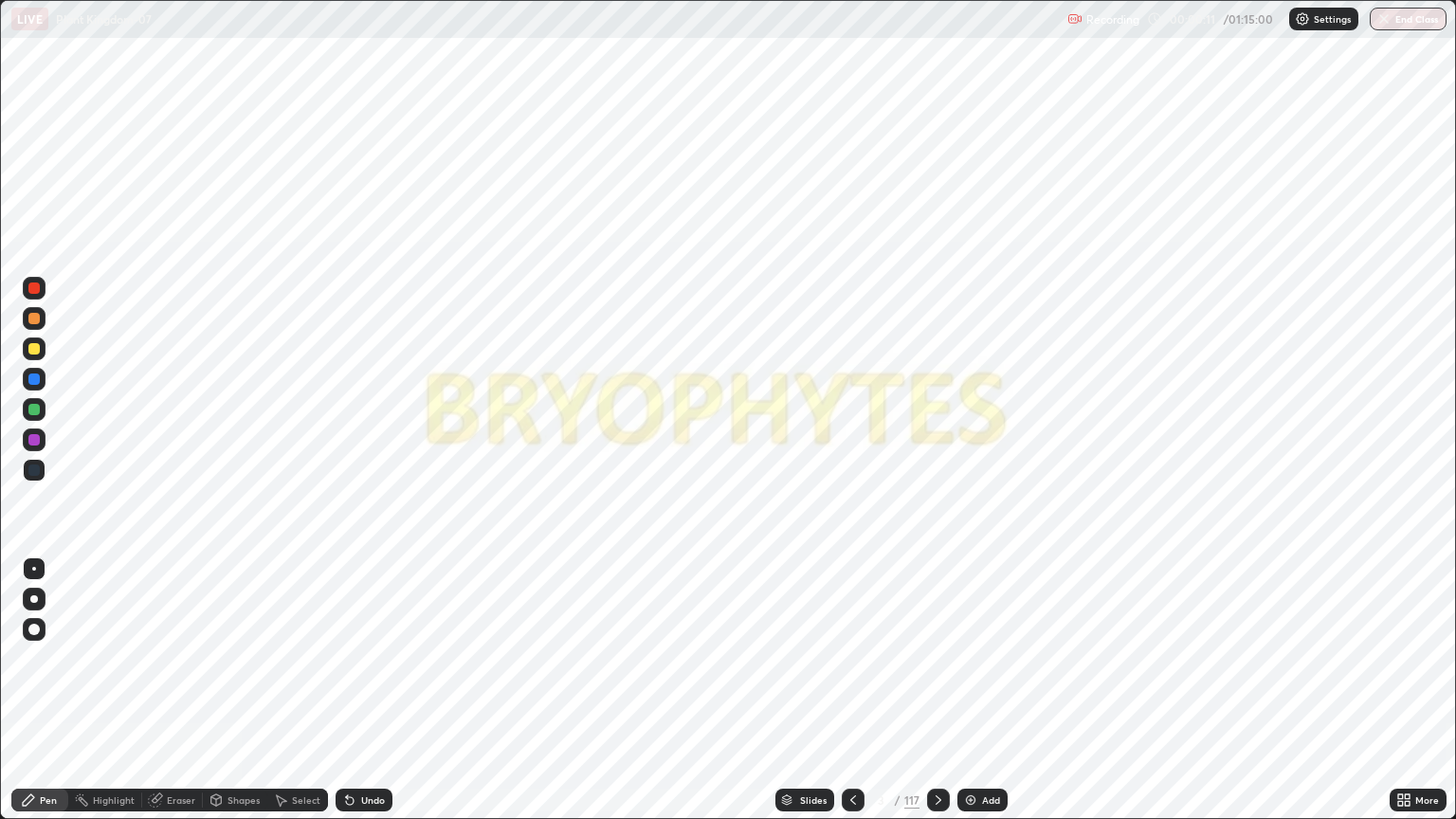 click 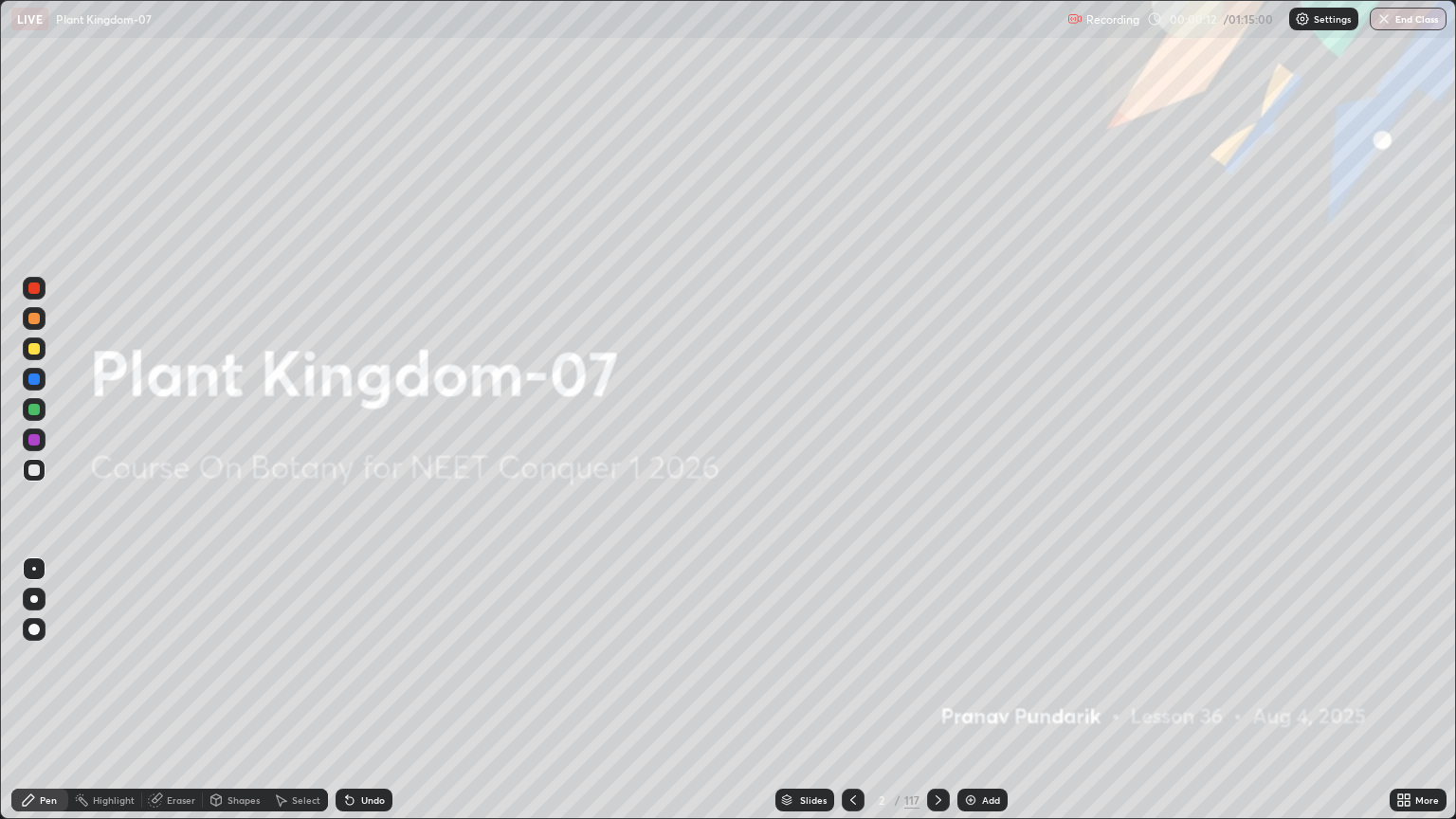 click on "Add" at bounding box center (982, 800) 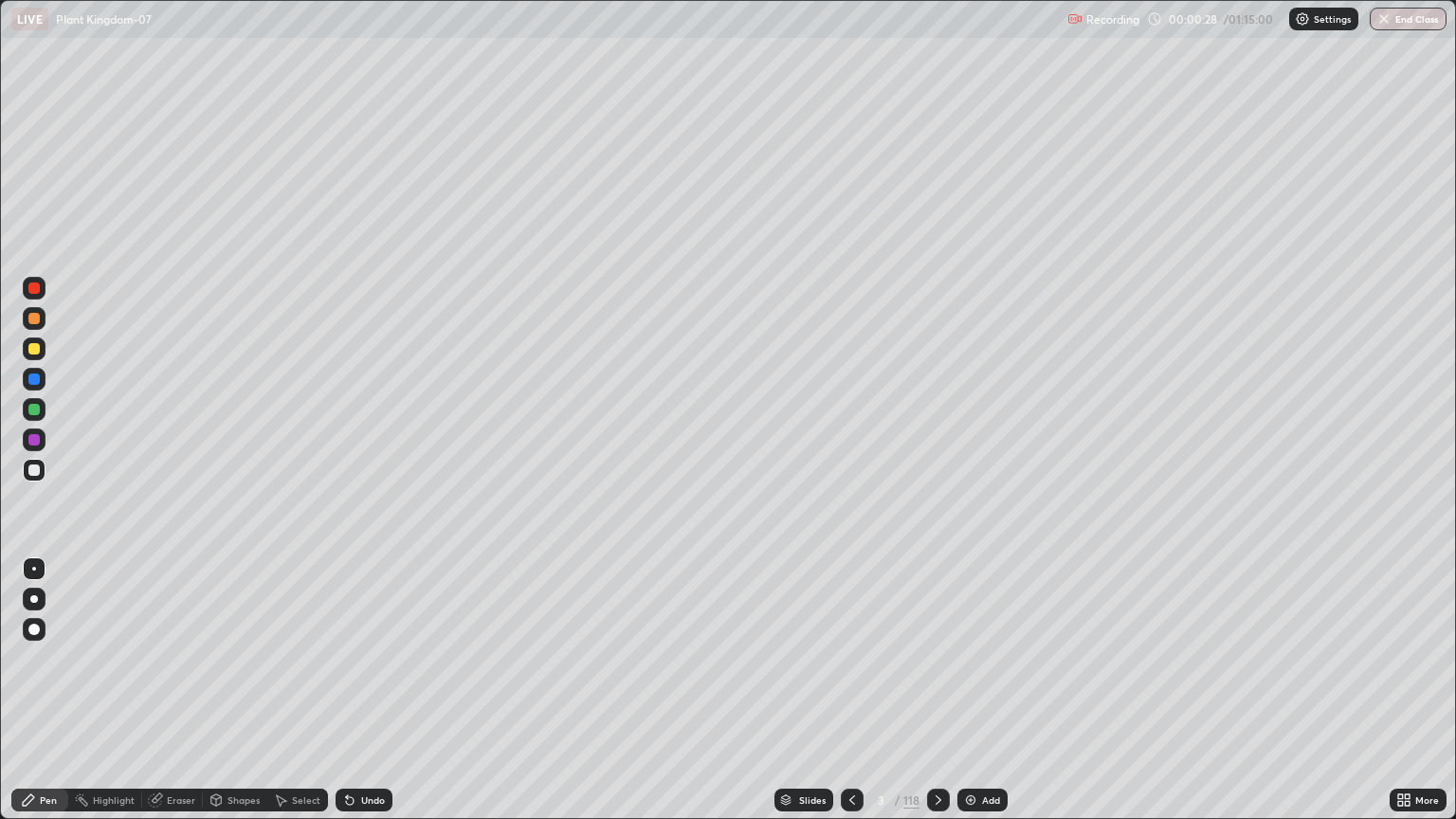 click at bounding box center (34, 599) 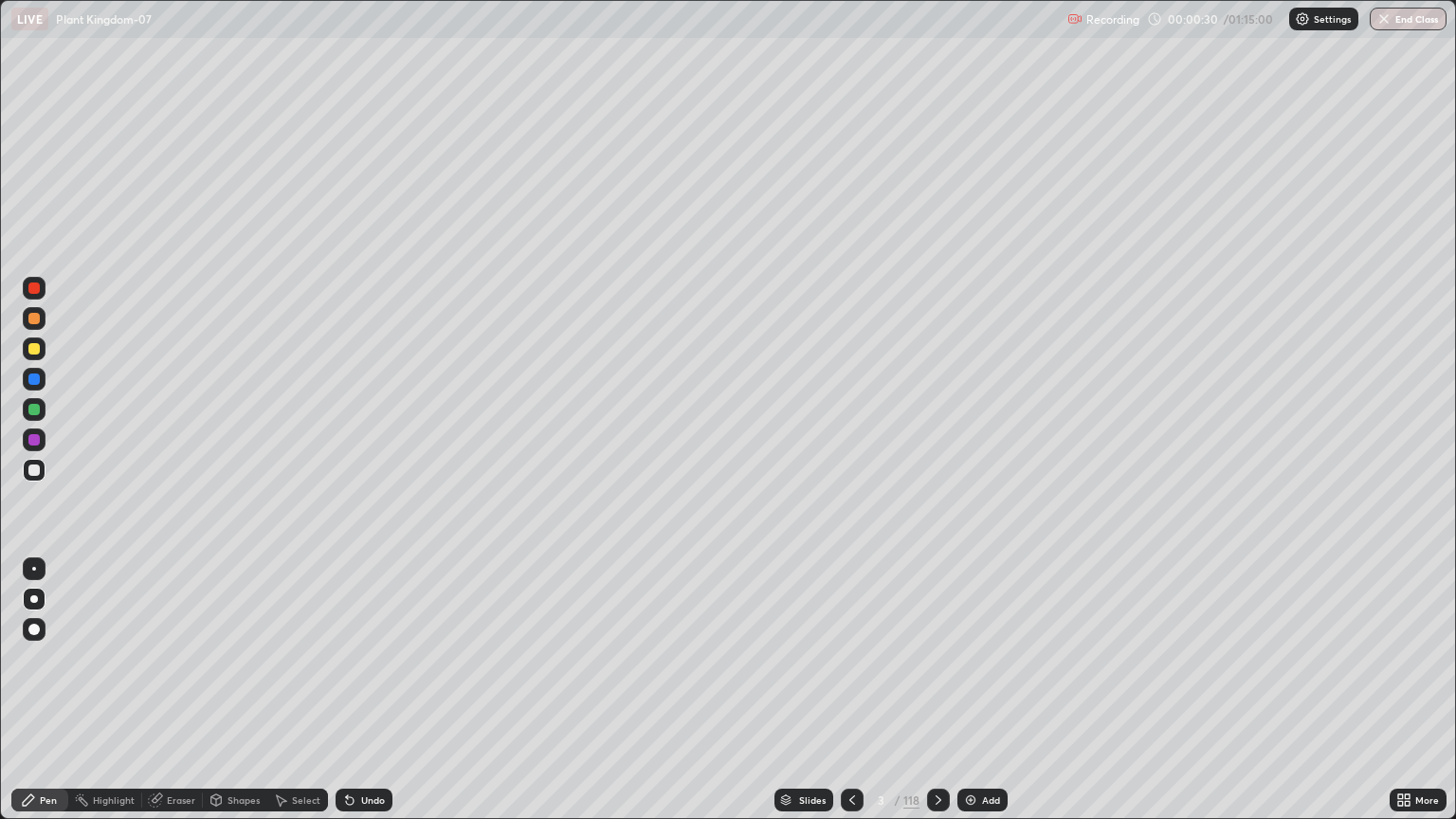 click at bounding box center [34, 349] 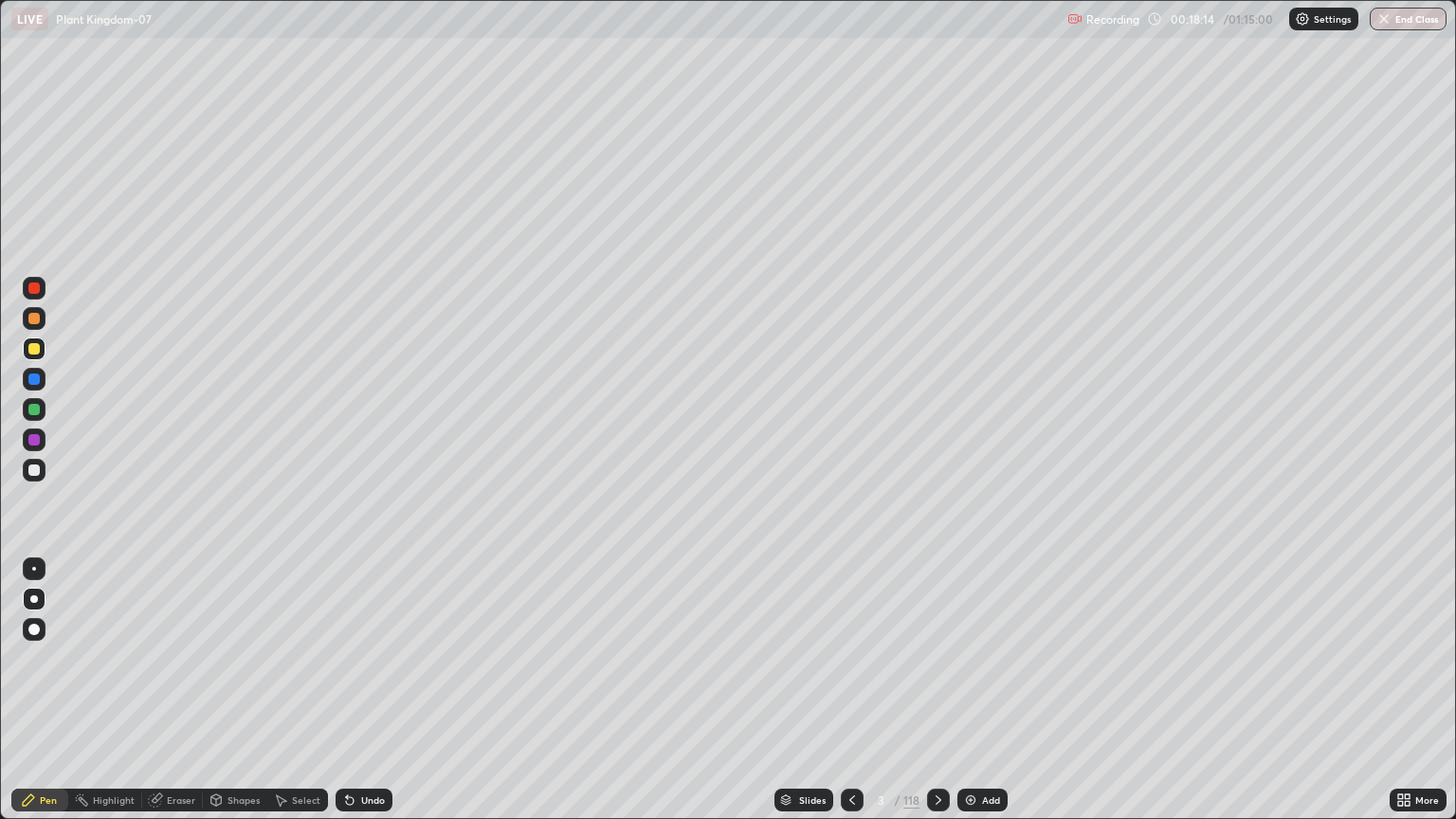 click at bounding box center (34, 349) 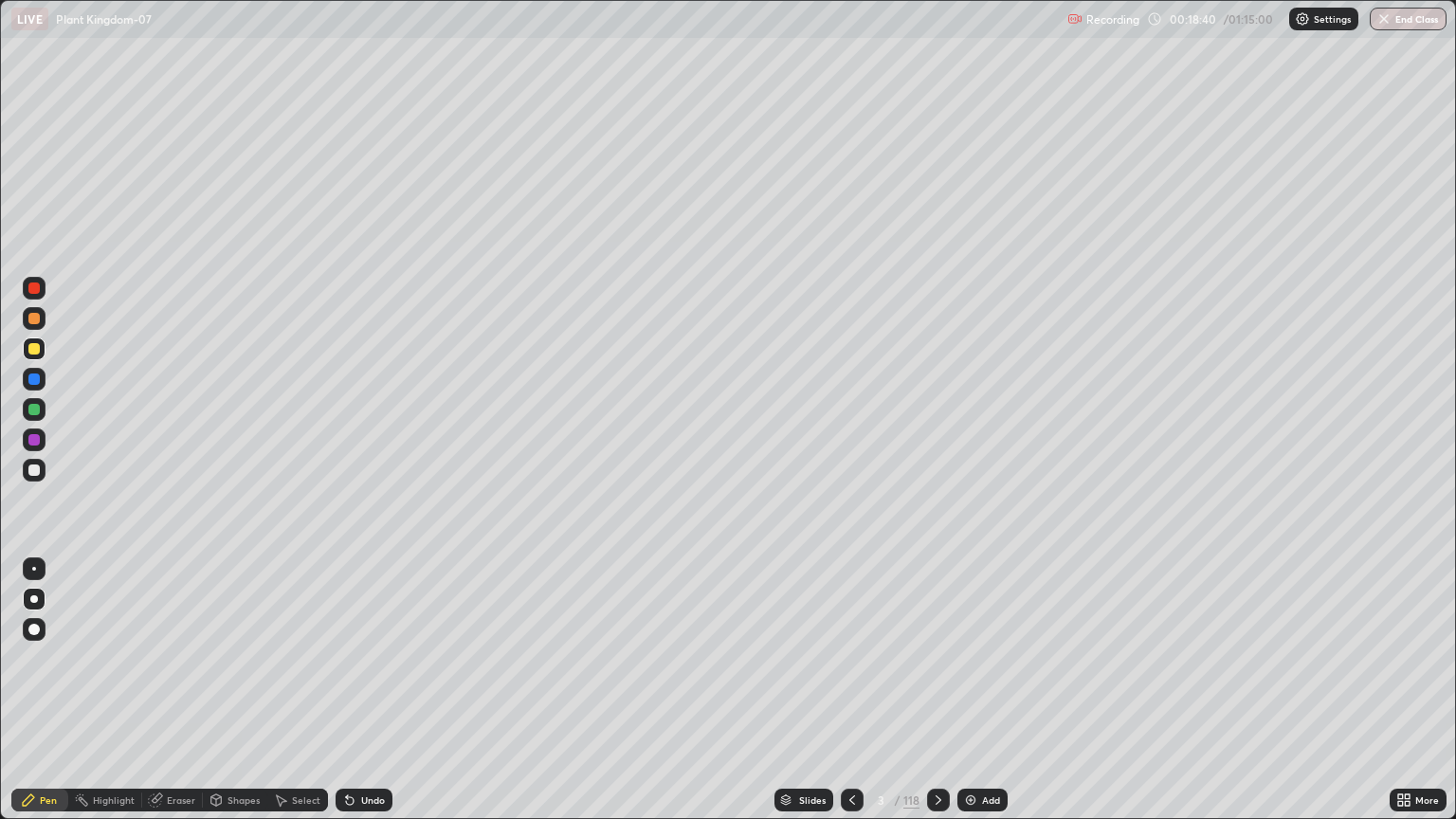 click at bounding box center [34, 349] 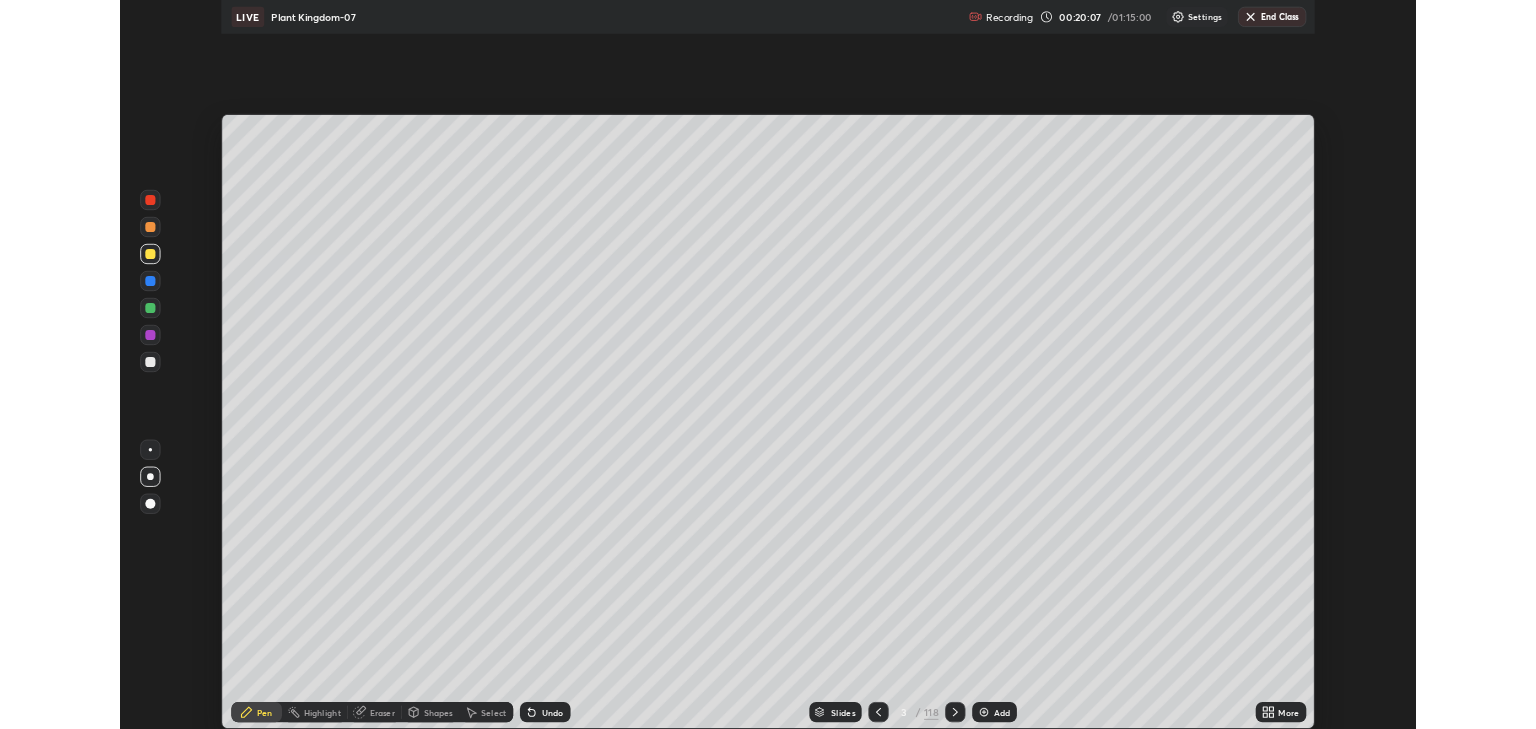 scroll, scrollTop: 729, scrollLeft: 1536, axis: both 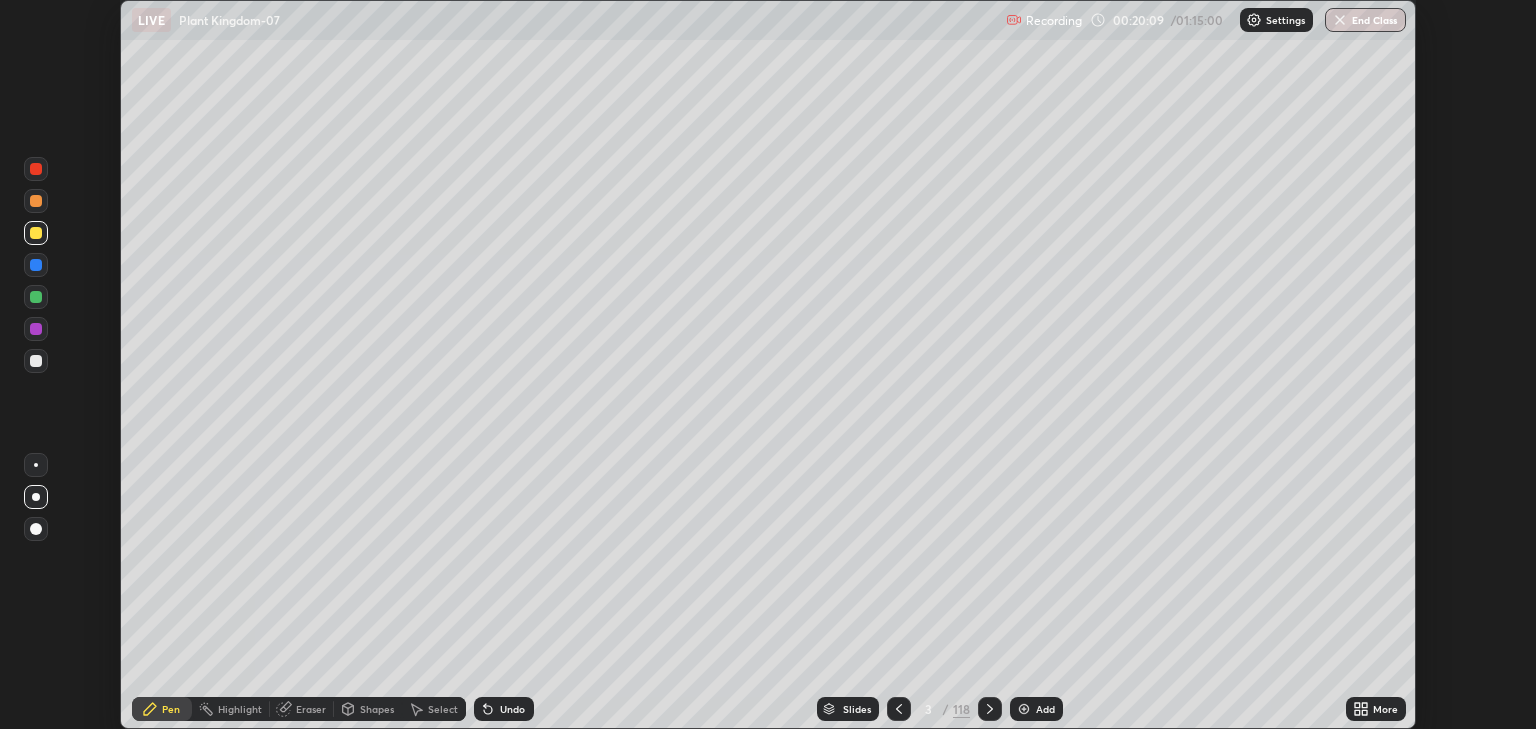 click on "Settings" at bounding box center [1276, 20] 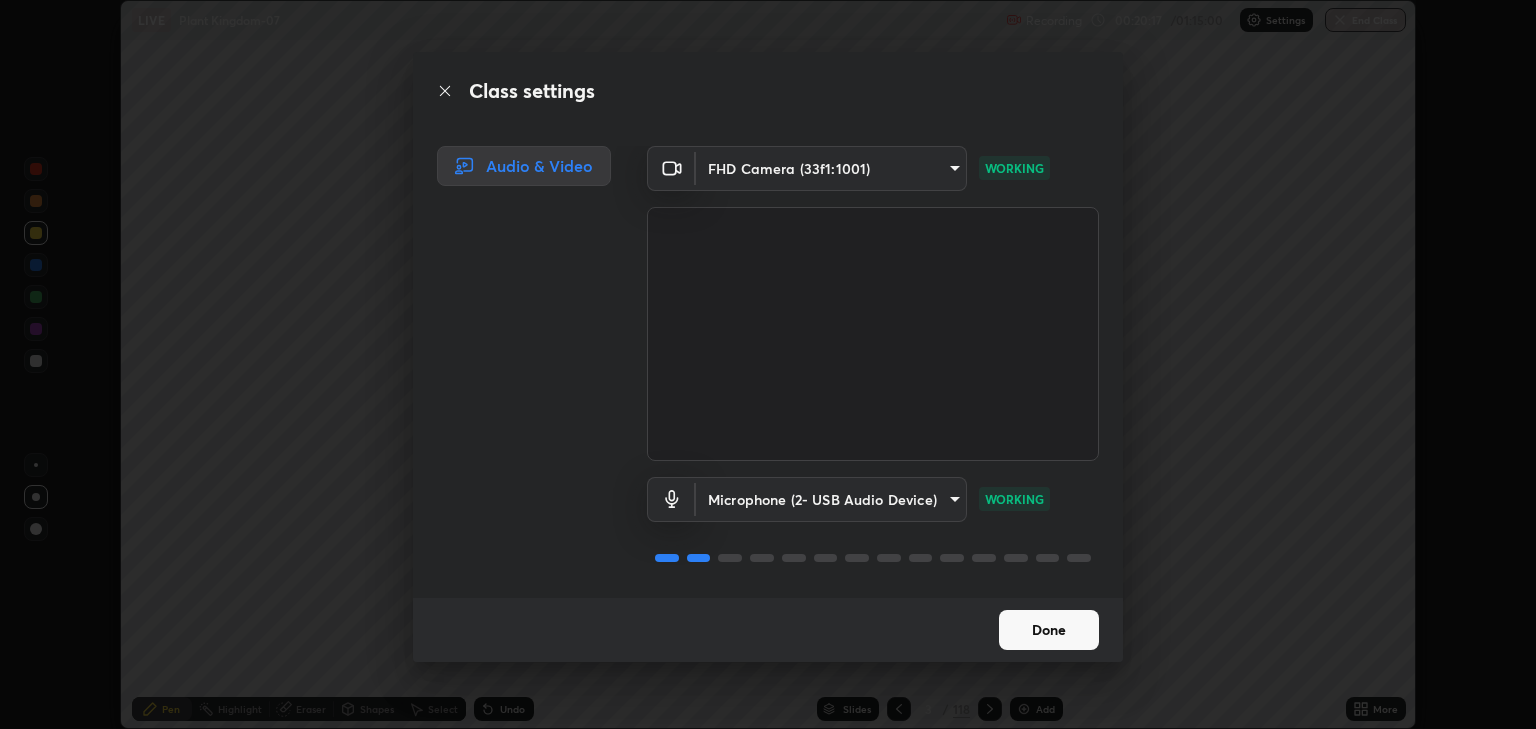 click on "Done" at bounding box center (1049, 630) 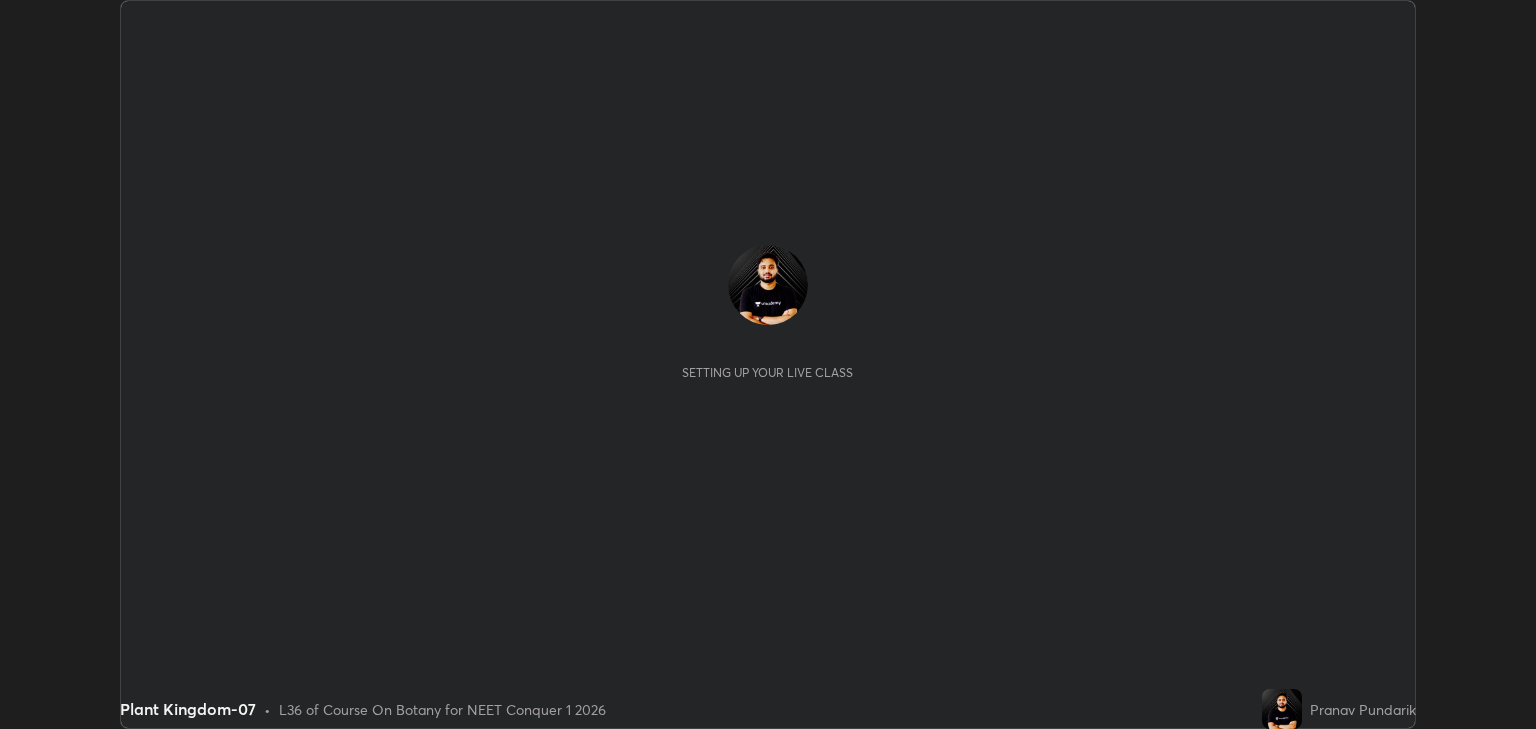 scroll, scrollTop: 0, scrollLeft: 0, axis: both 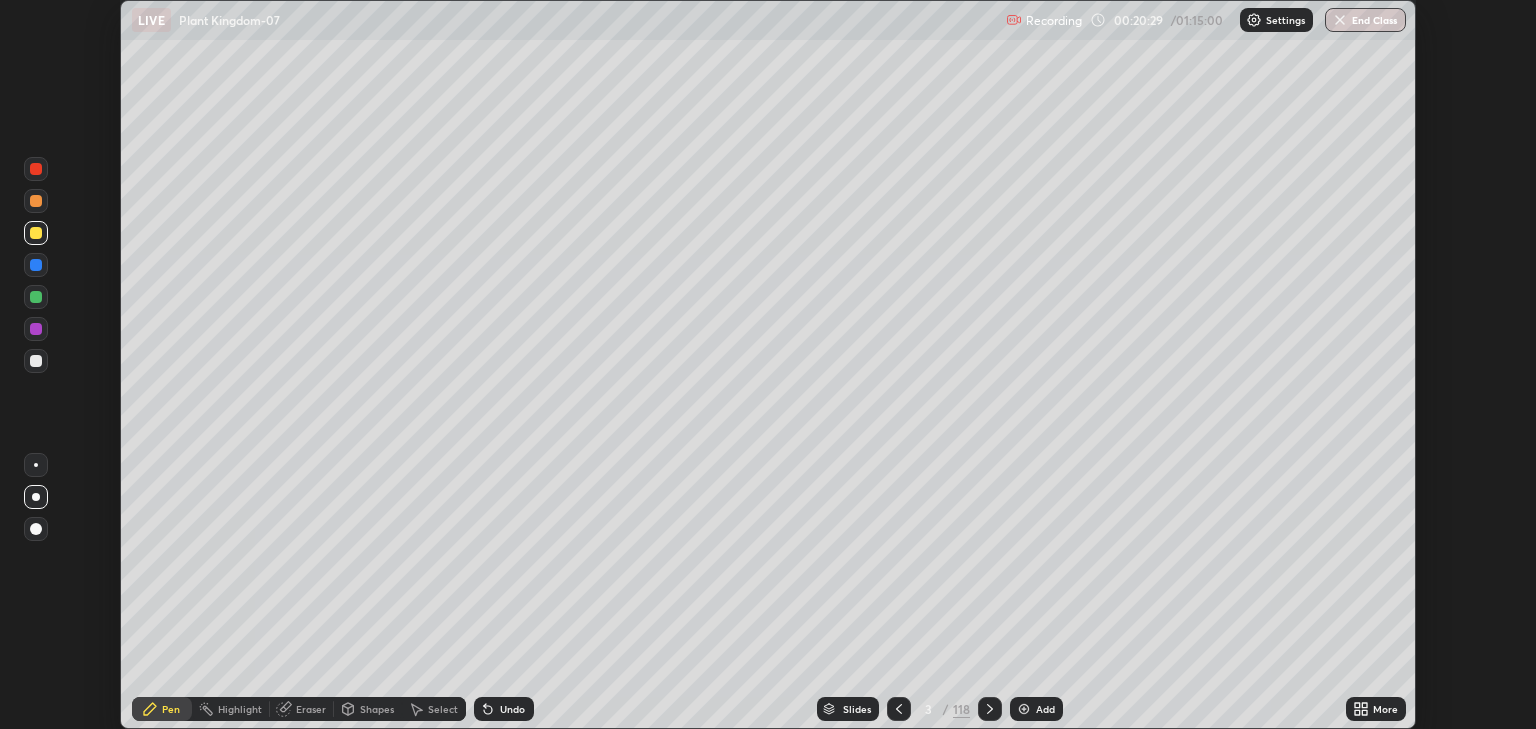 click on "Settings" at bounding box center [1285, 20] 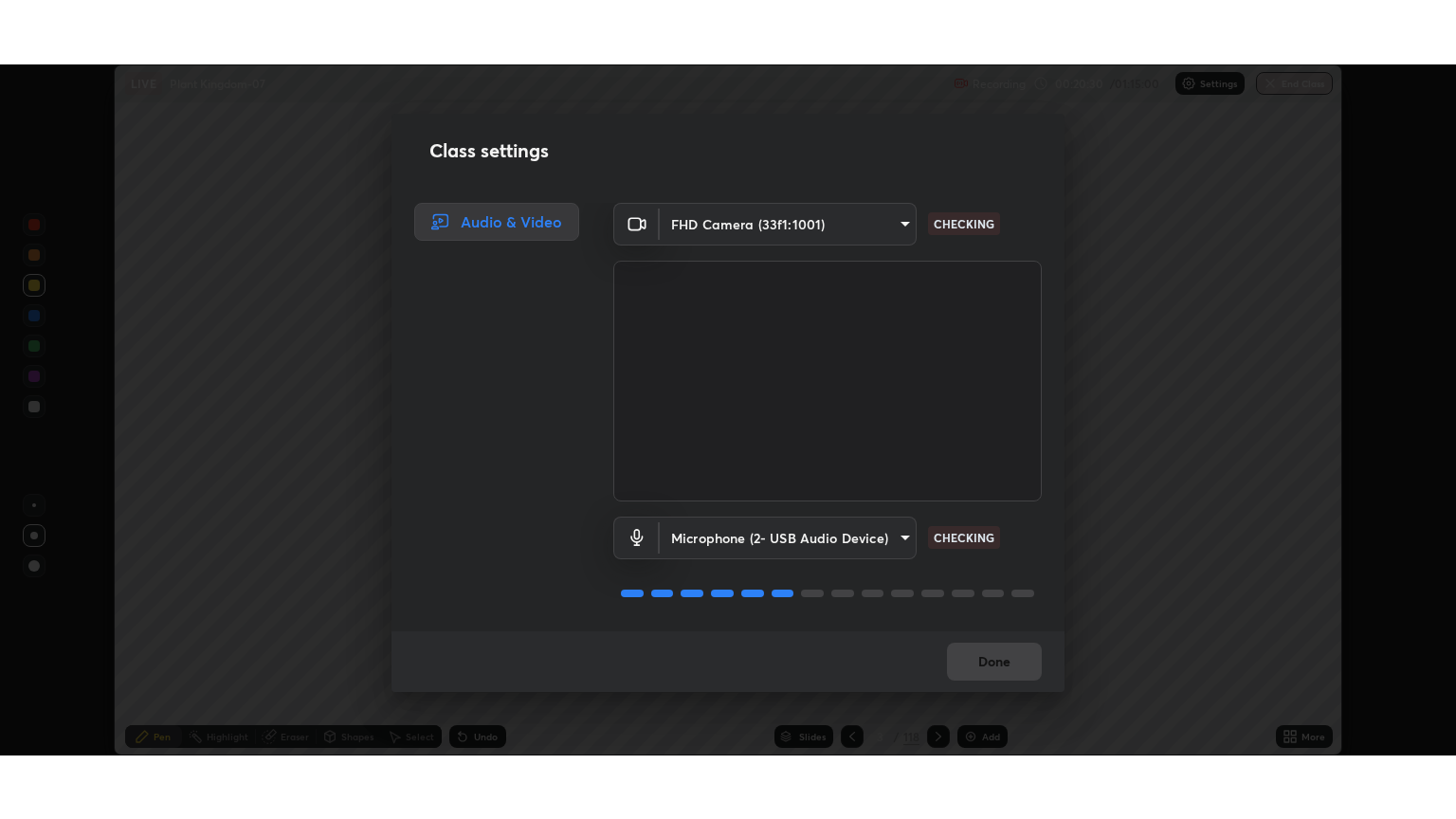 scroll, scrollTop: 2, scrollLeft: 0, axis: vertical 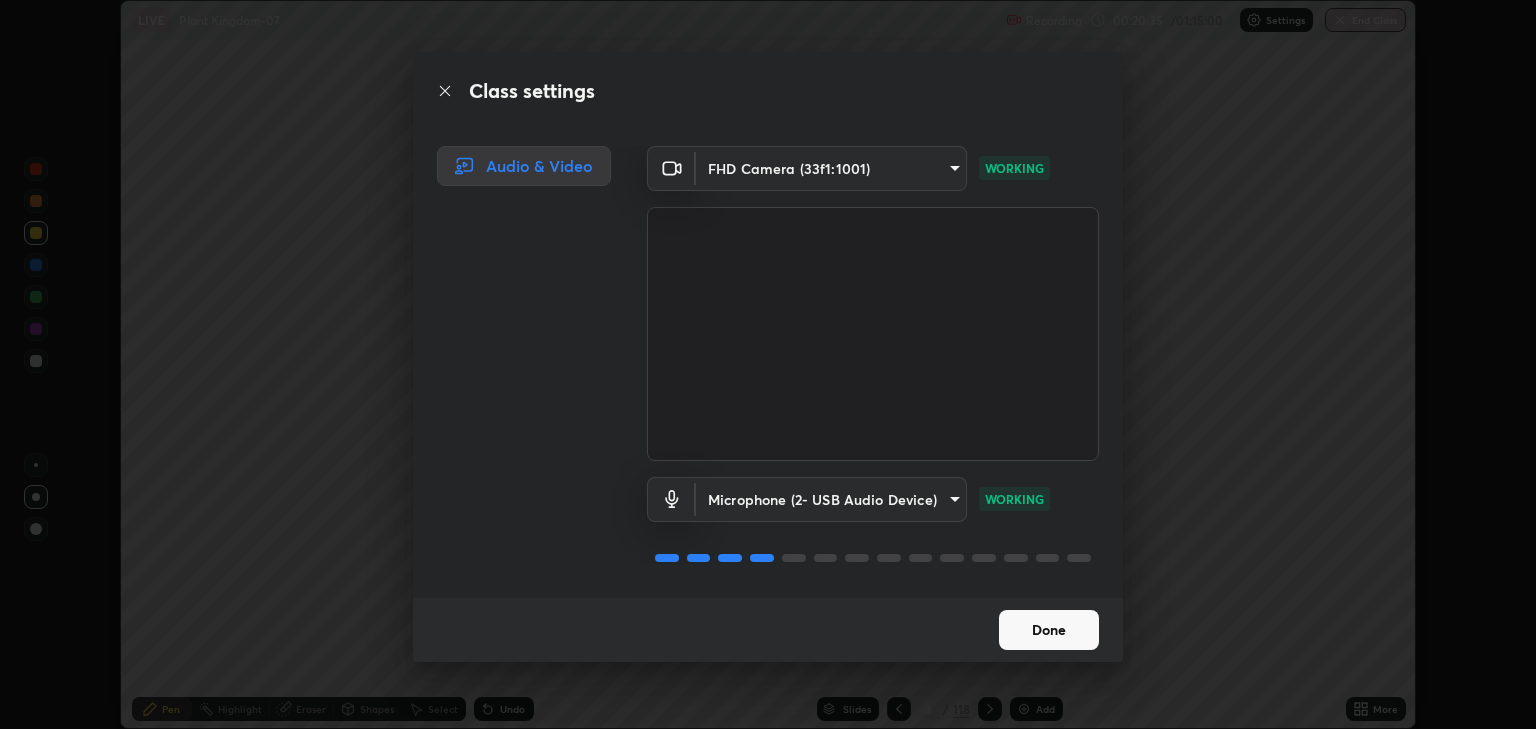click on "Done" at bounding box center (1049, 630) 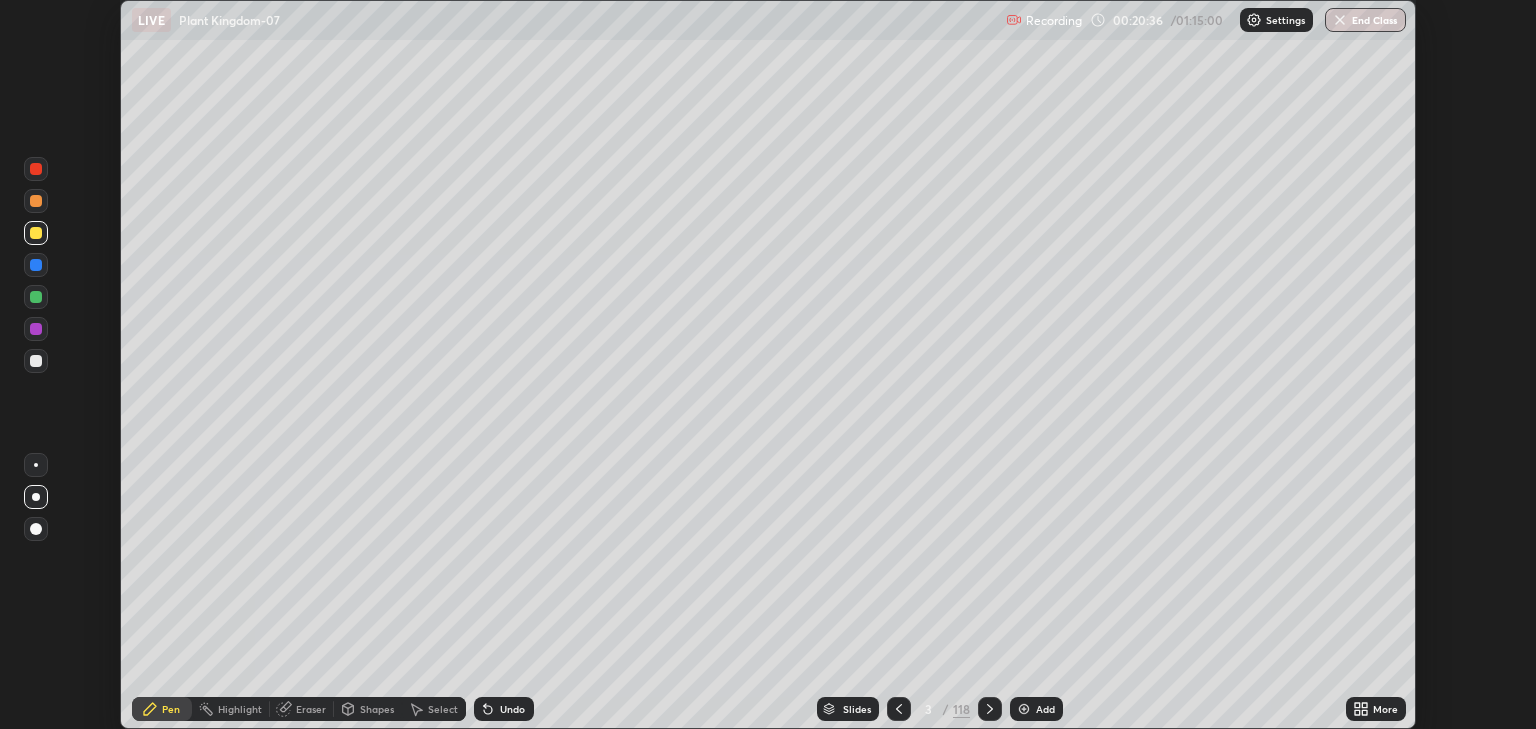 click on "More" at bounding box center [1385, 709] 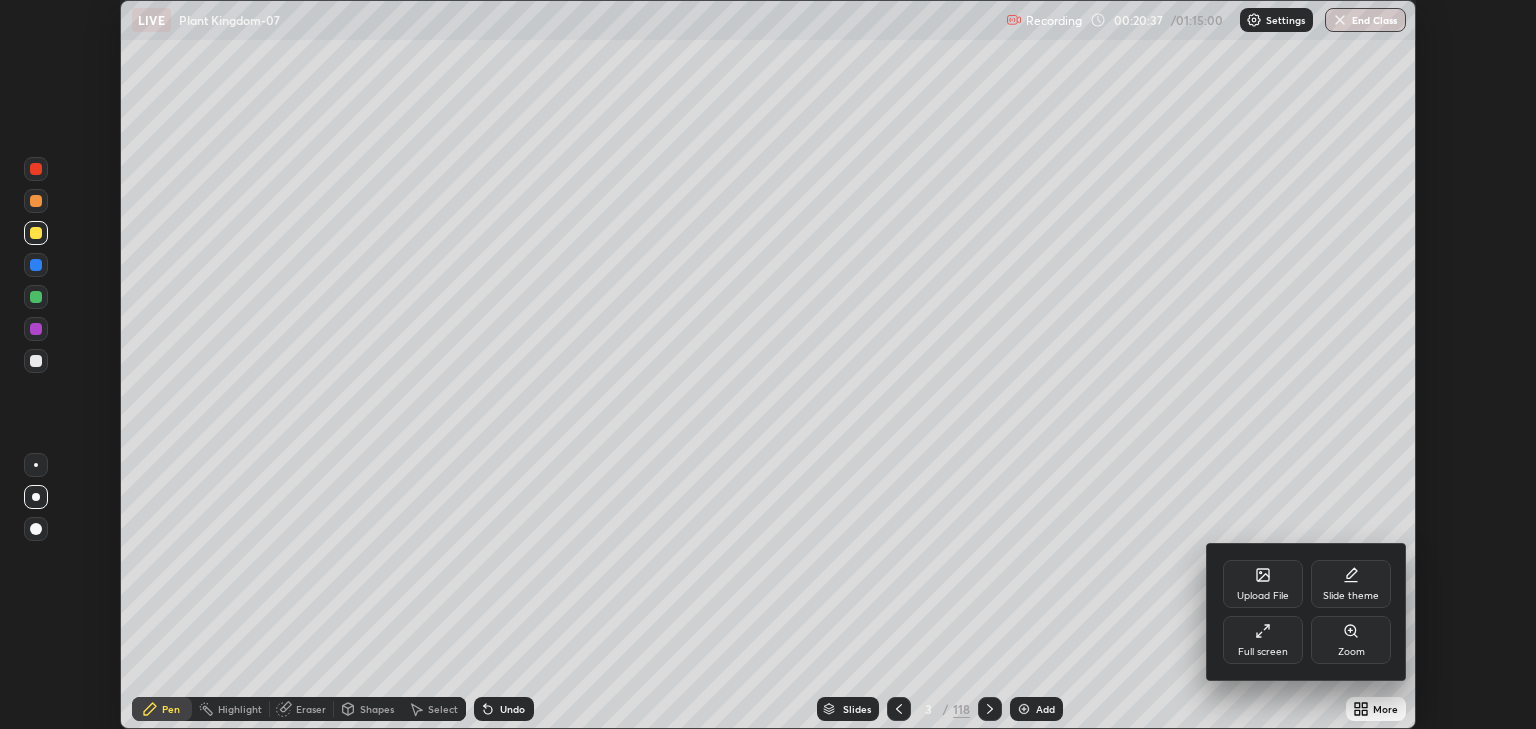 click on "Full screen" at bounding box center (1263, 640) 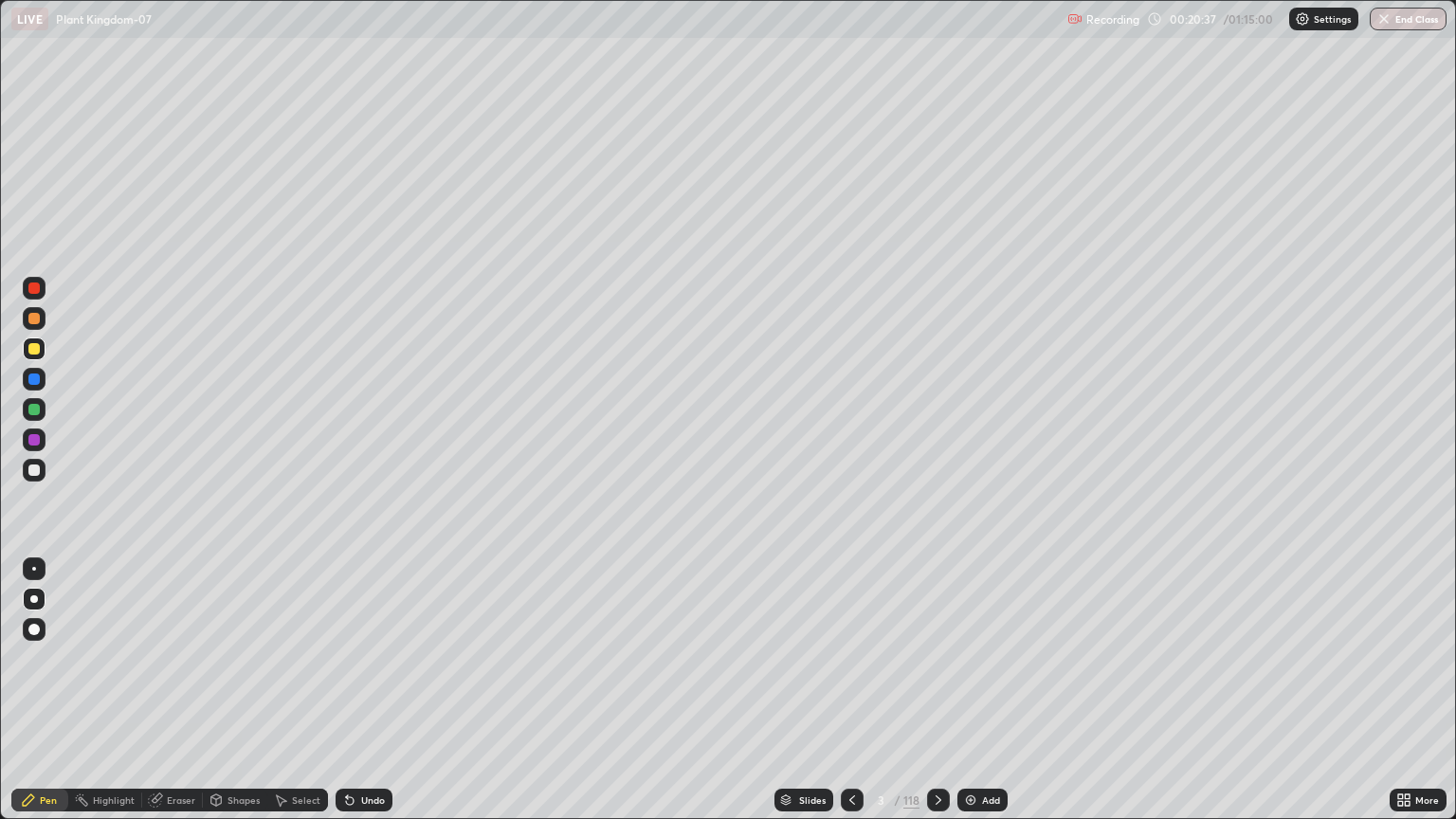 scroll, scrollTop: 93973, scrollLeft: 93336, axis: both 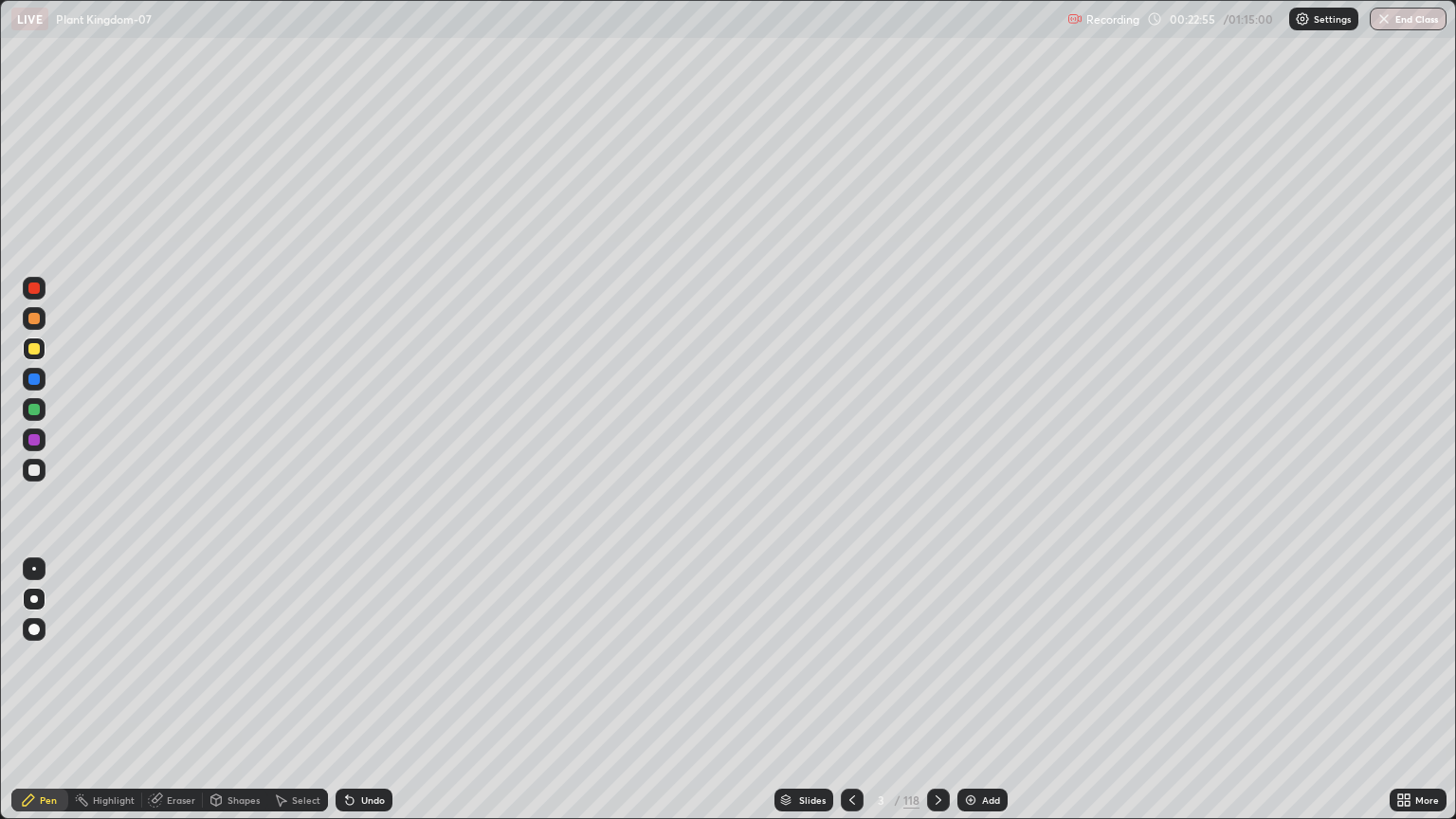 click on "Slides" at bounding box center [812, 800] 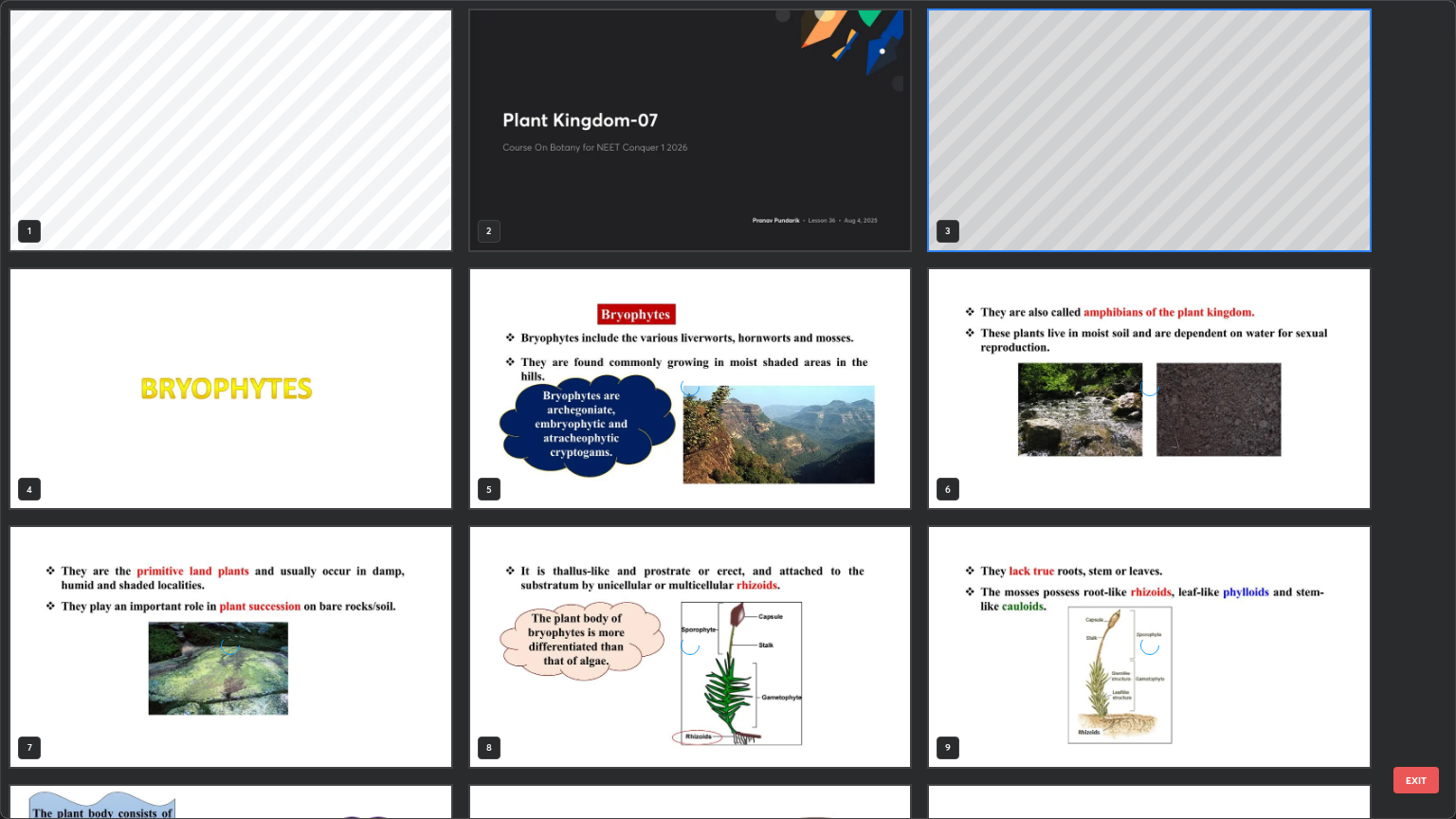 scroll, scrollTop: 6, scrollLeft: 9, axis: both 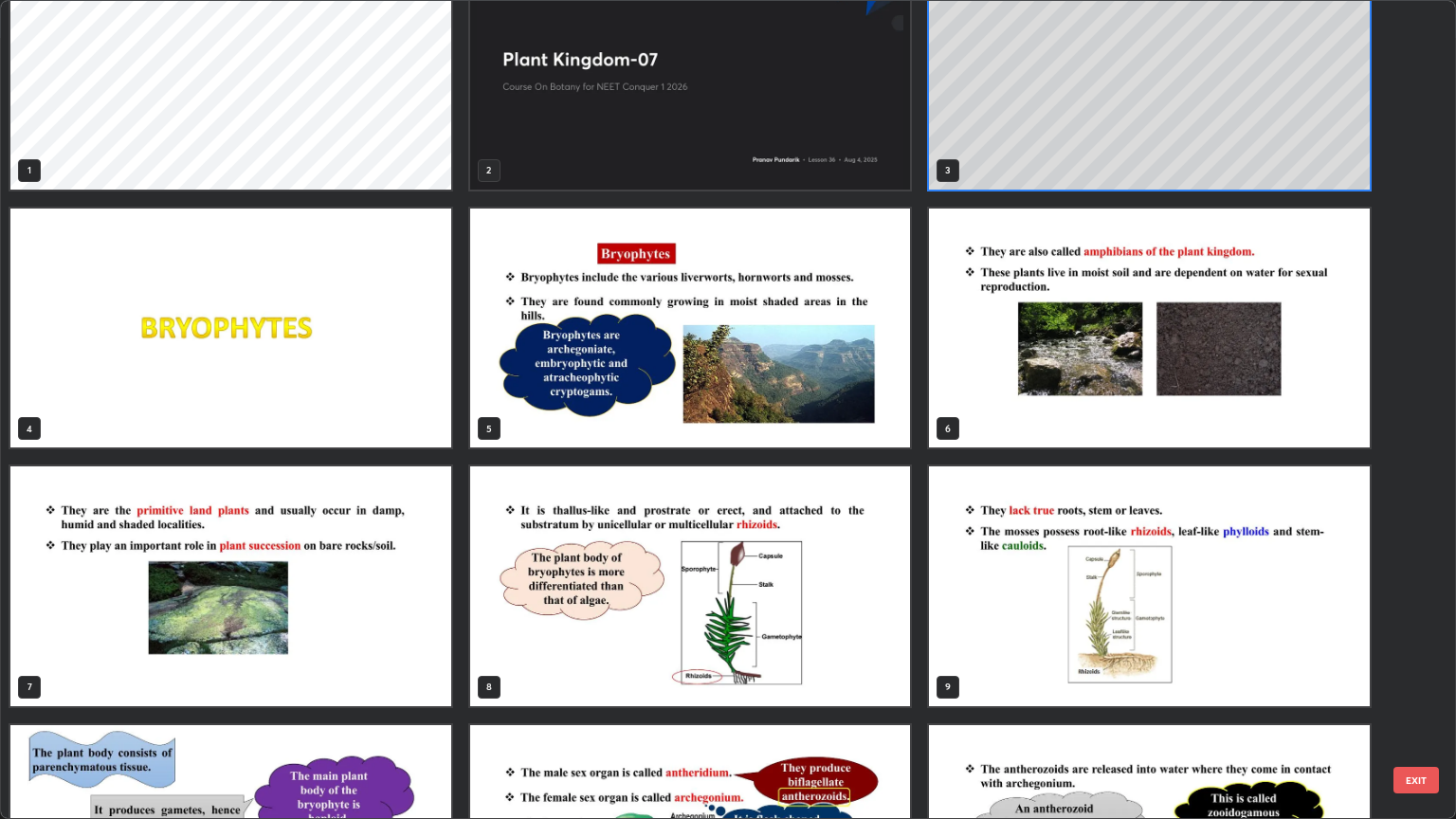 click at bounding box center [1149, 328] 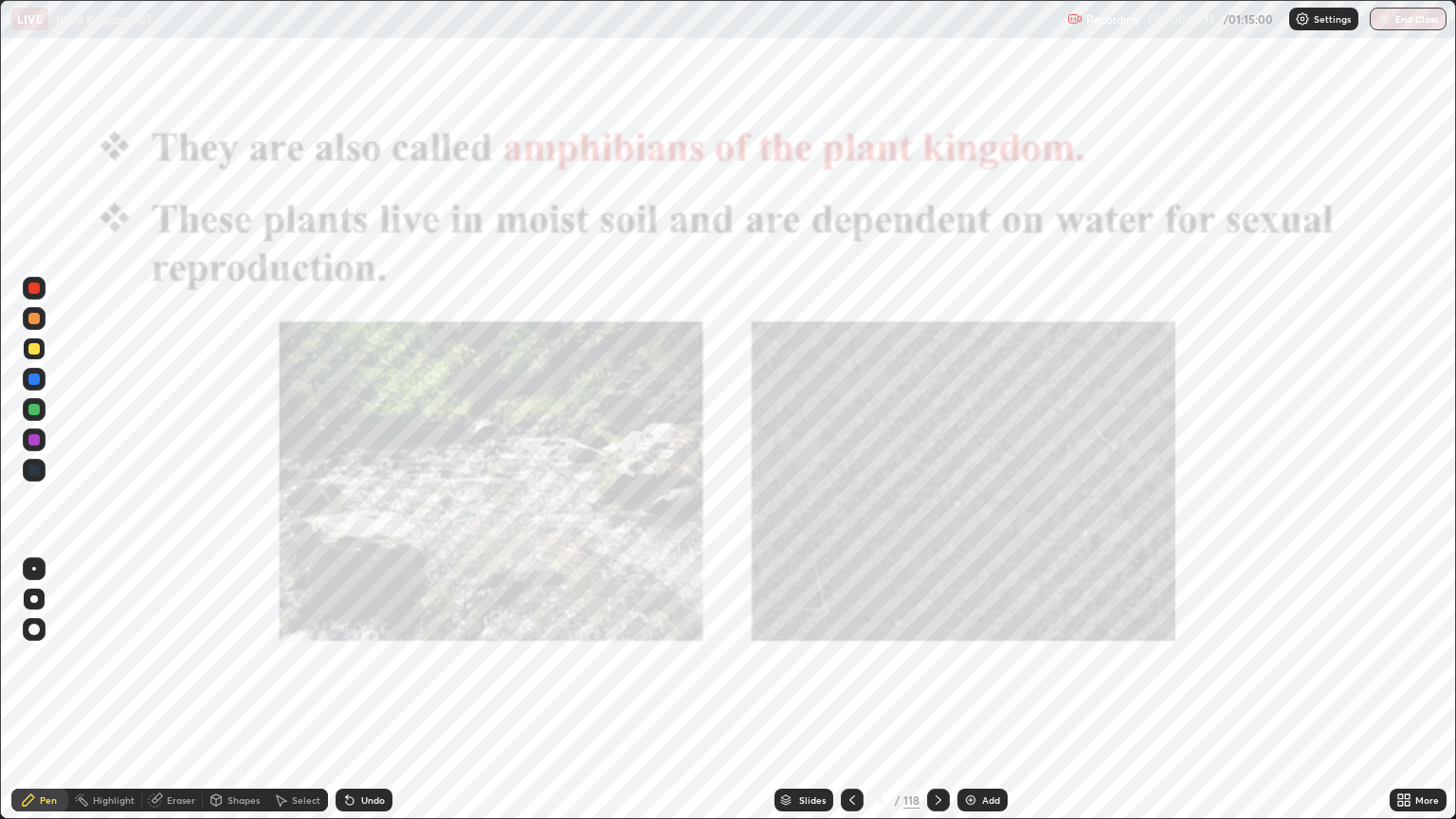 click at bounding box center [1149, 328] 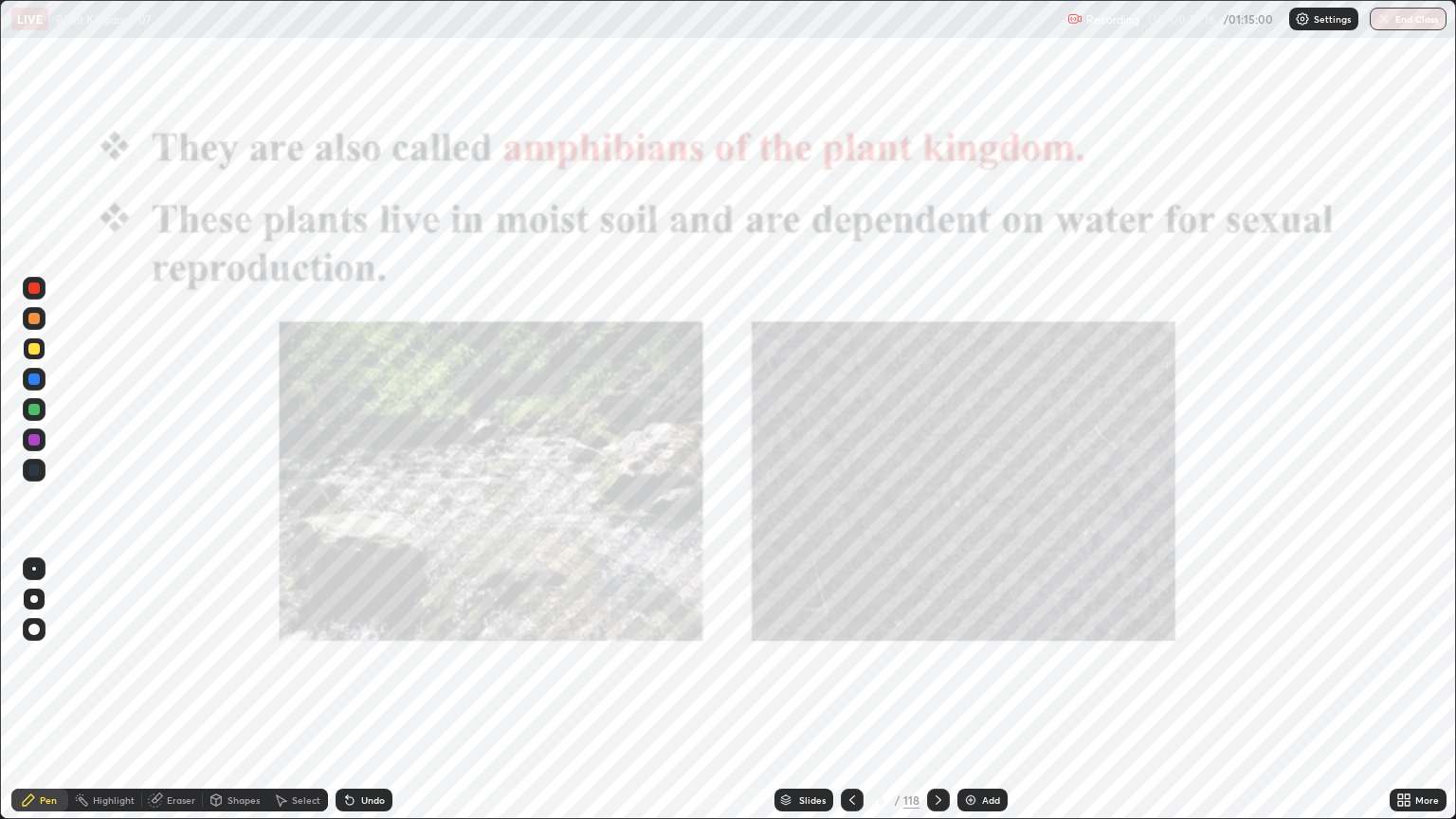 click on "Add" at bounding box center [991, 800] 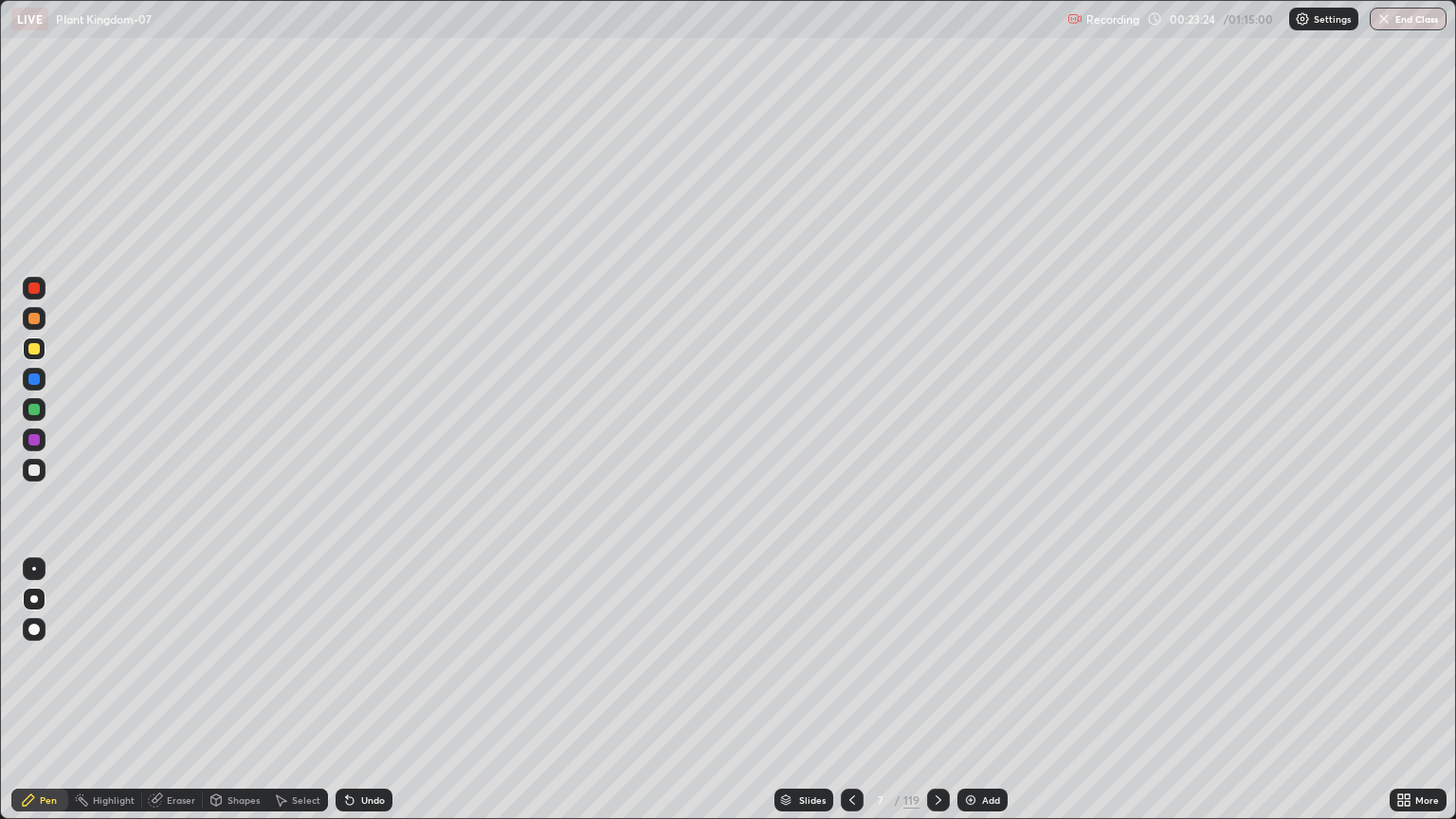 click at bounding box center [34, 349] 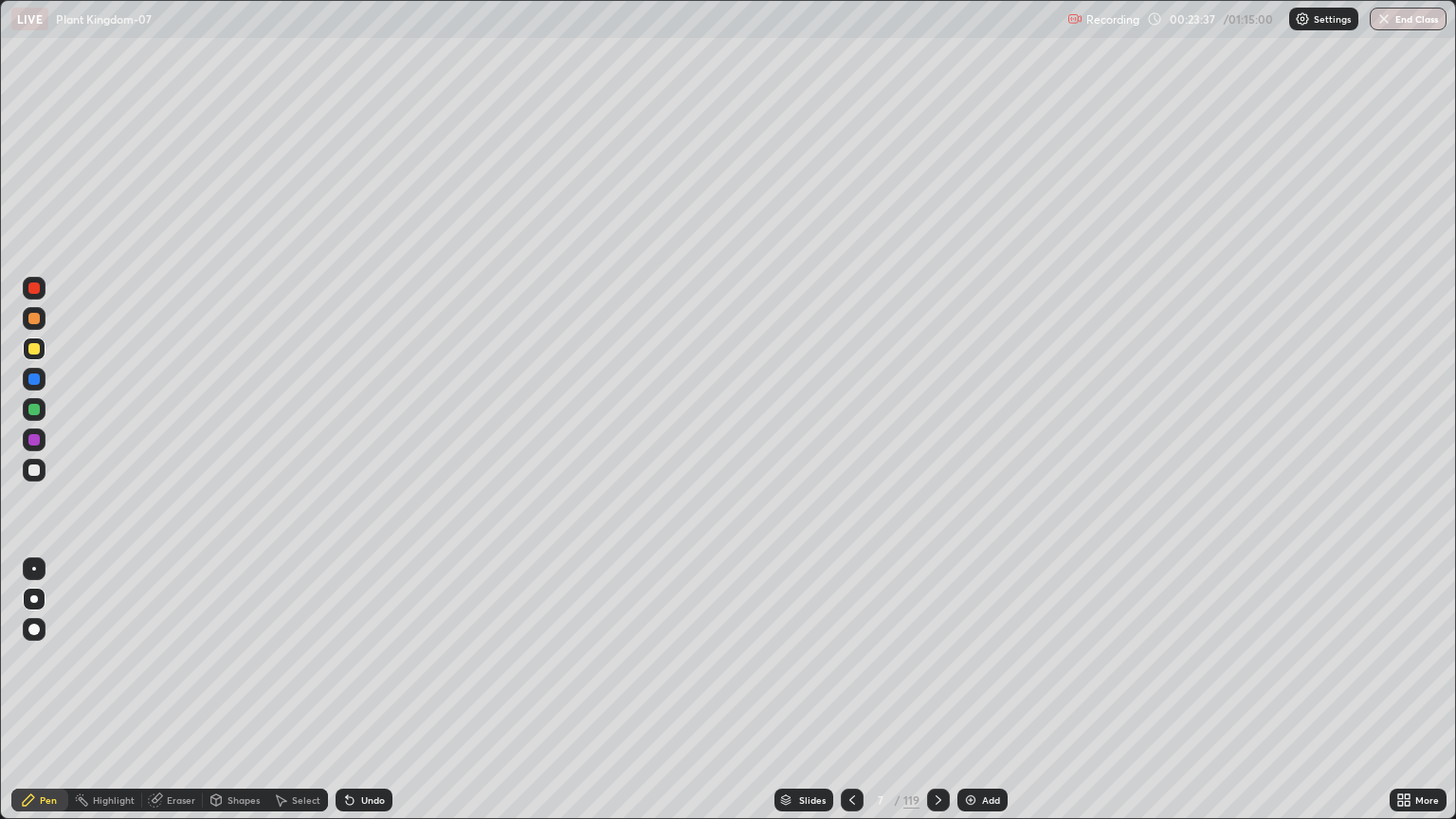 click at bounding box center [34, 470] 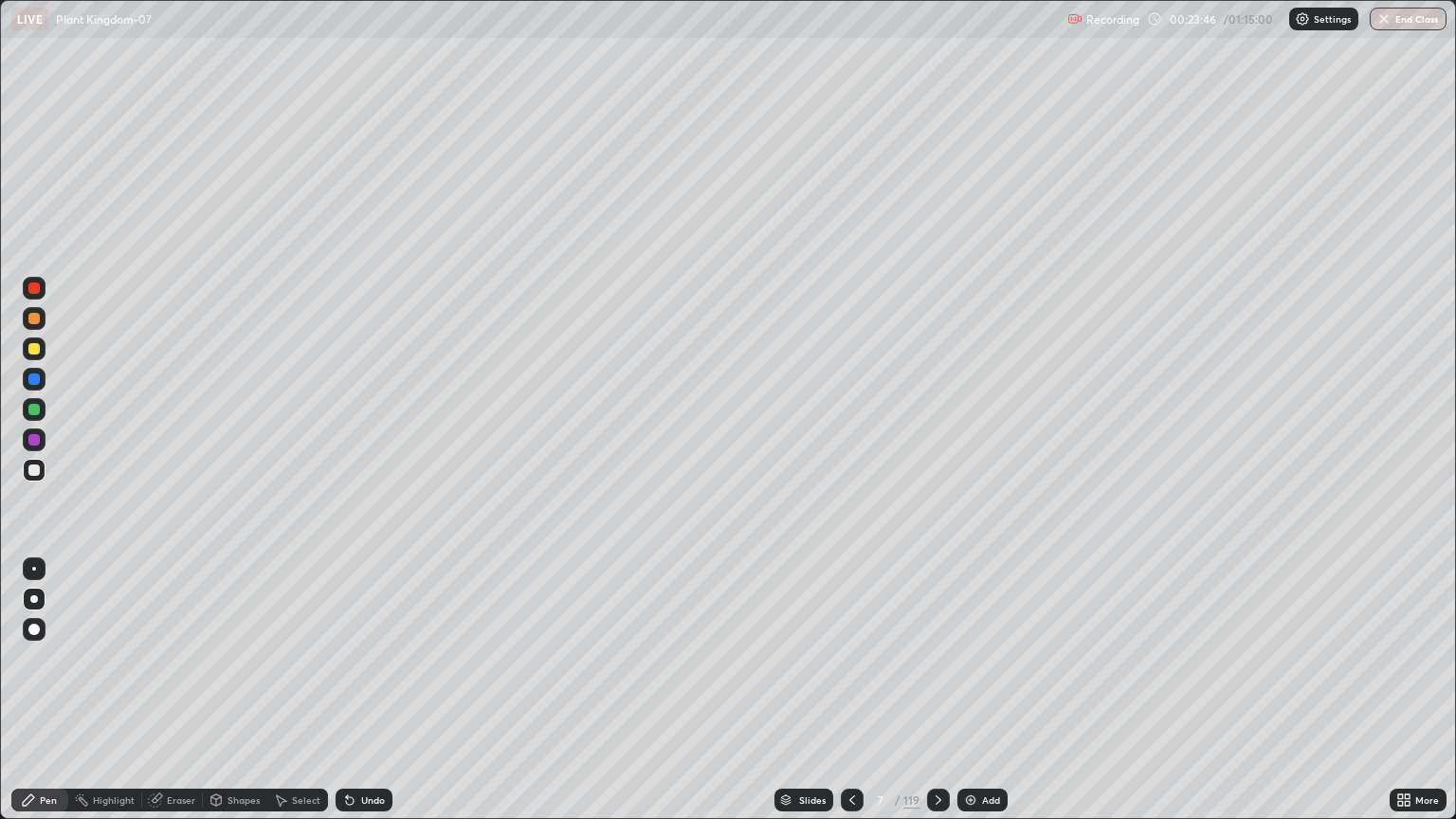 click at bounding box center [34, 288] 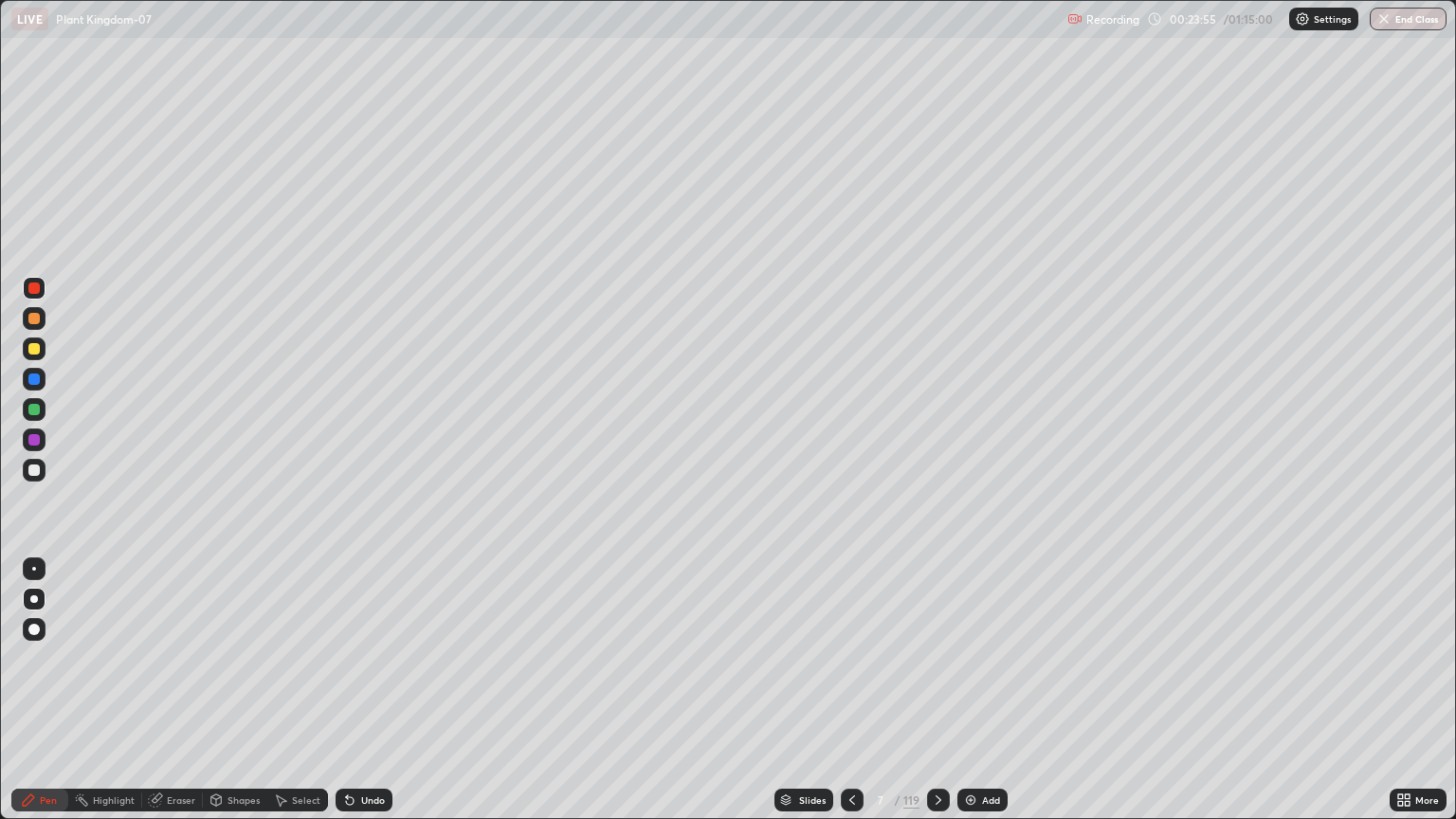 click at bounding box center (34, 470) 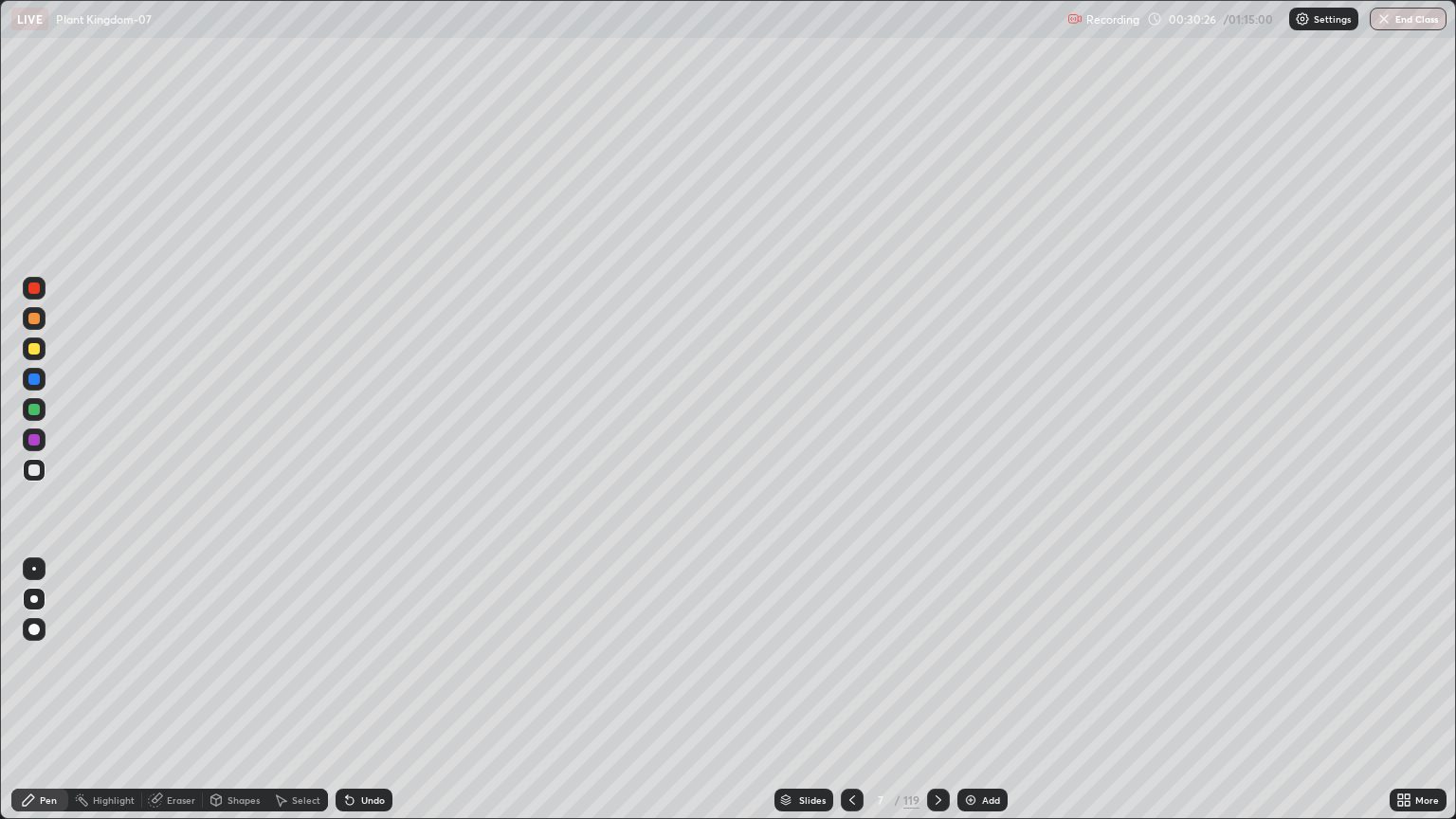 click on "Slides" at bounding box center (812, 800) 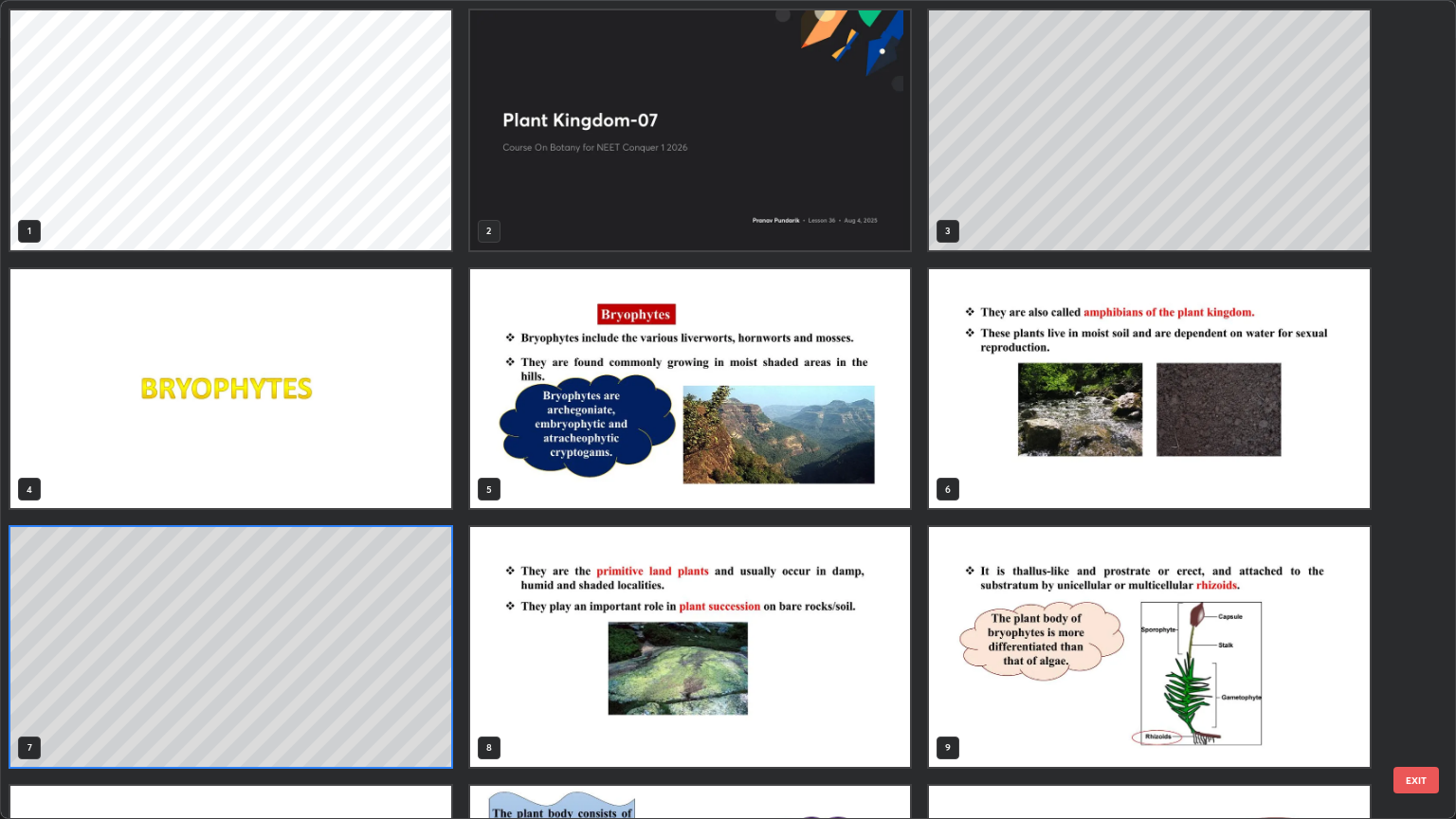 scroll, scrollTop: 6, scrollLeft: 9, axis: both 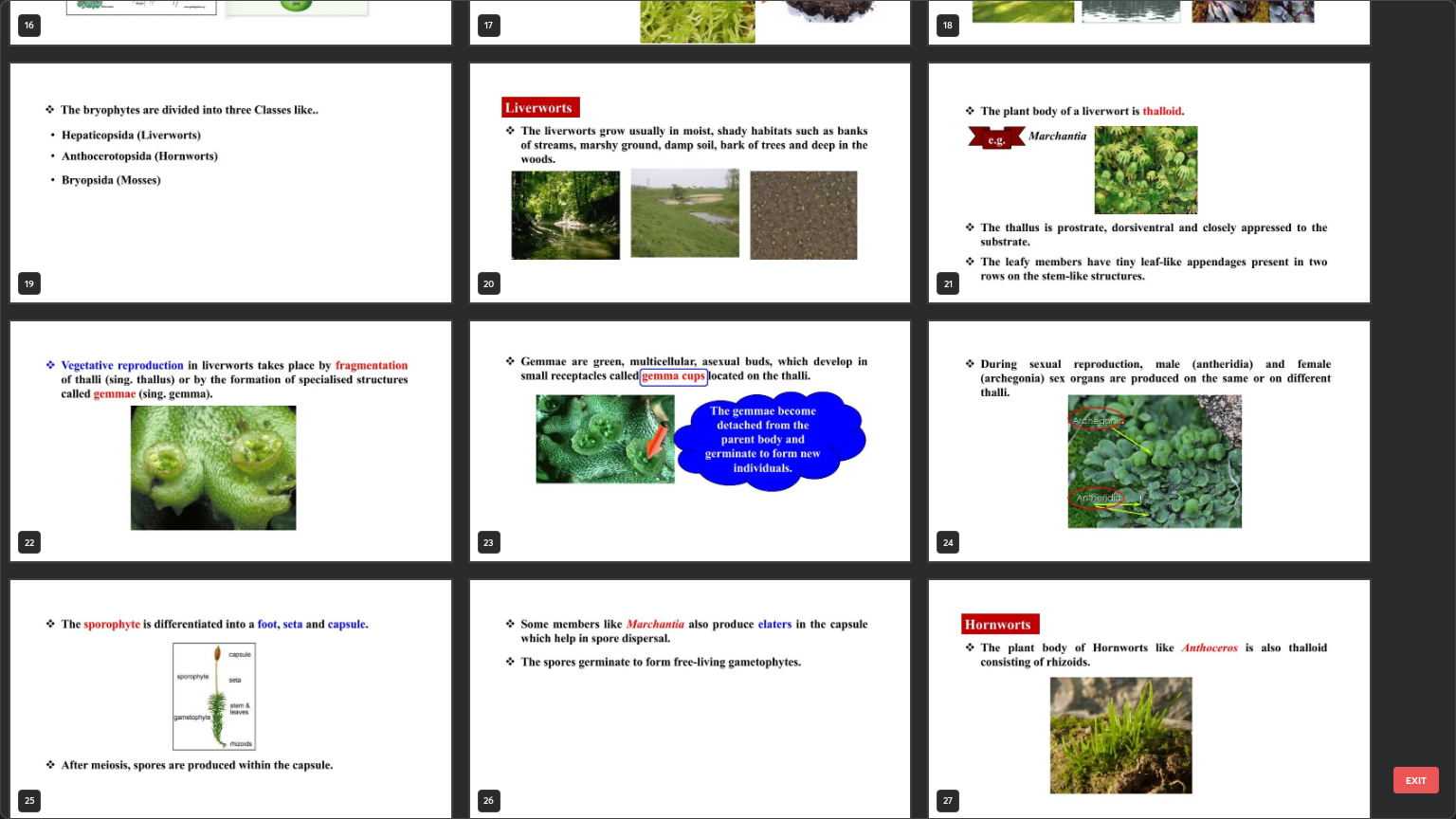 click at bounding box center (690, 441) 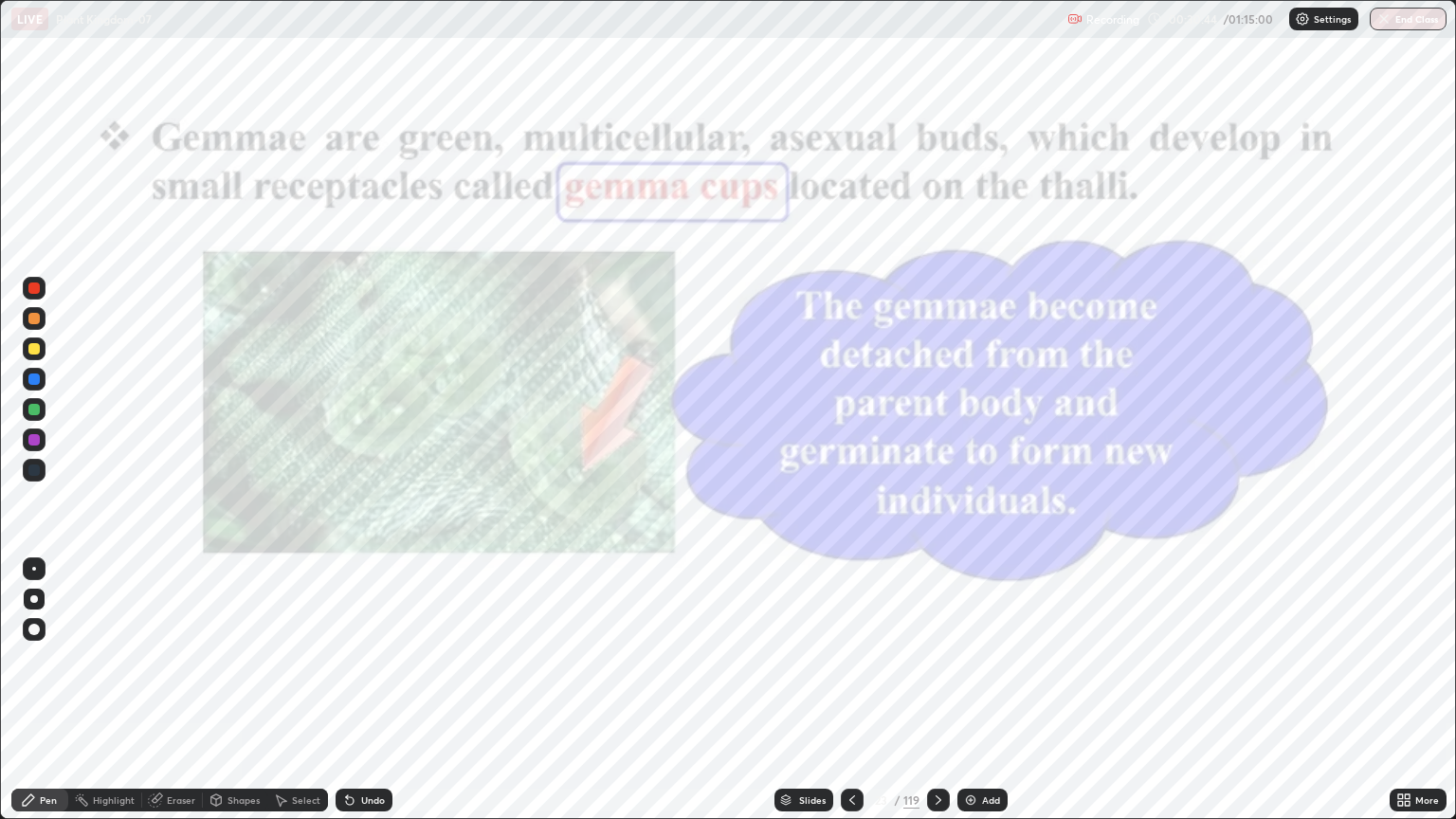 click at bounding box center (690, 441) 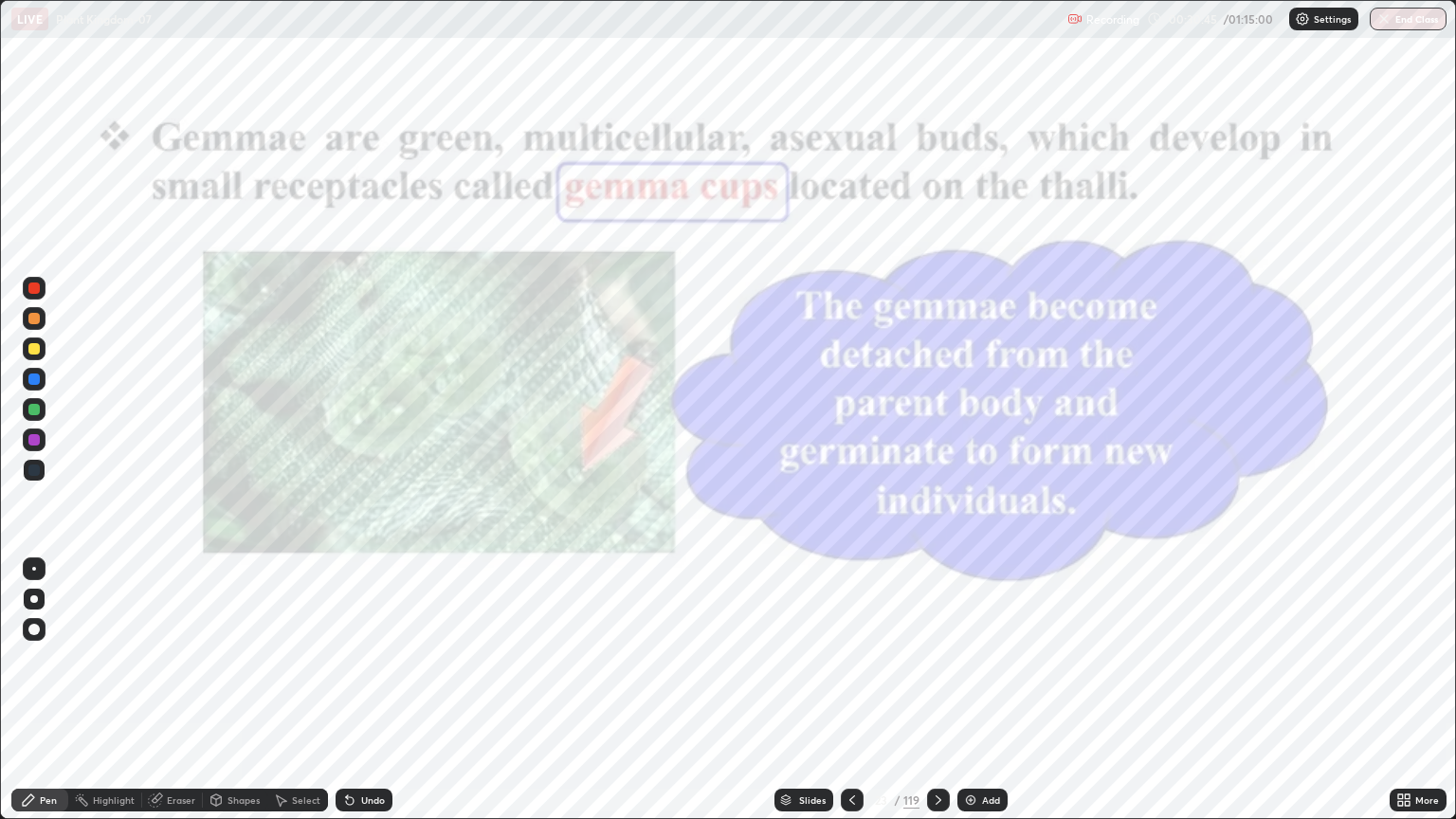 click at bounding box center [690, 441] 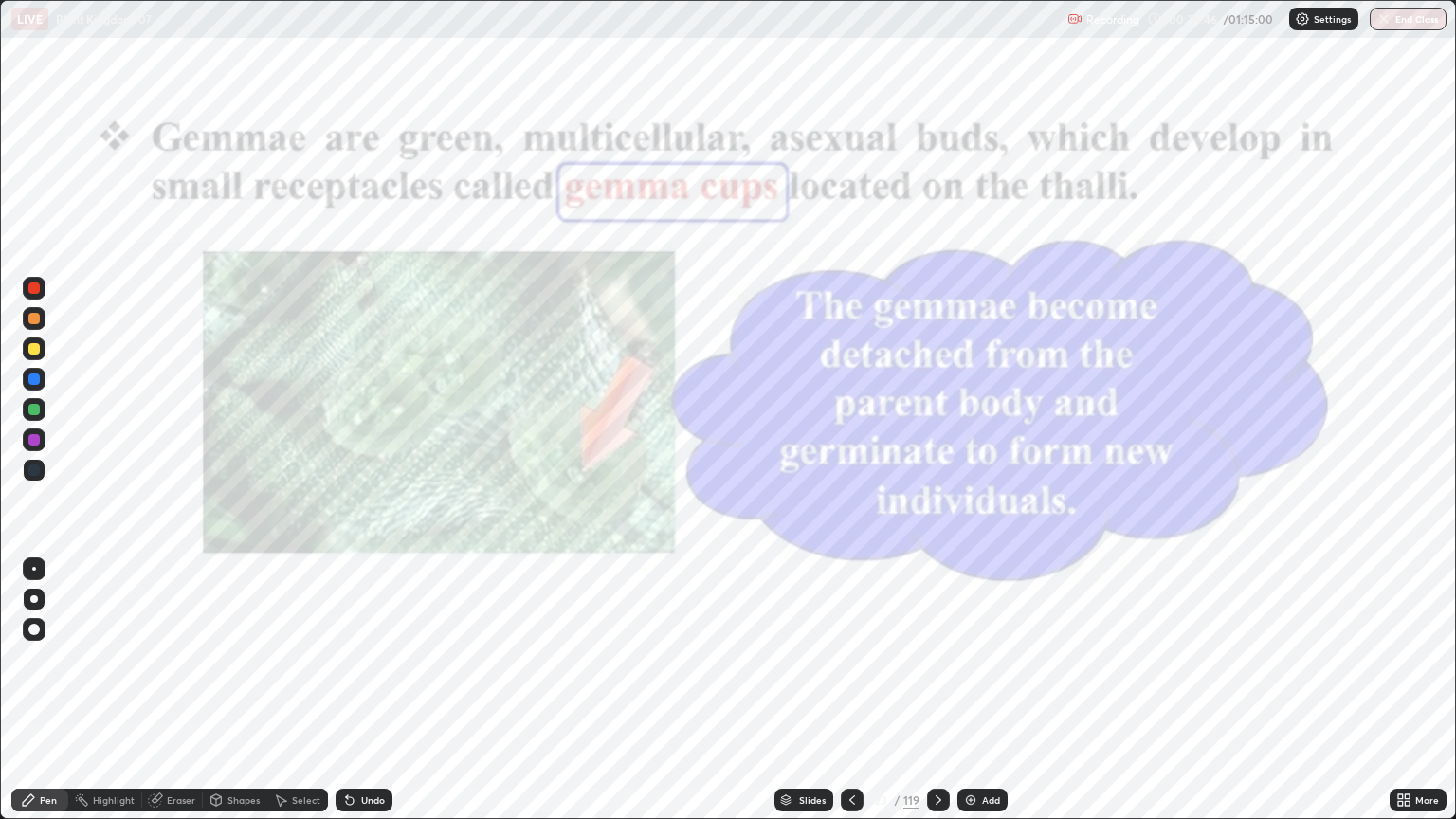 click 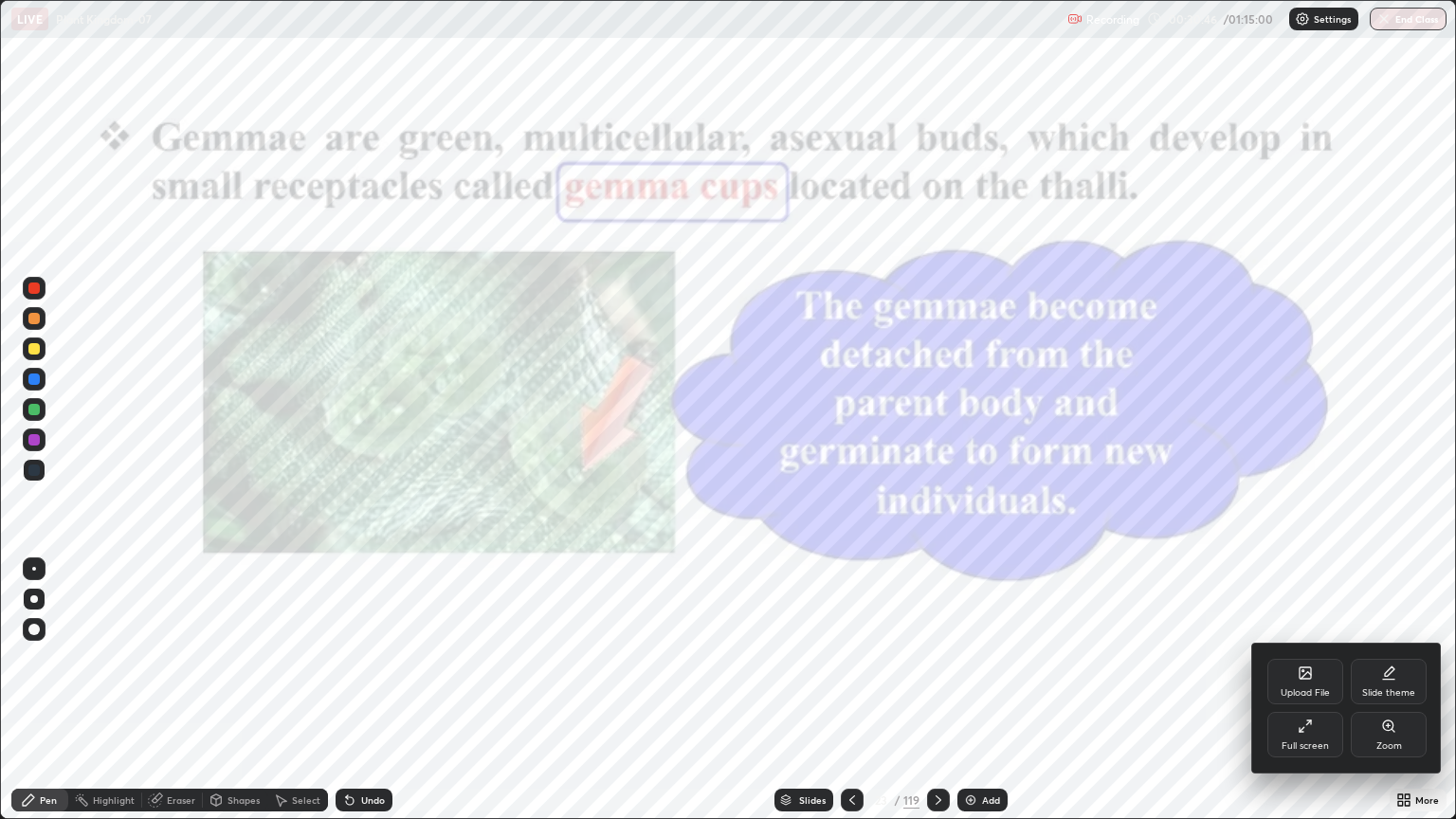 click on "Zoom" at bounding box center (1389, 735) 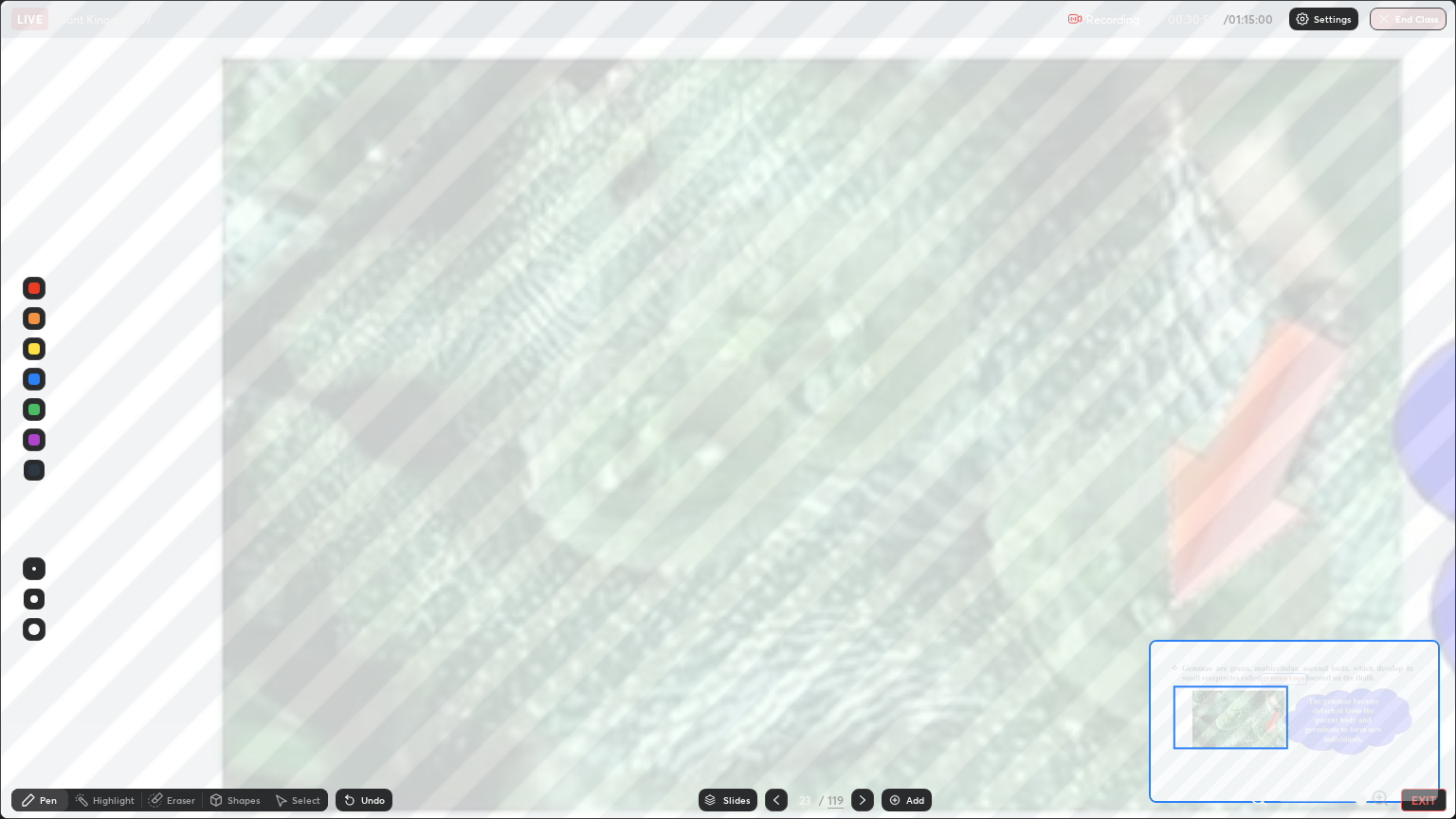 click on "EXIT" at bounding box center (1424, 800) 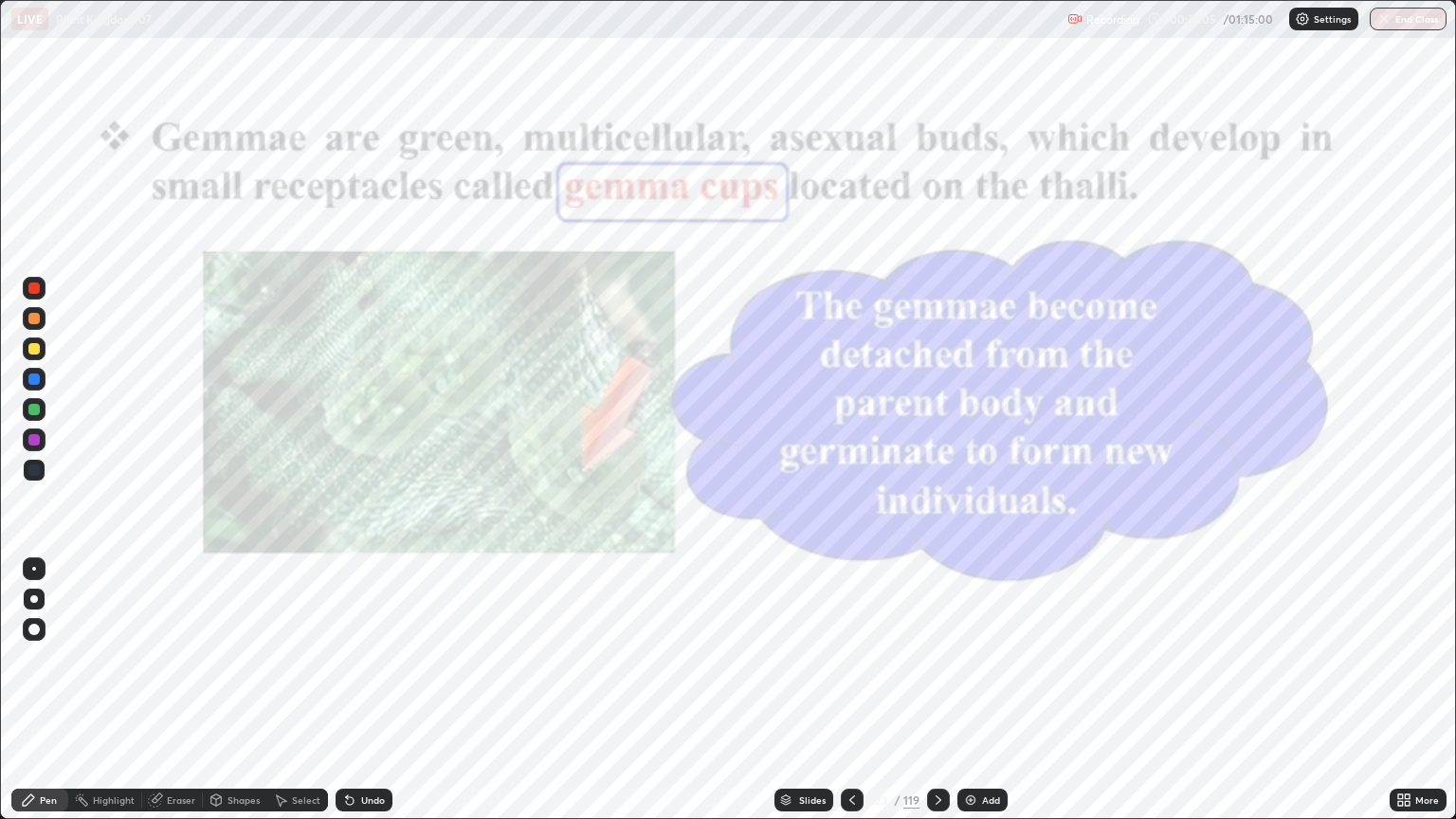 click on "More" at bounding box center [1418, 800] 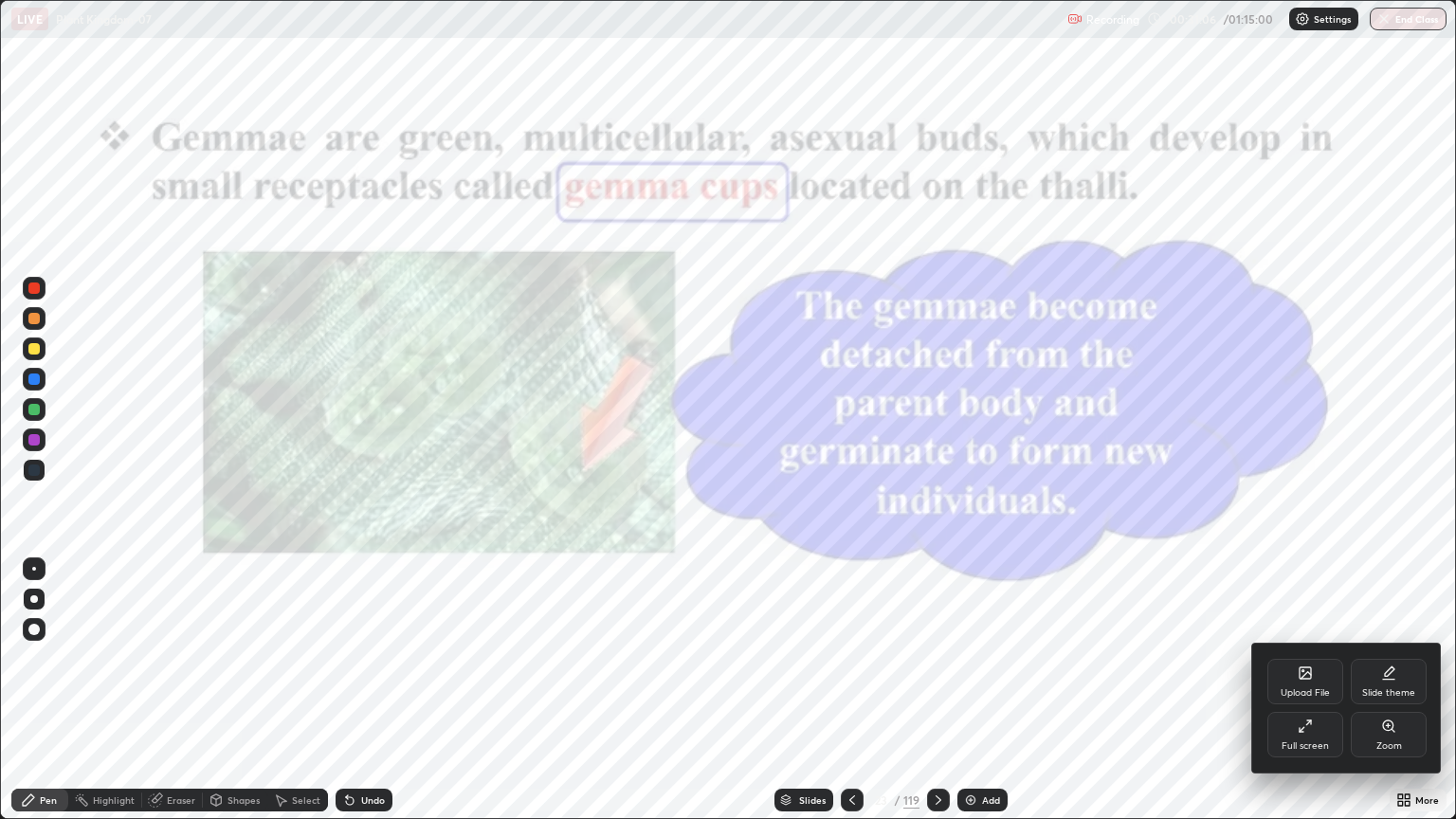 click 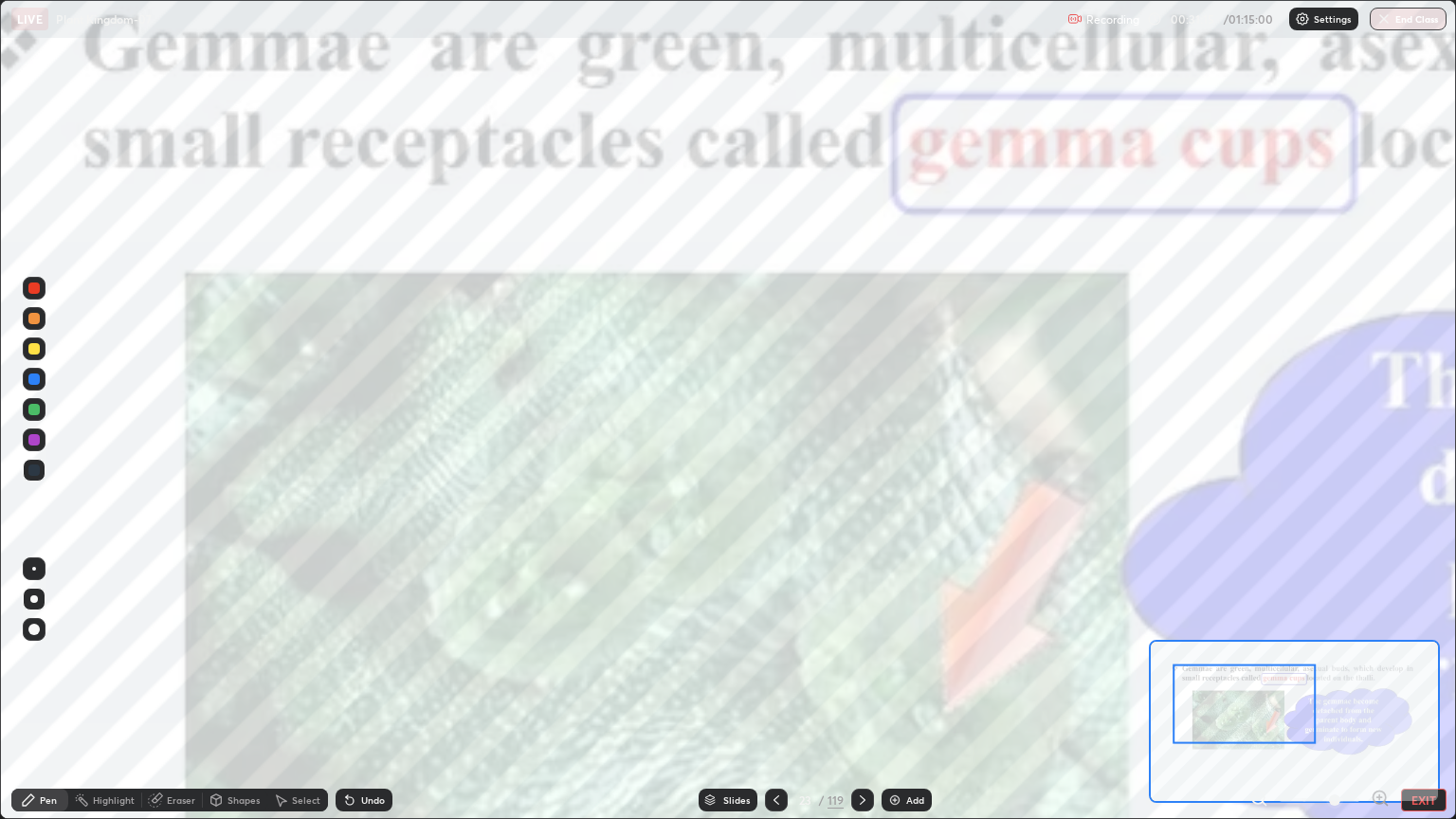 click at bounding box center (34, 349) 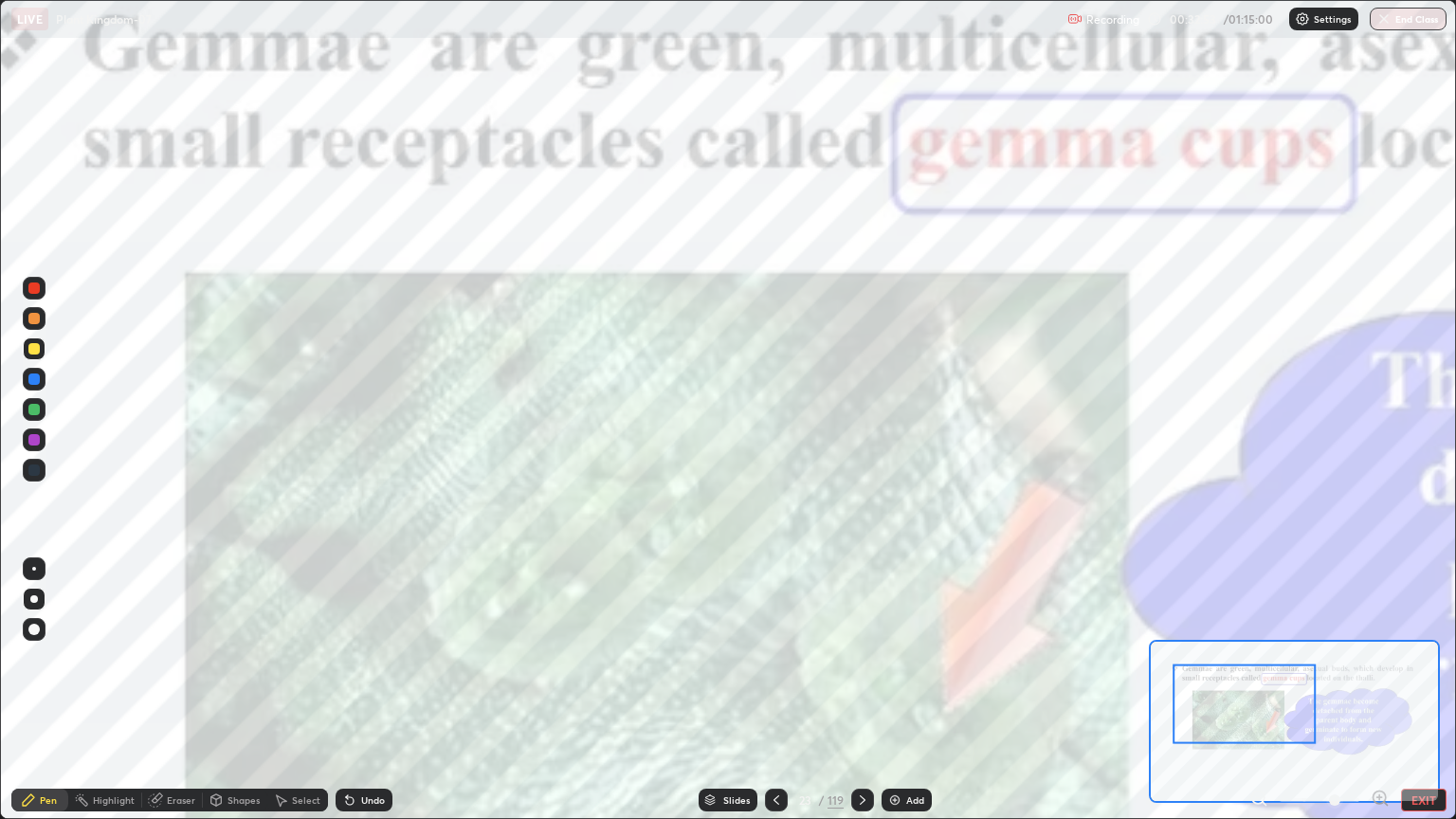 click on "Slides" at bounding box center (737, 800) 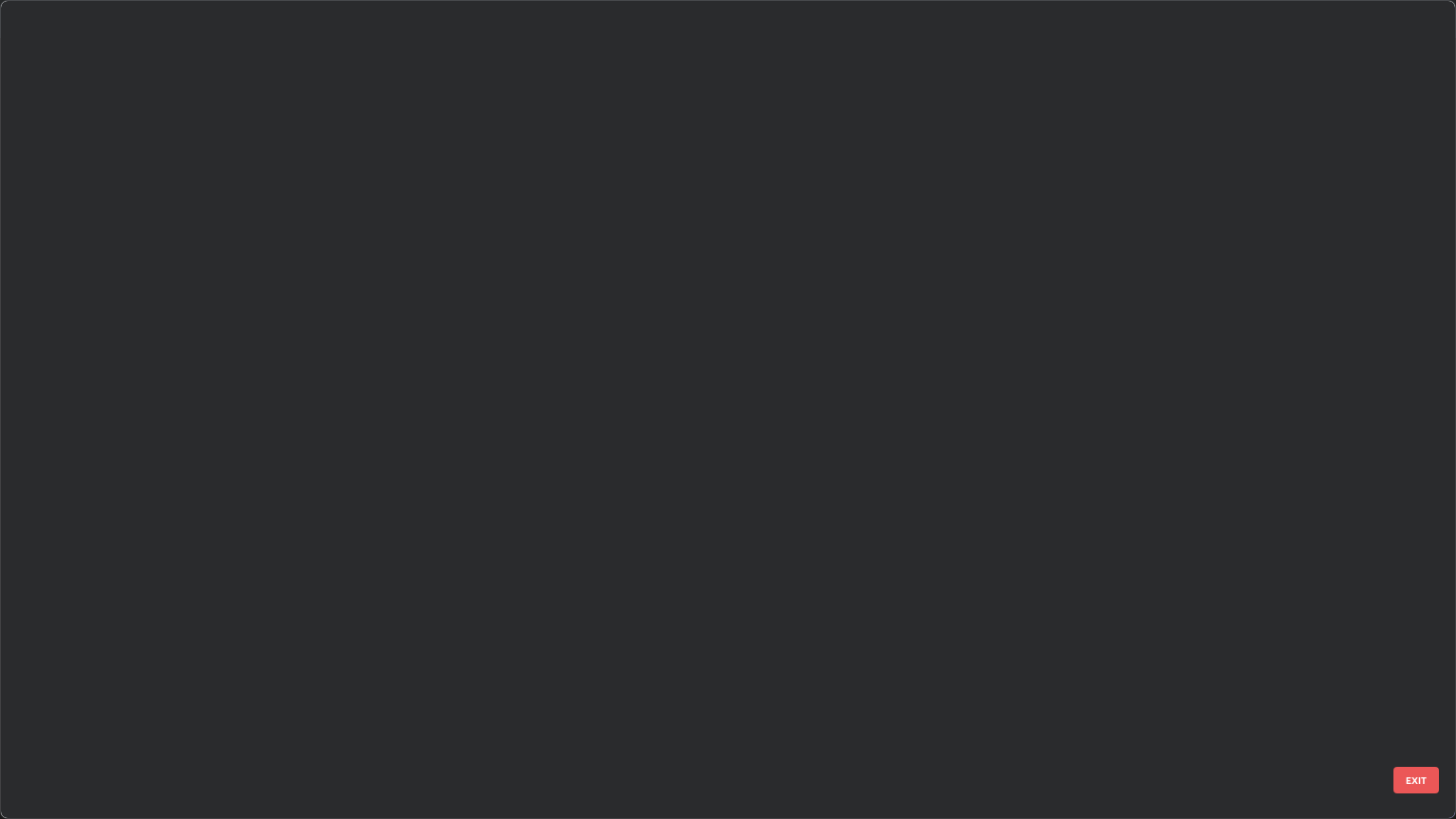 scroll, scrollTop: 1250, scrollLeft: 0, axis: vertical 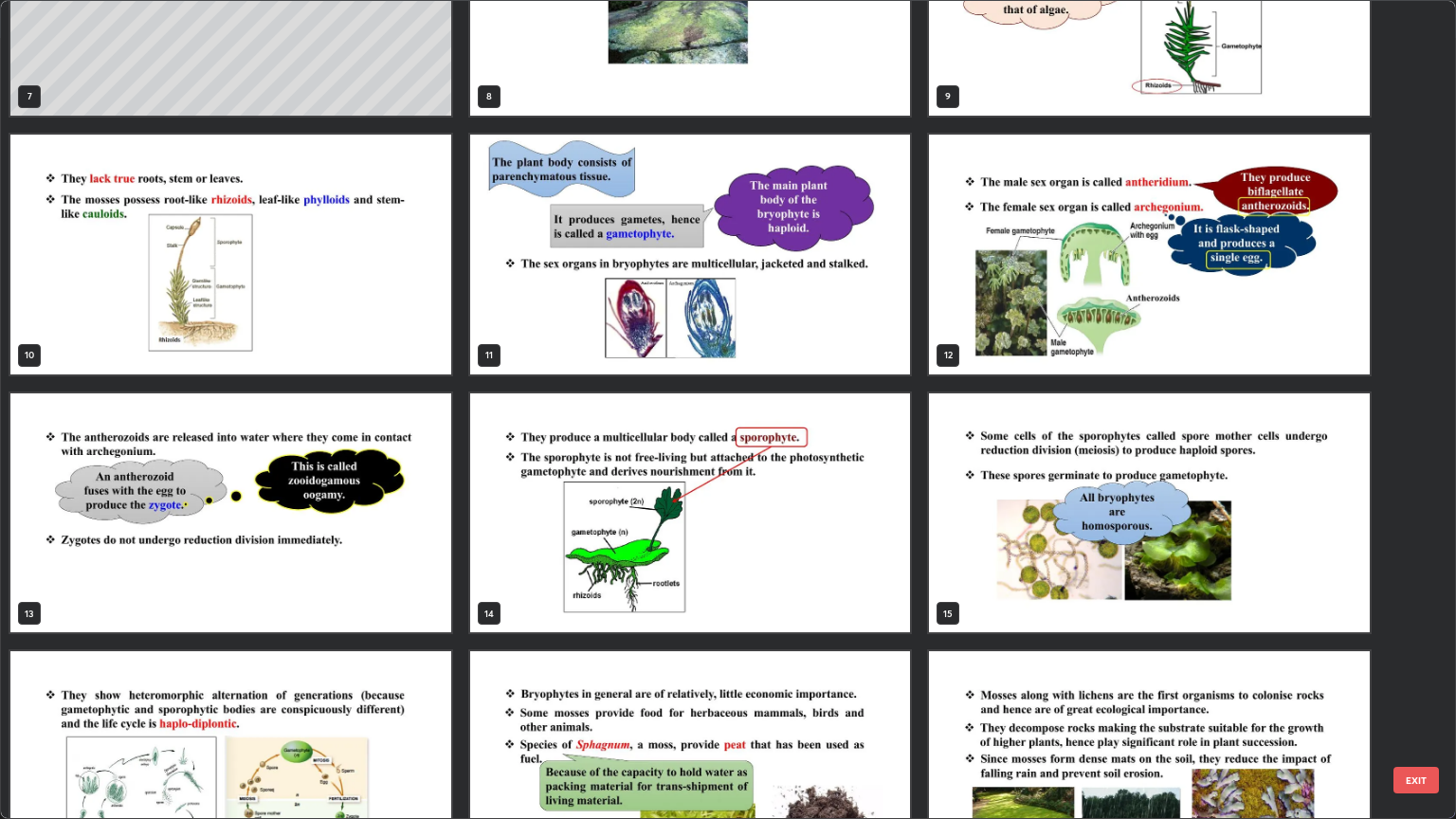 click at bounding box center (690, 254) 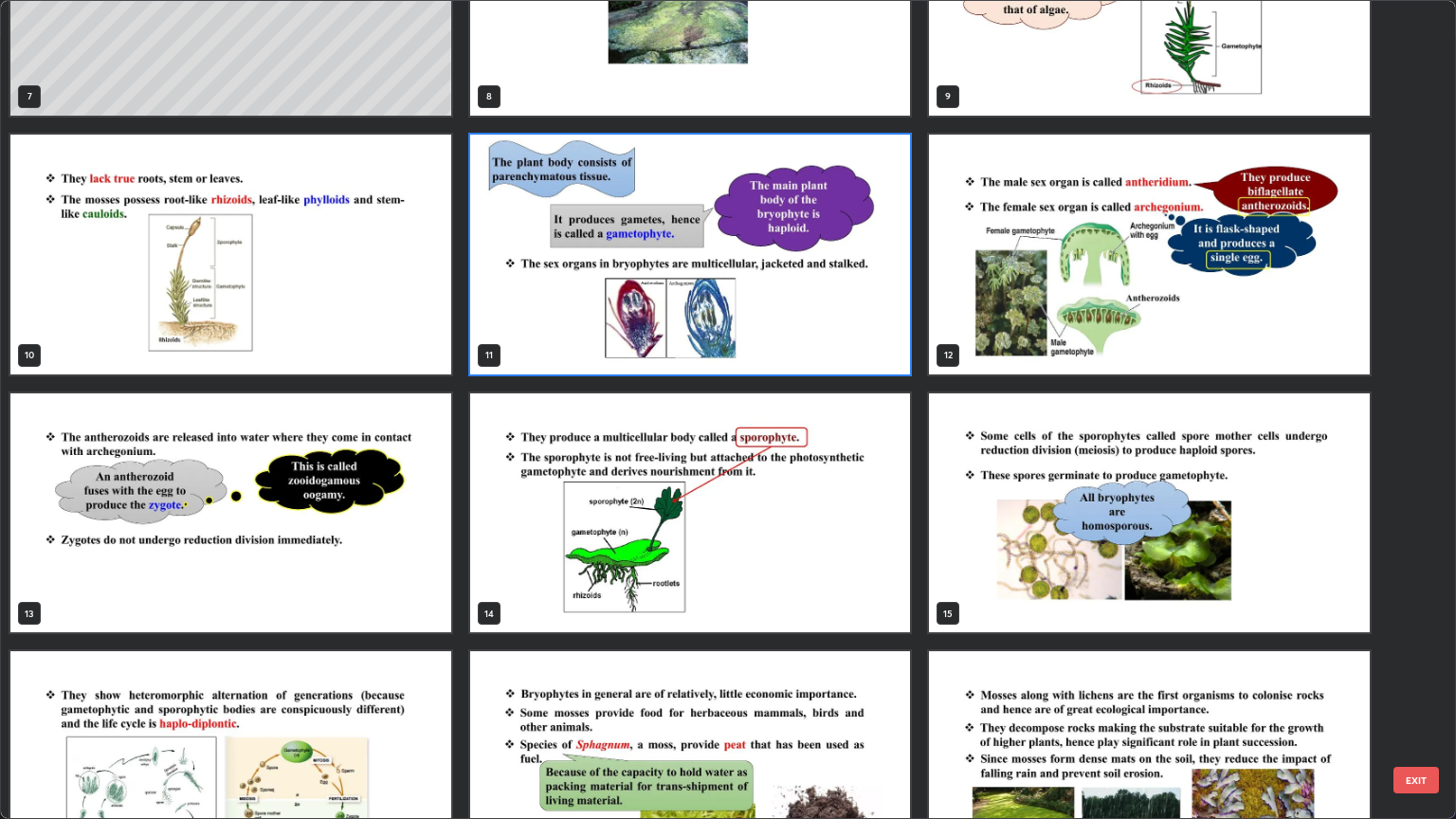 click at bounding box center (690, 254) 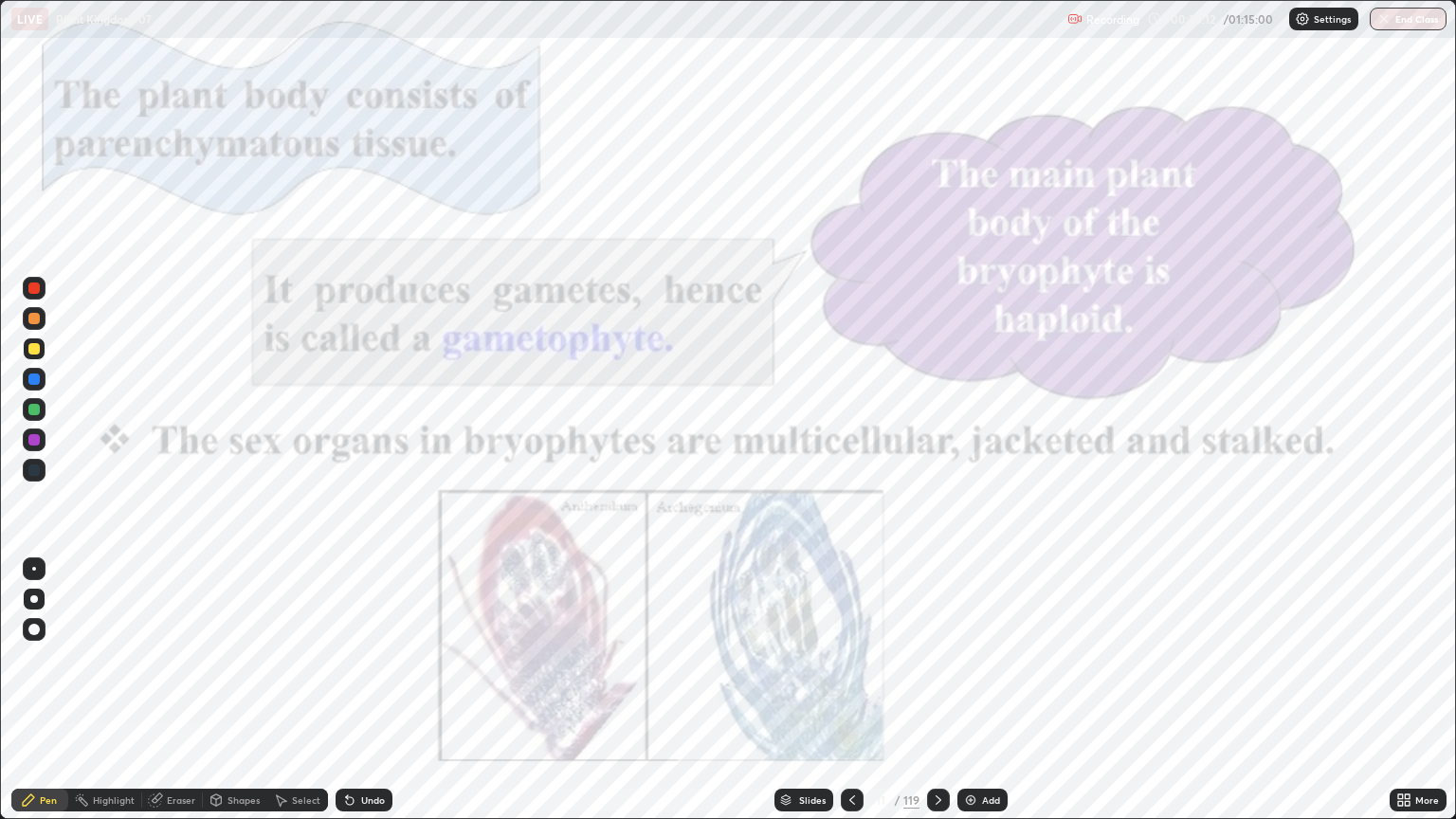 click at bounding box center [690, 254] 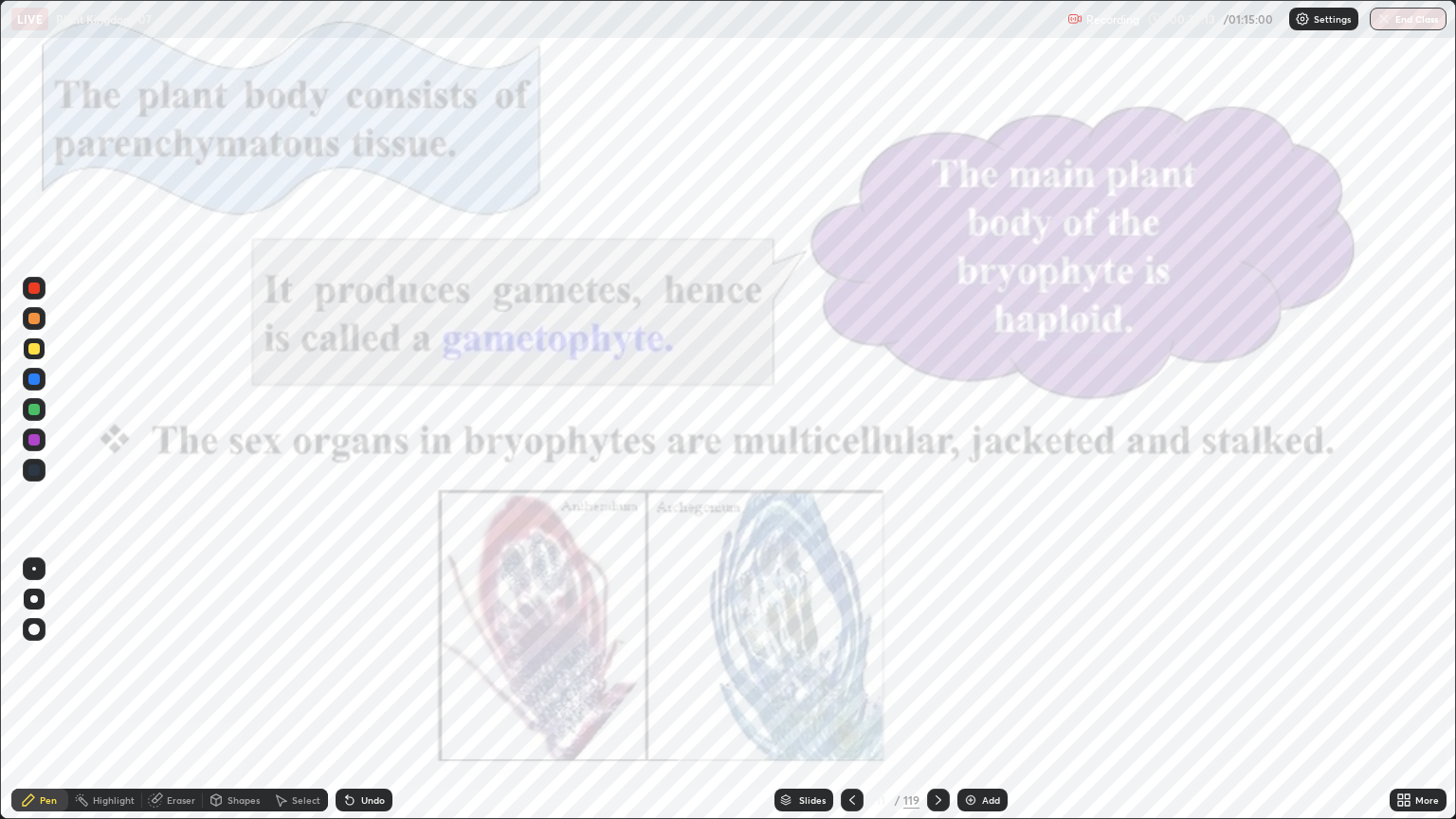 click on "More" at bounding box center [1418, 800] 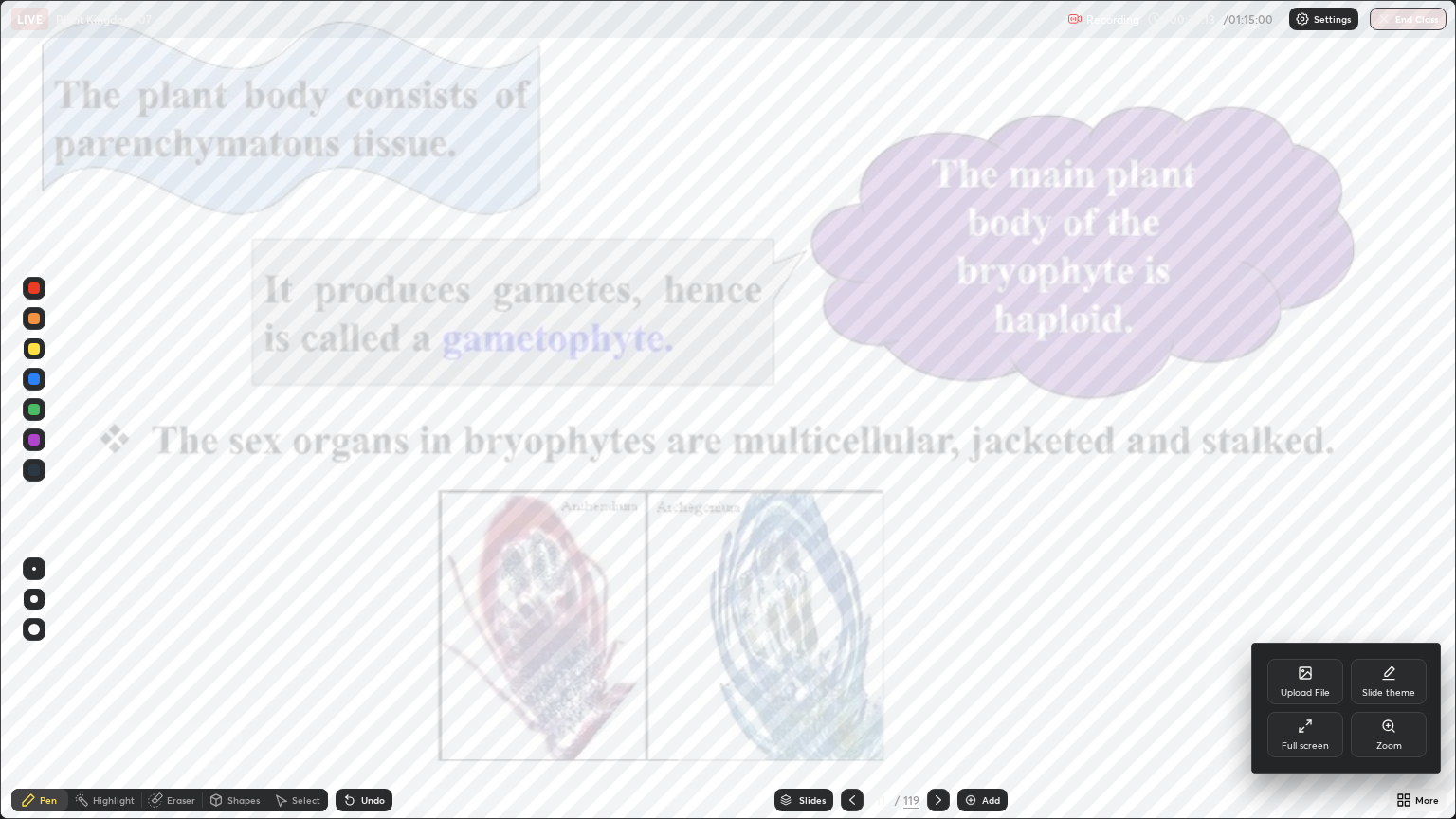 click 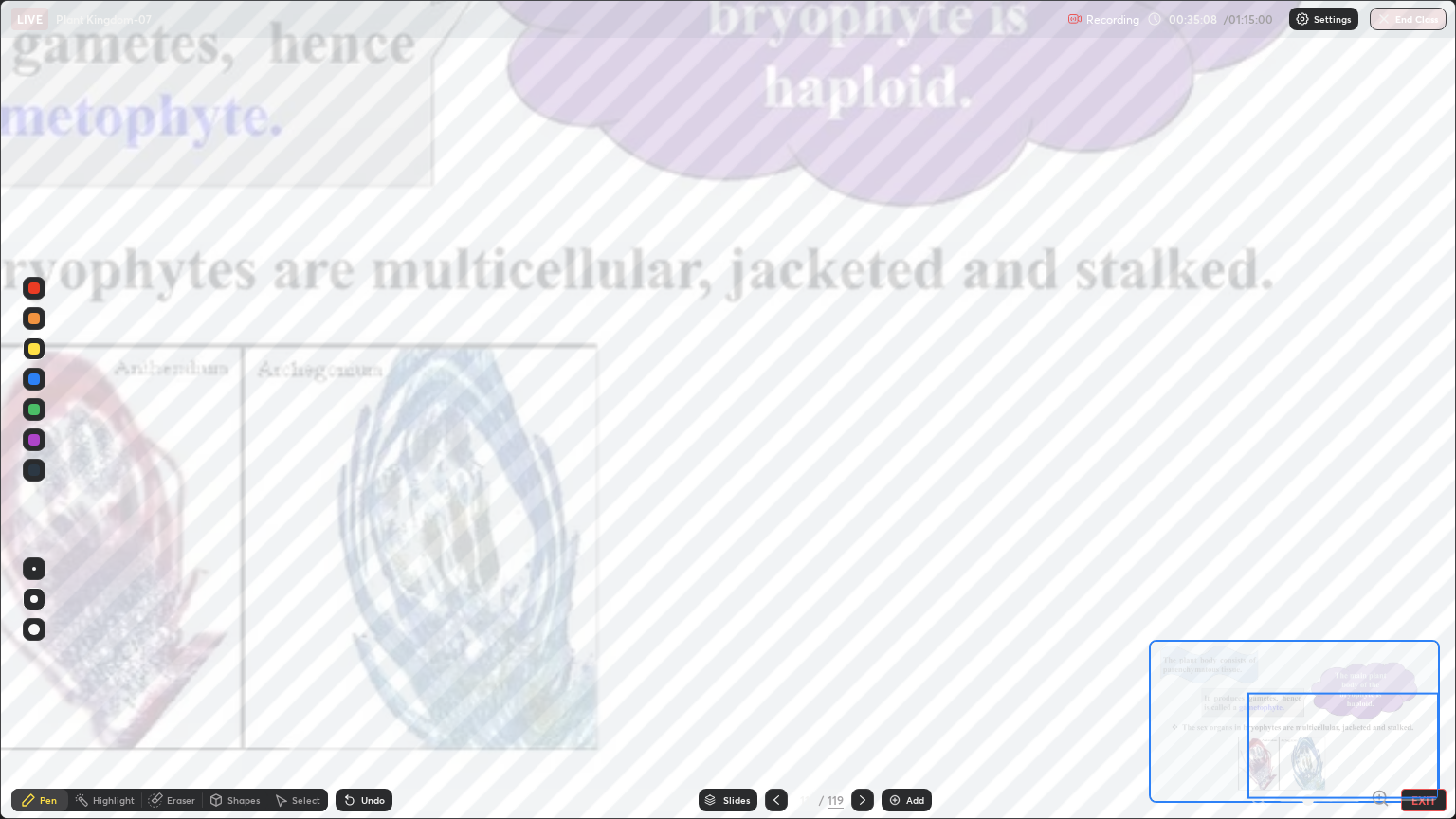 click on "Slides" at bounding box center [737, 800] 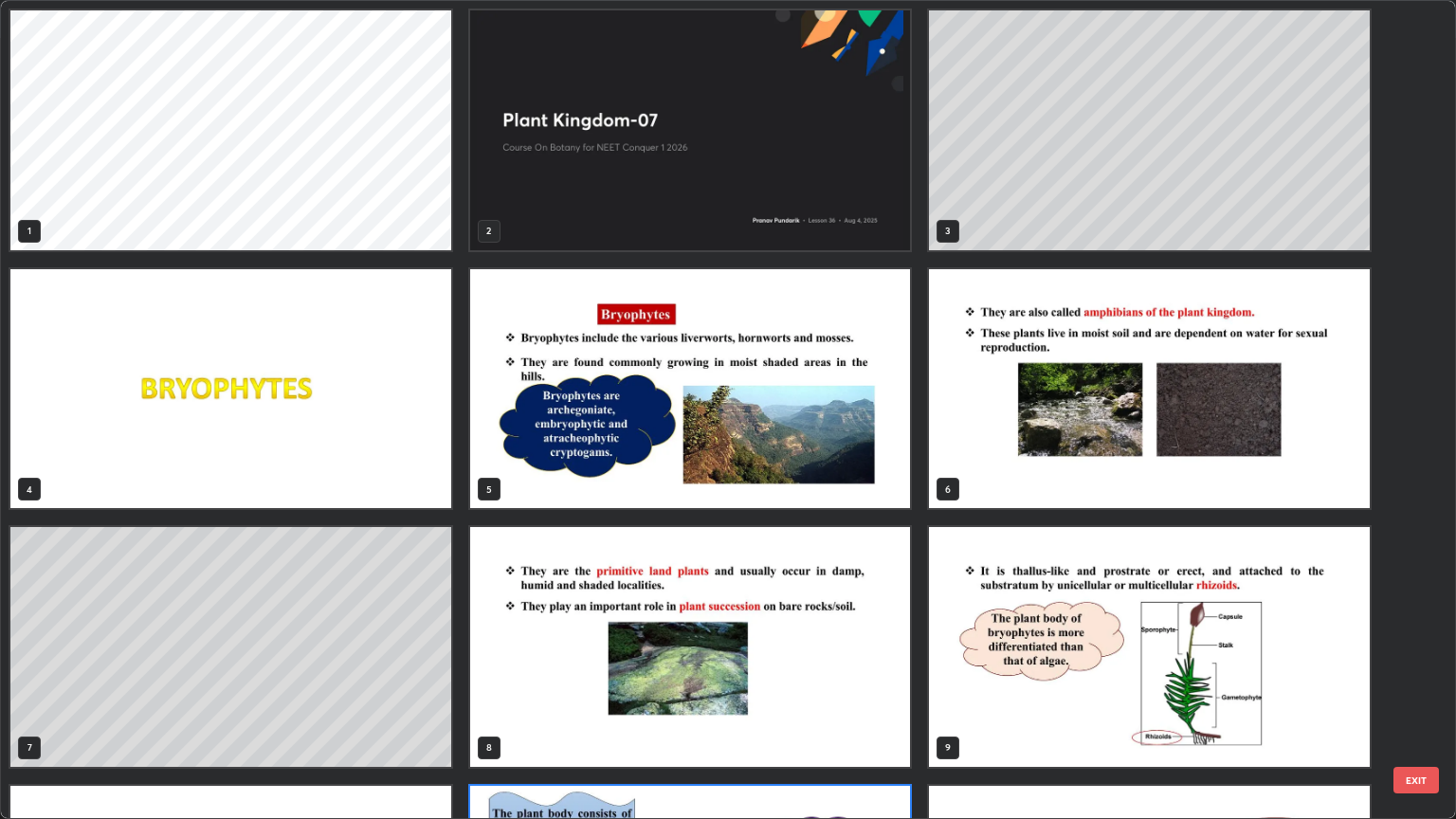 scroll, scrollTop: 216, scrollLeft: 0, axis: vertical 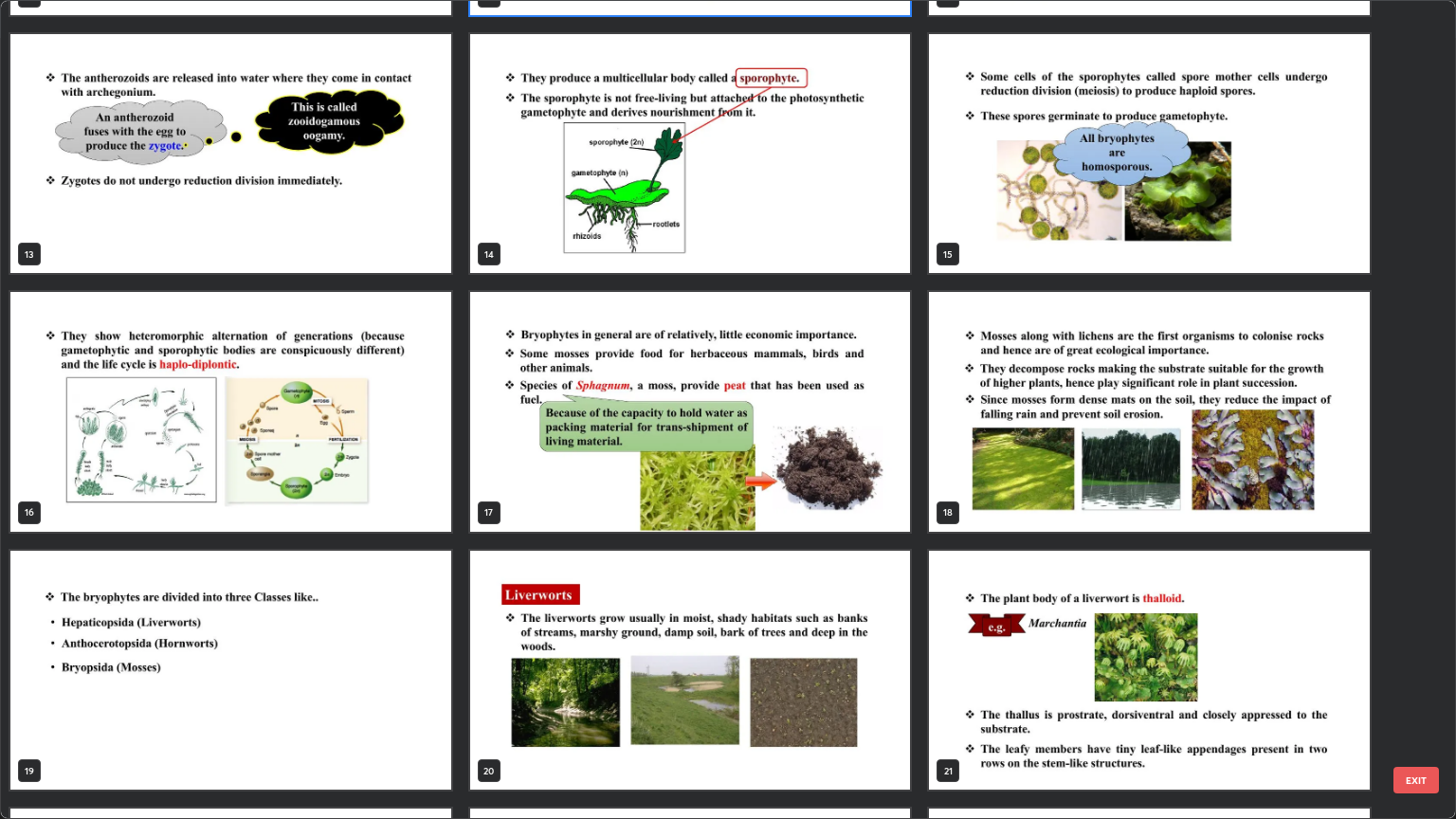 click at bounding box center (690, 411) 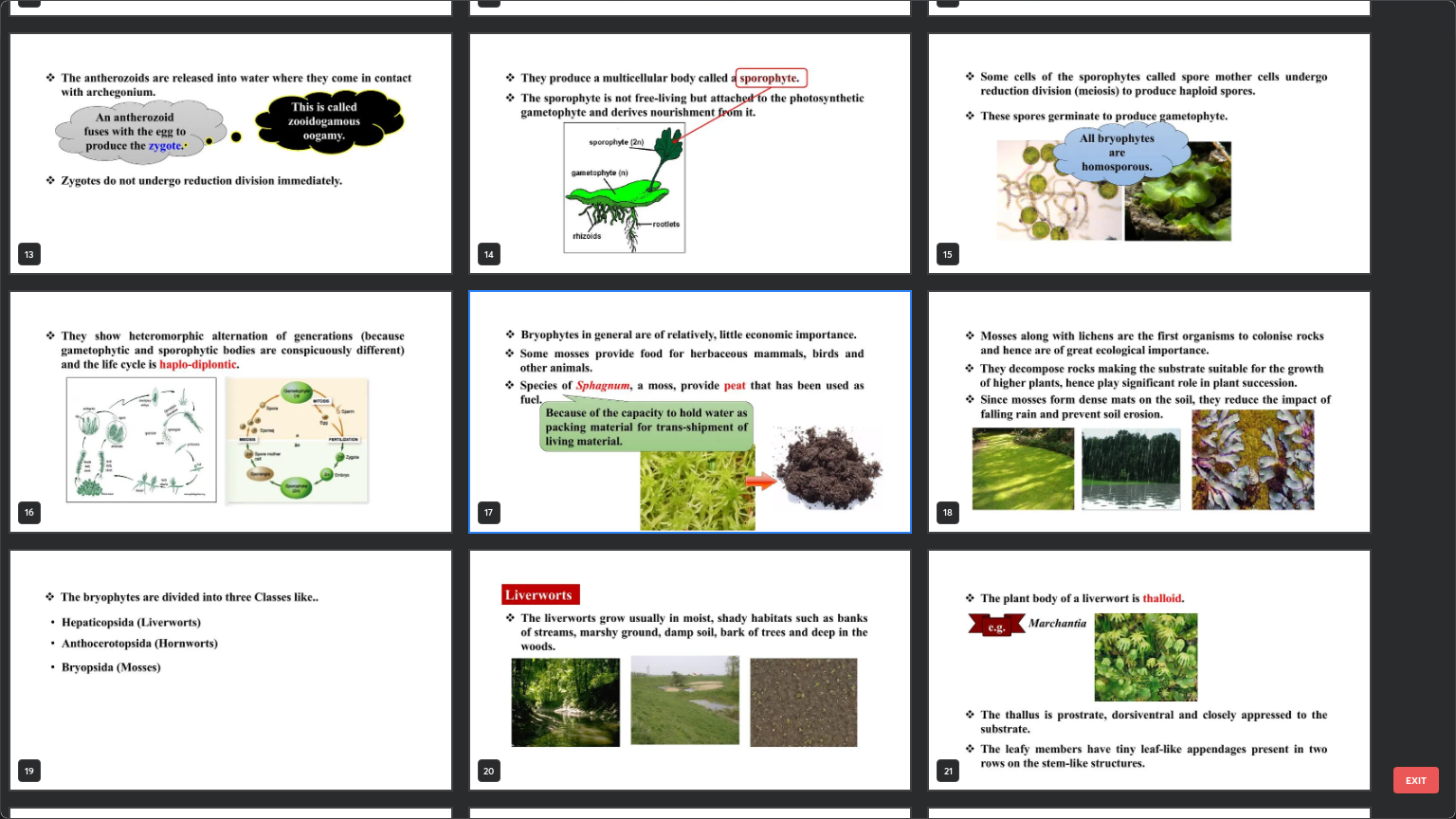 click at bounding box center (690, 411) 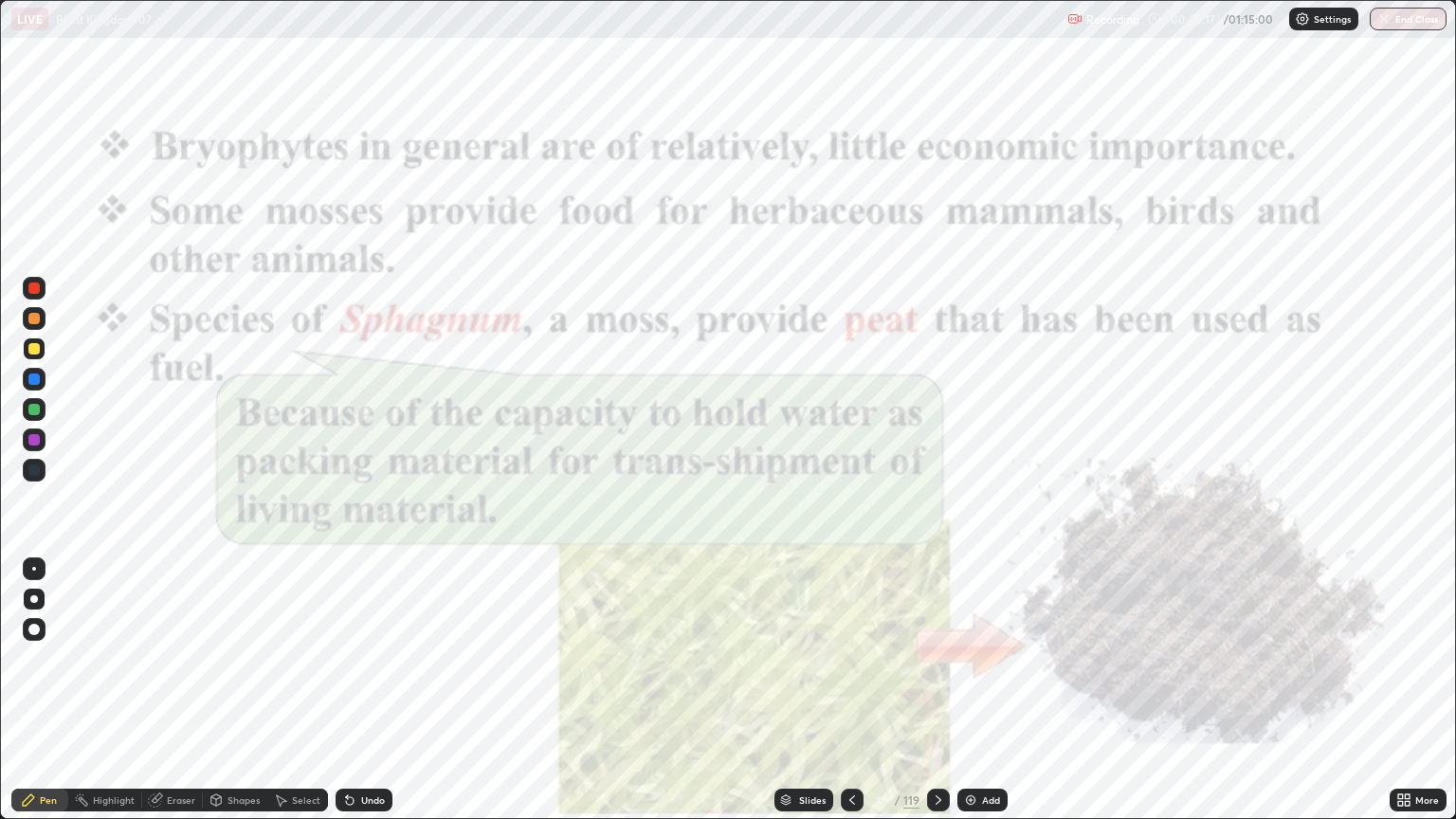click at bounding box center [690, 411] 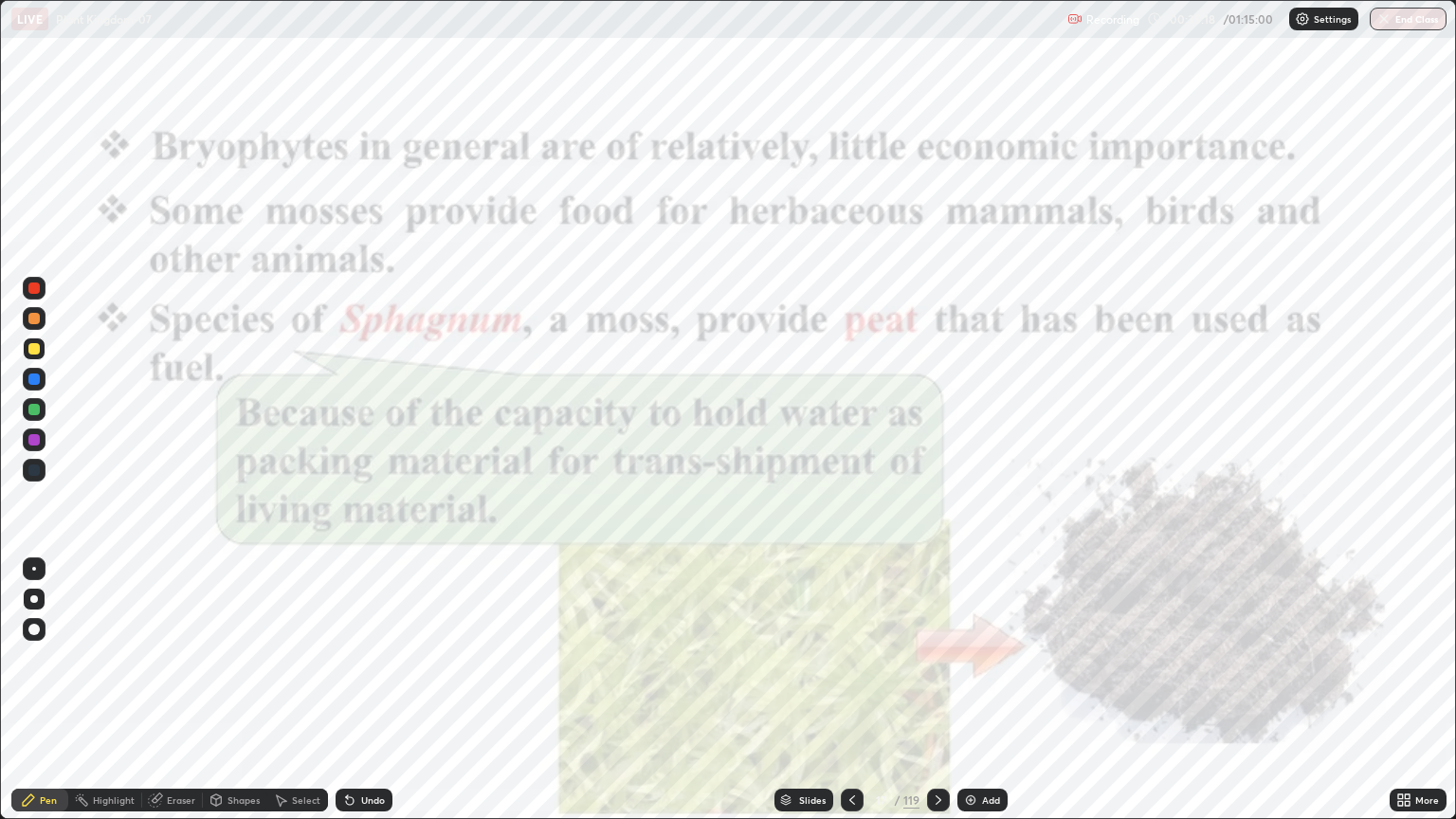click at bounding box center [690, 411] 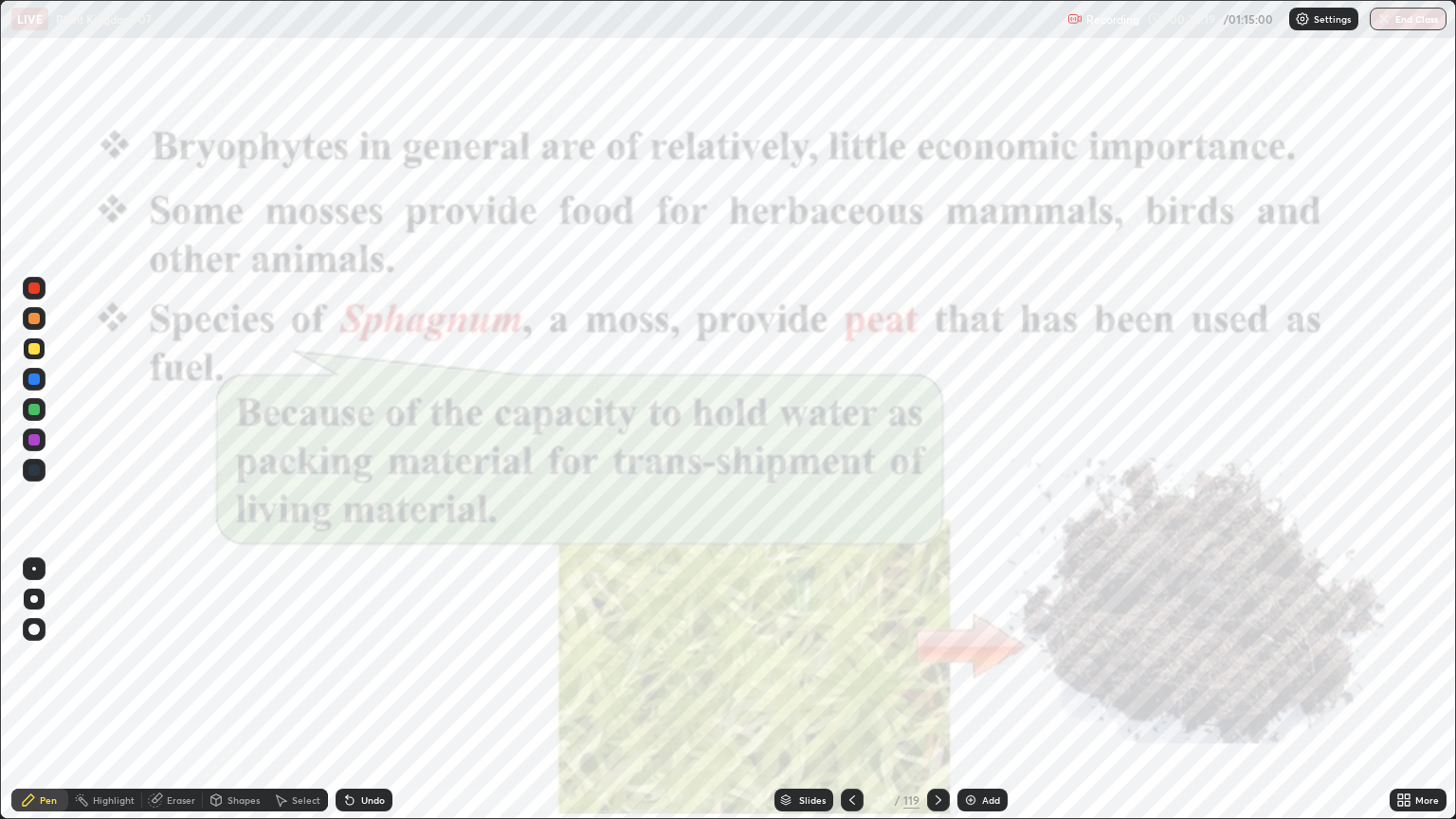 click 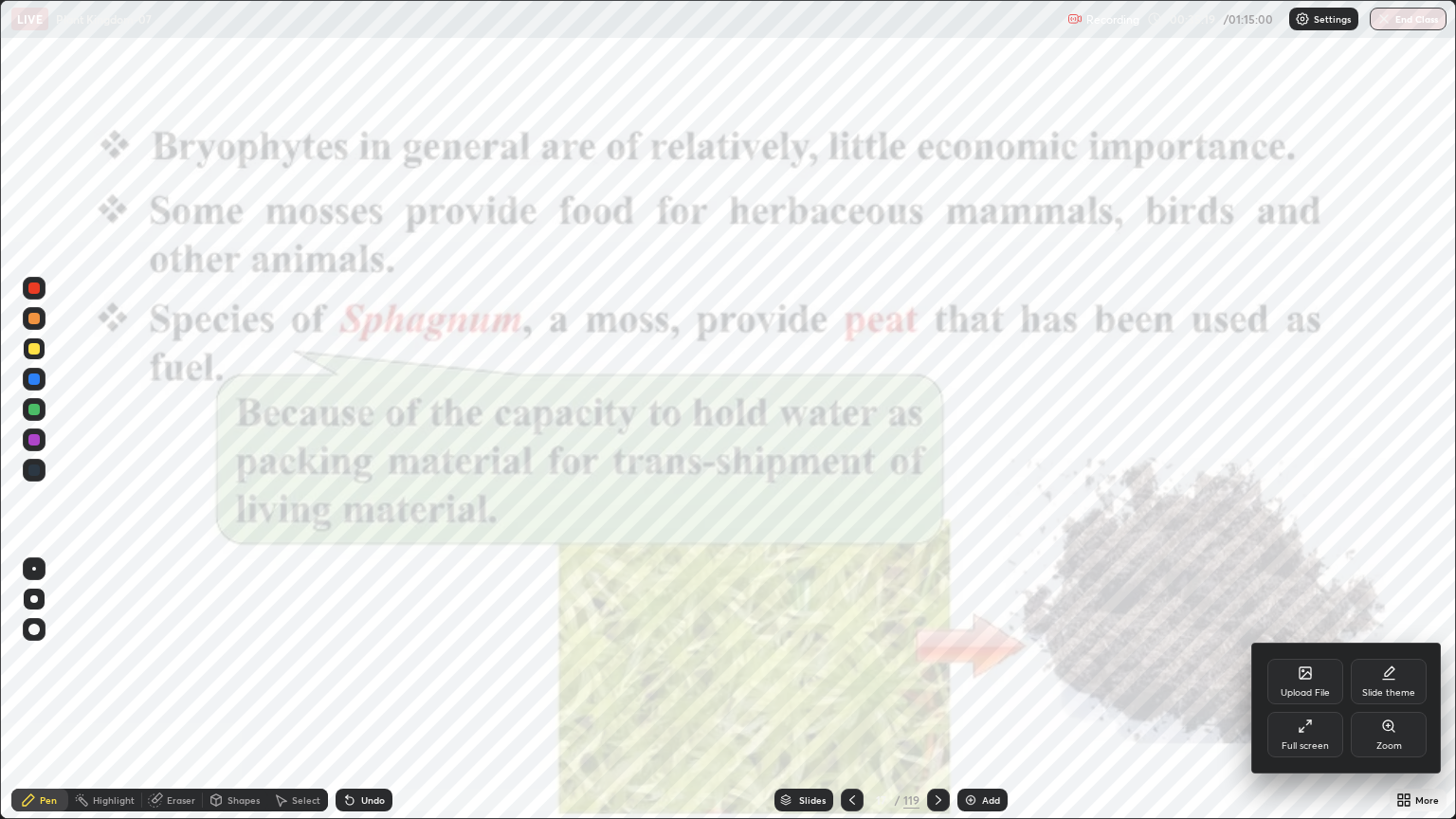 click on "Zoom" at bounding box center [1389, 746] 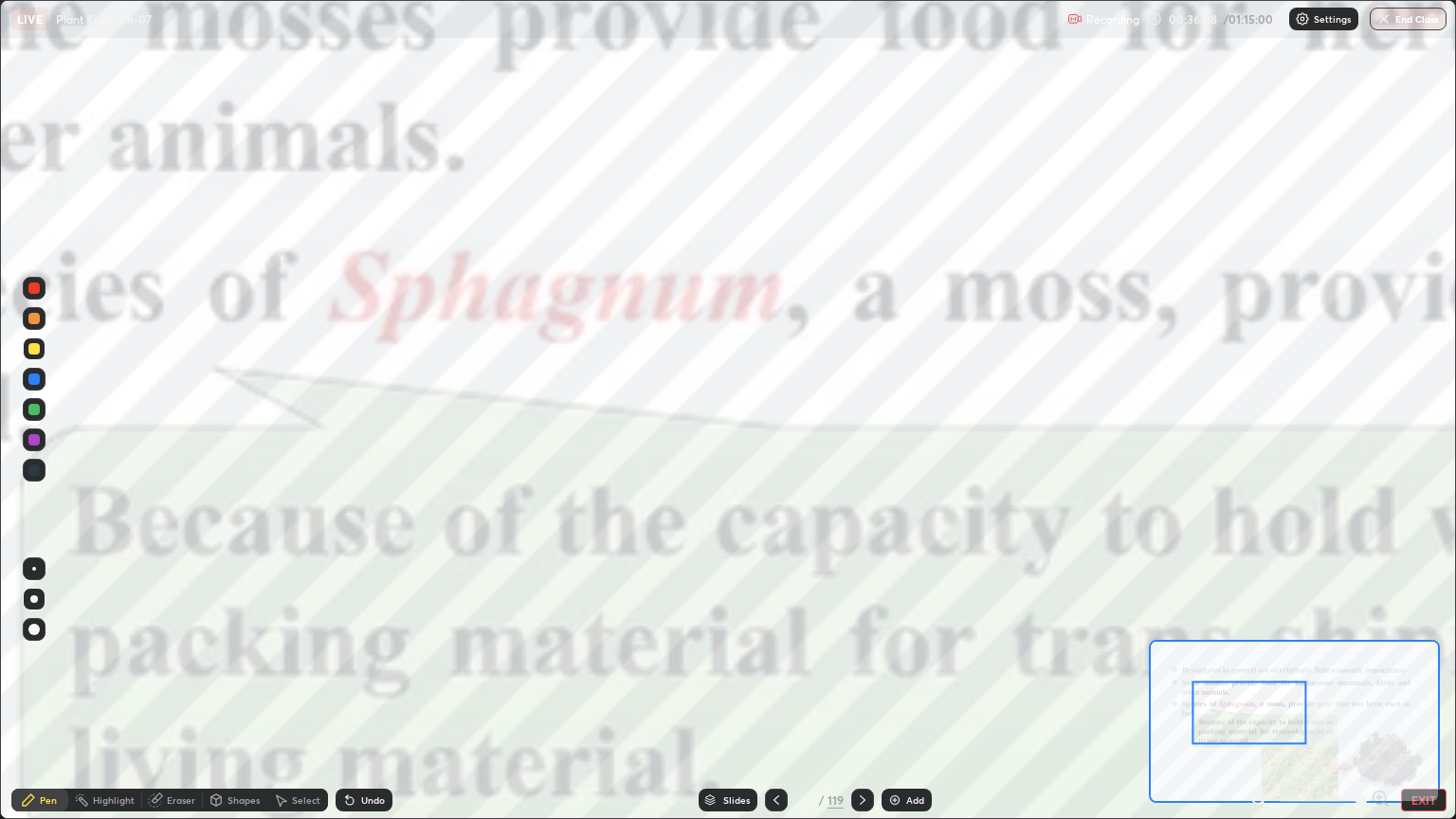 click 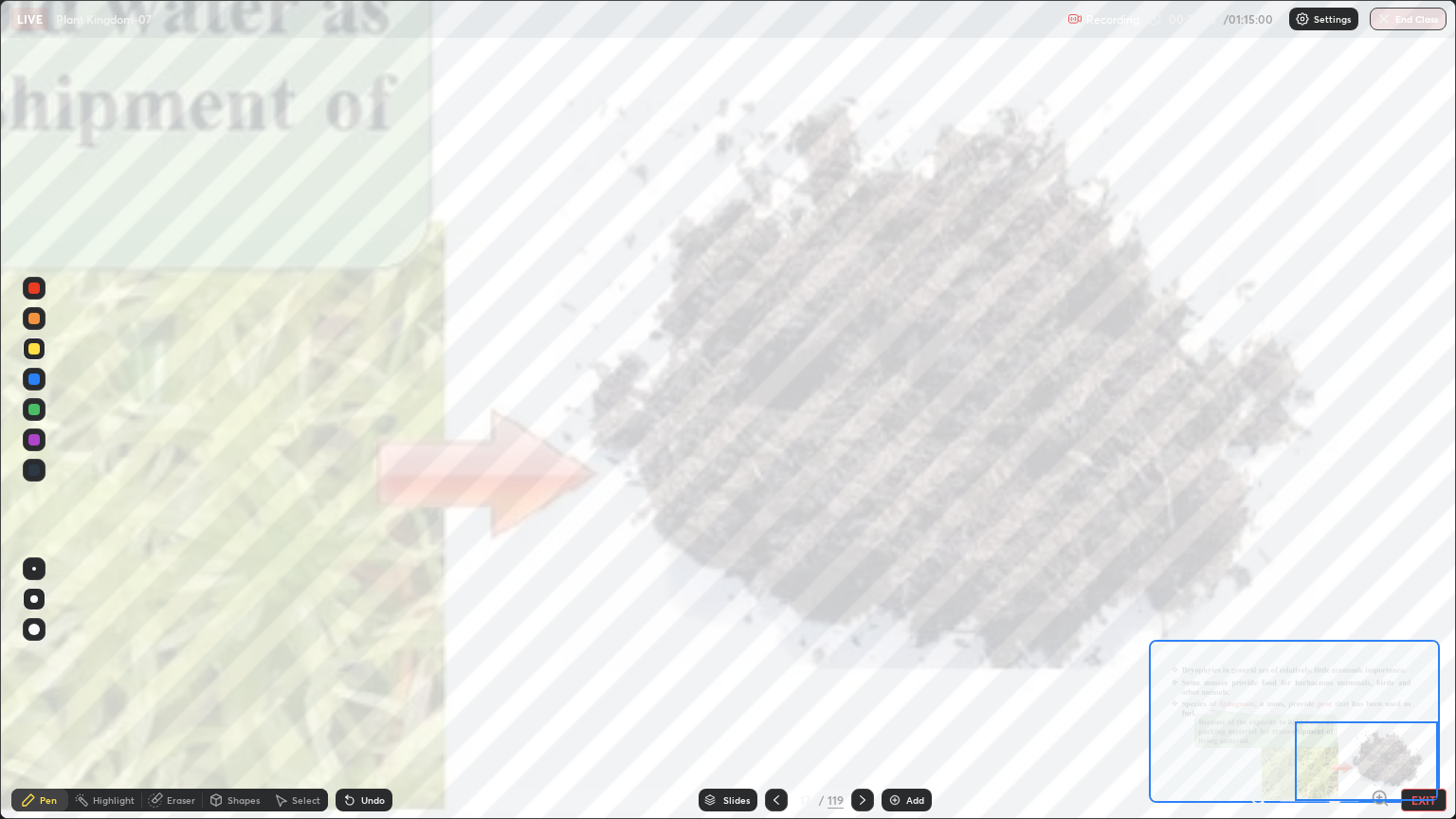 click on "Slides" at bounding box center (737, 800) 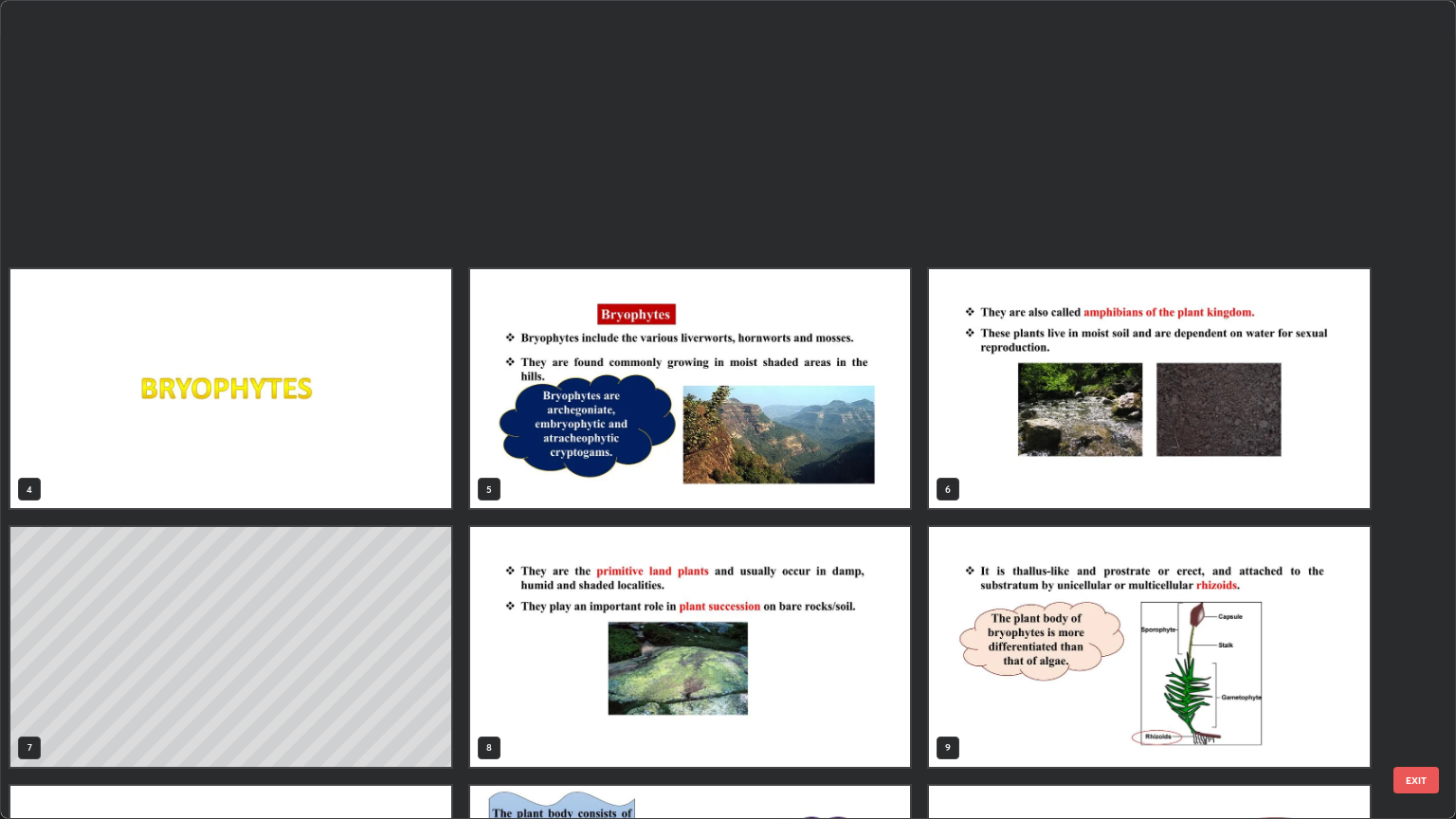 scroll, scrollTop: 733, scrollLeft: 0, axis: vertical 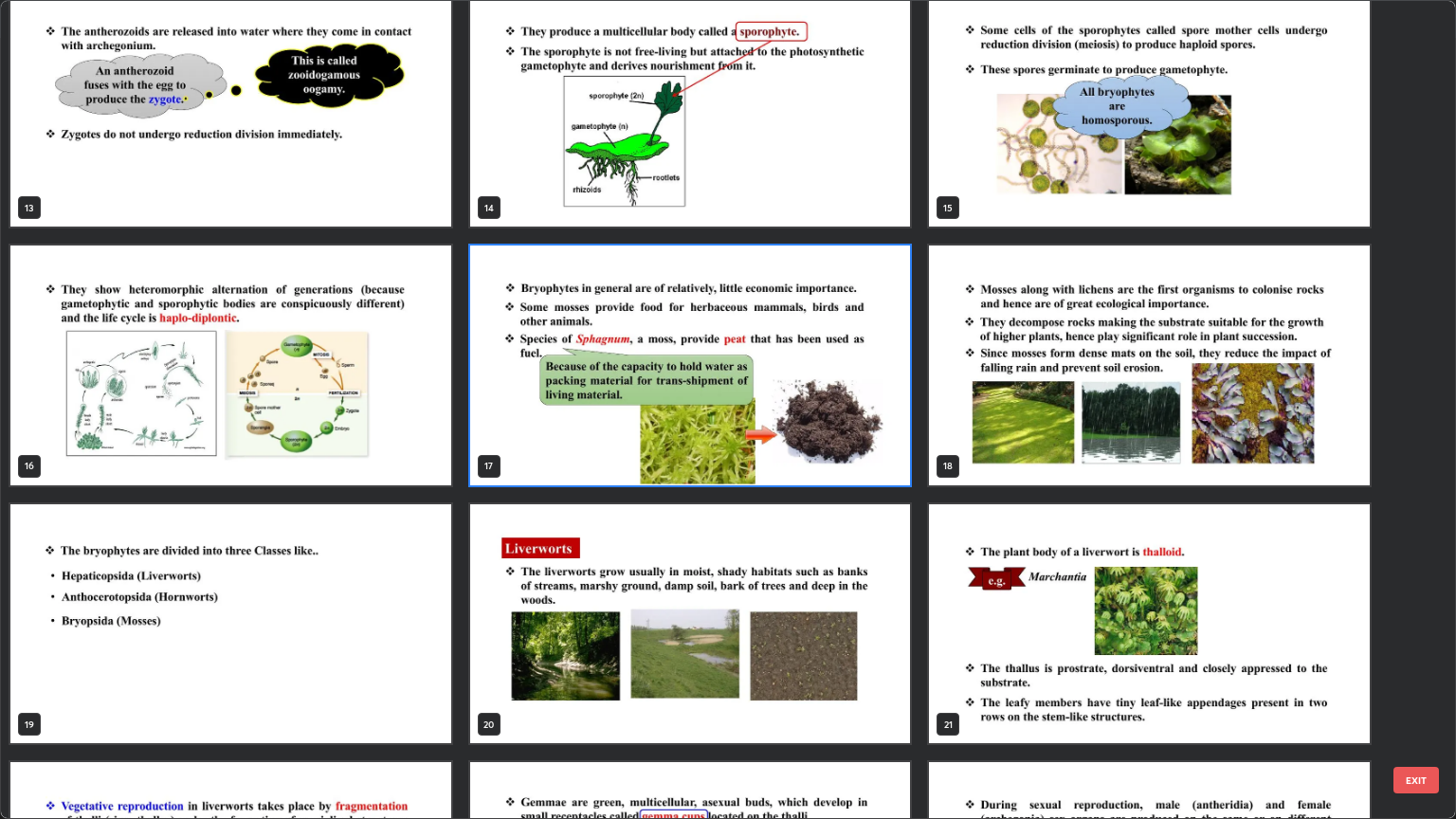 click at bounding box center (1149, 365) 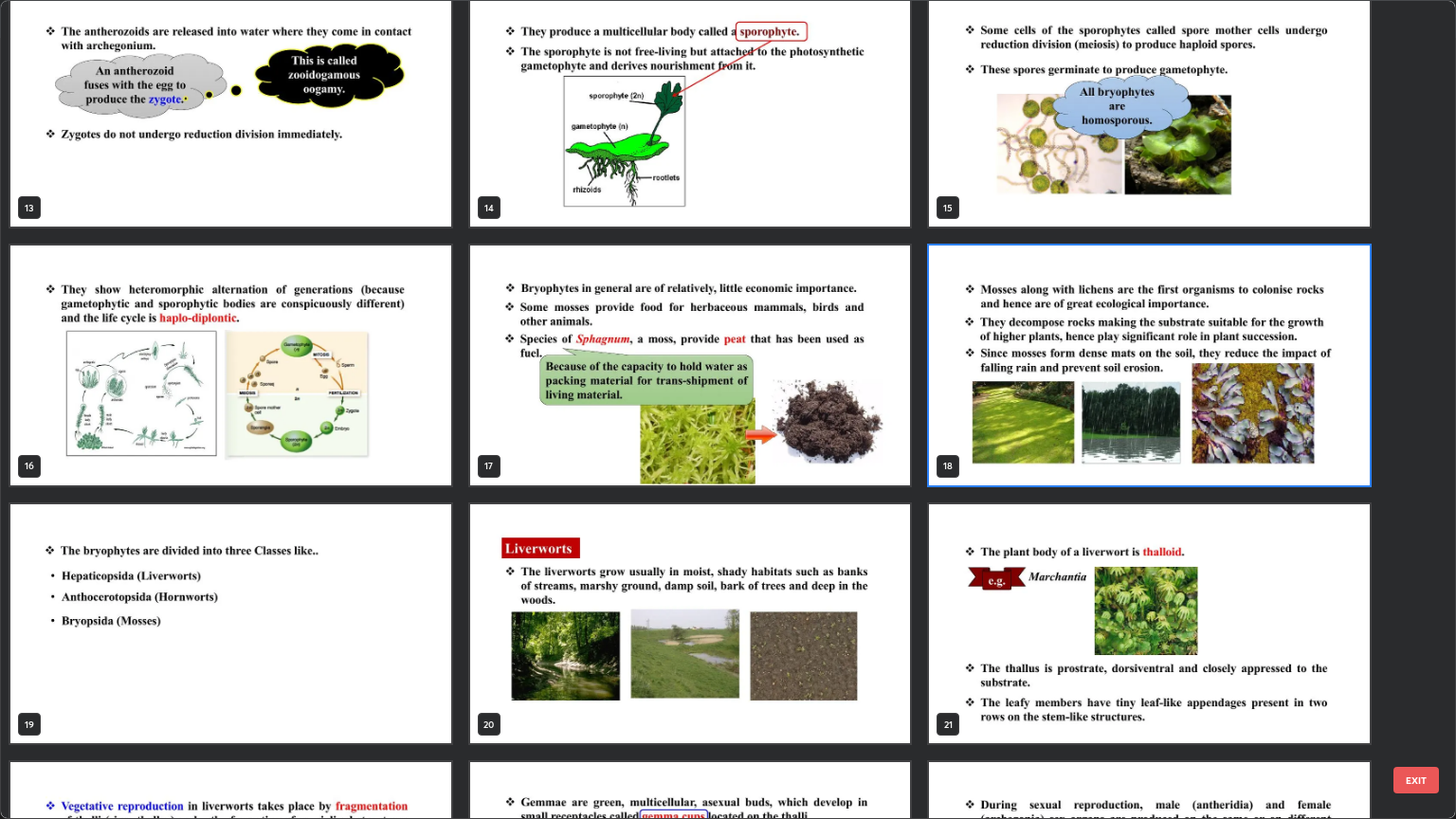 click at bounding box center [1149, 365] 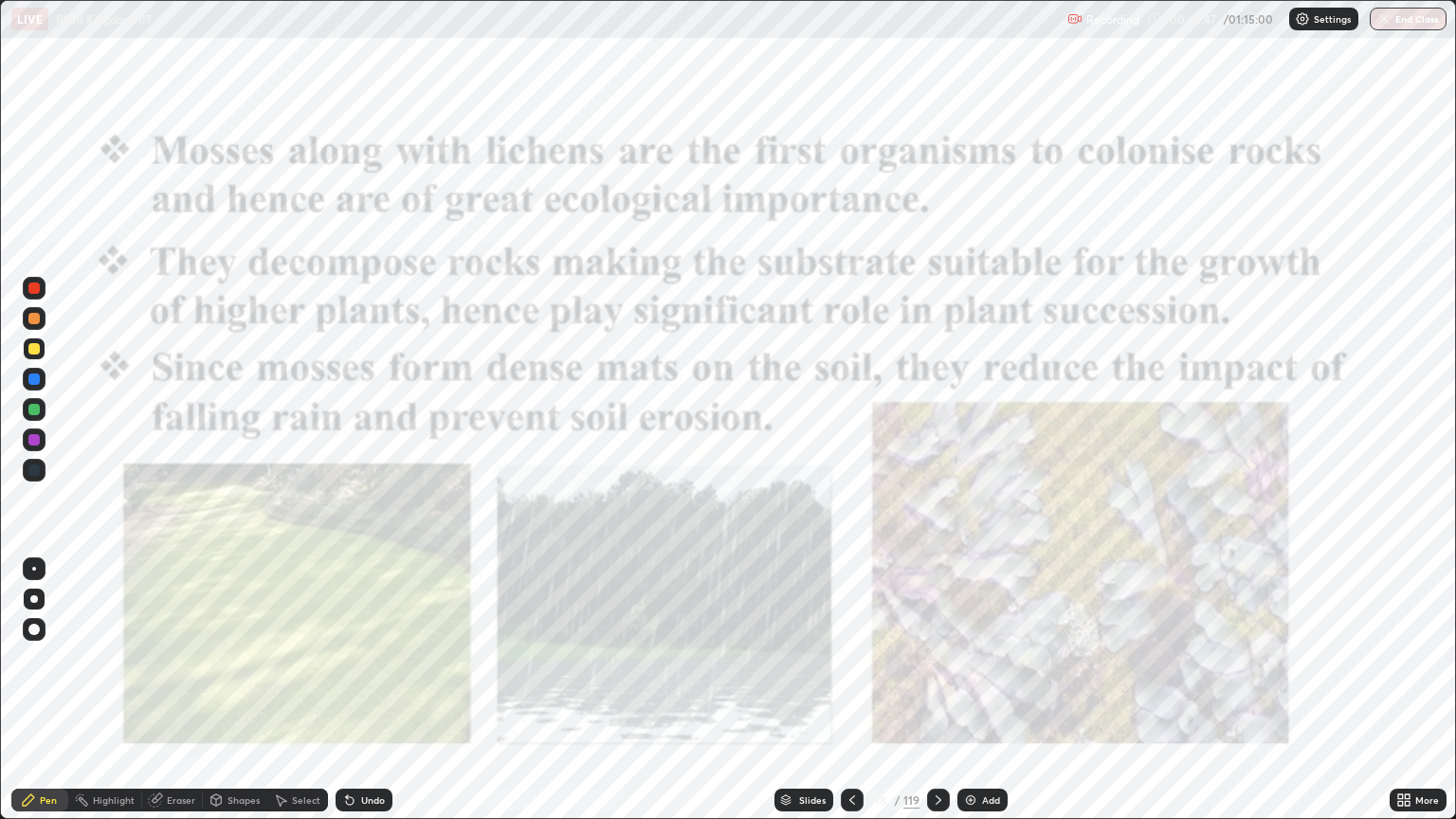 click at bounding box center (1149, 365) 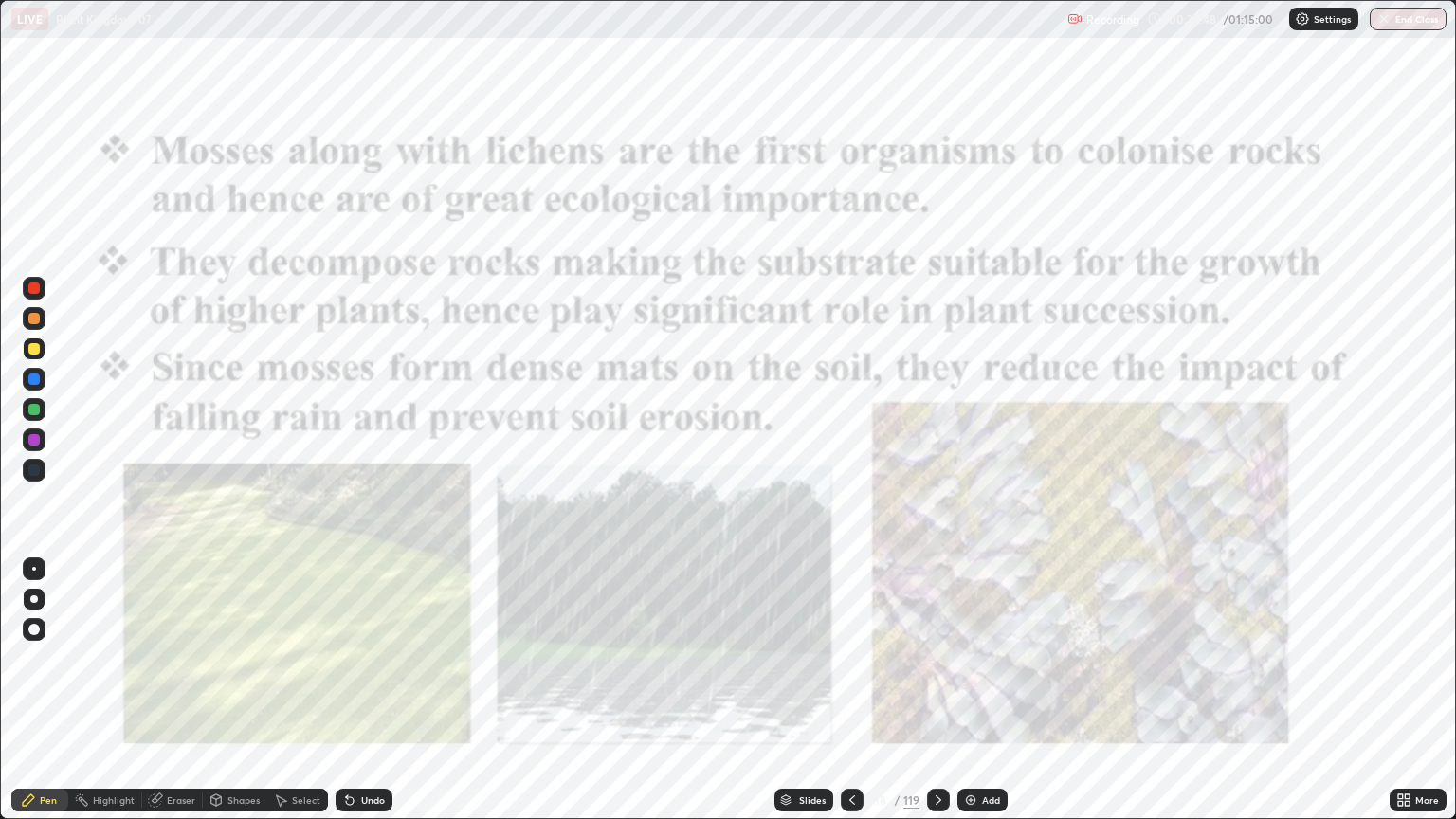 click on "More" at bounding box center [1427, 800] 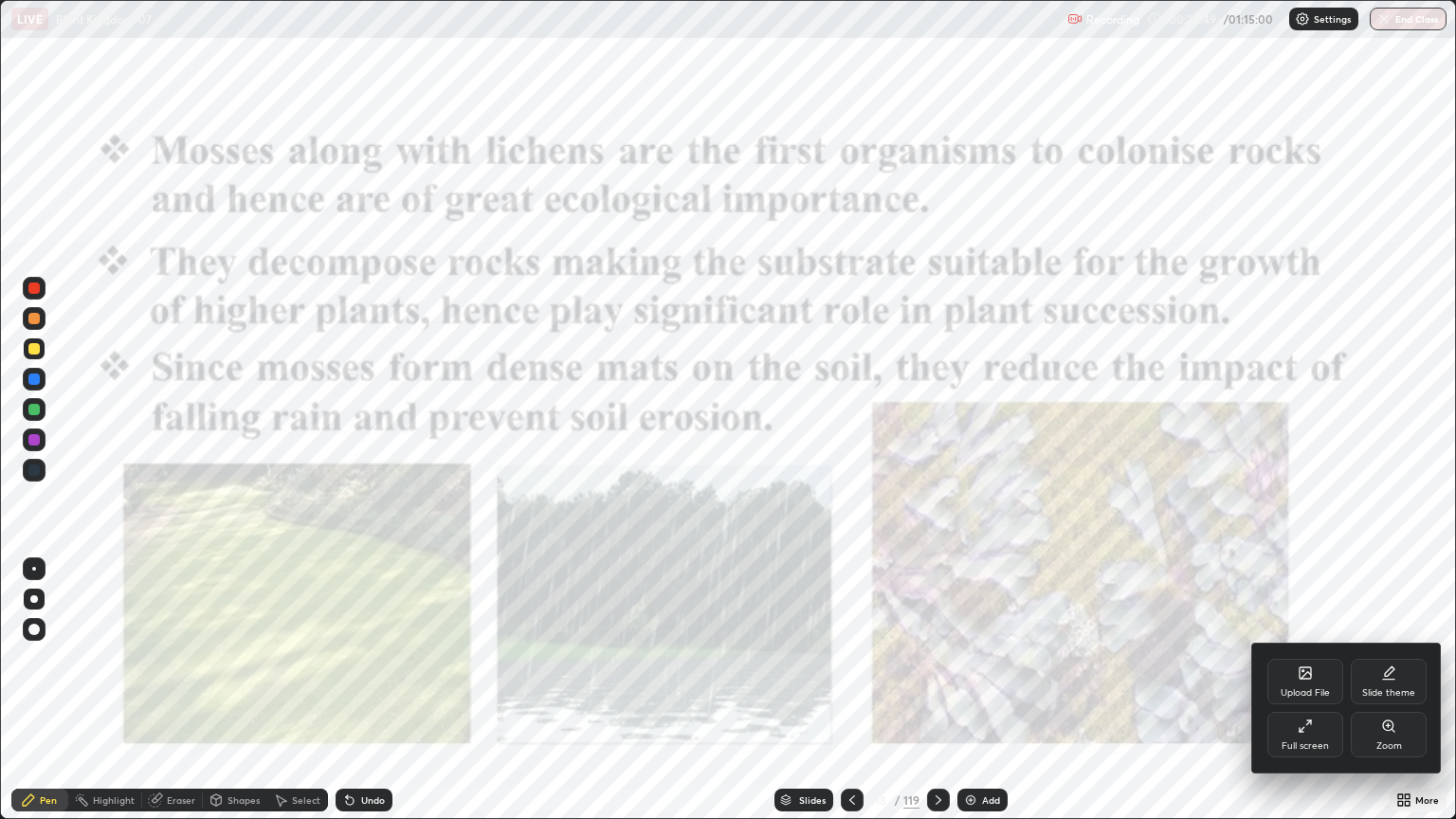 click on "Zoom" at bounding box center (1389, 746) 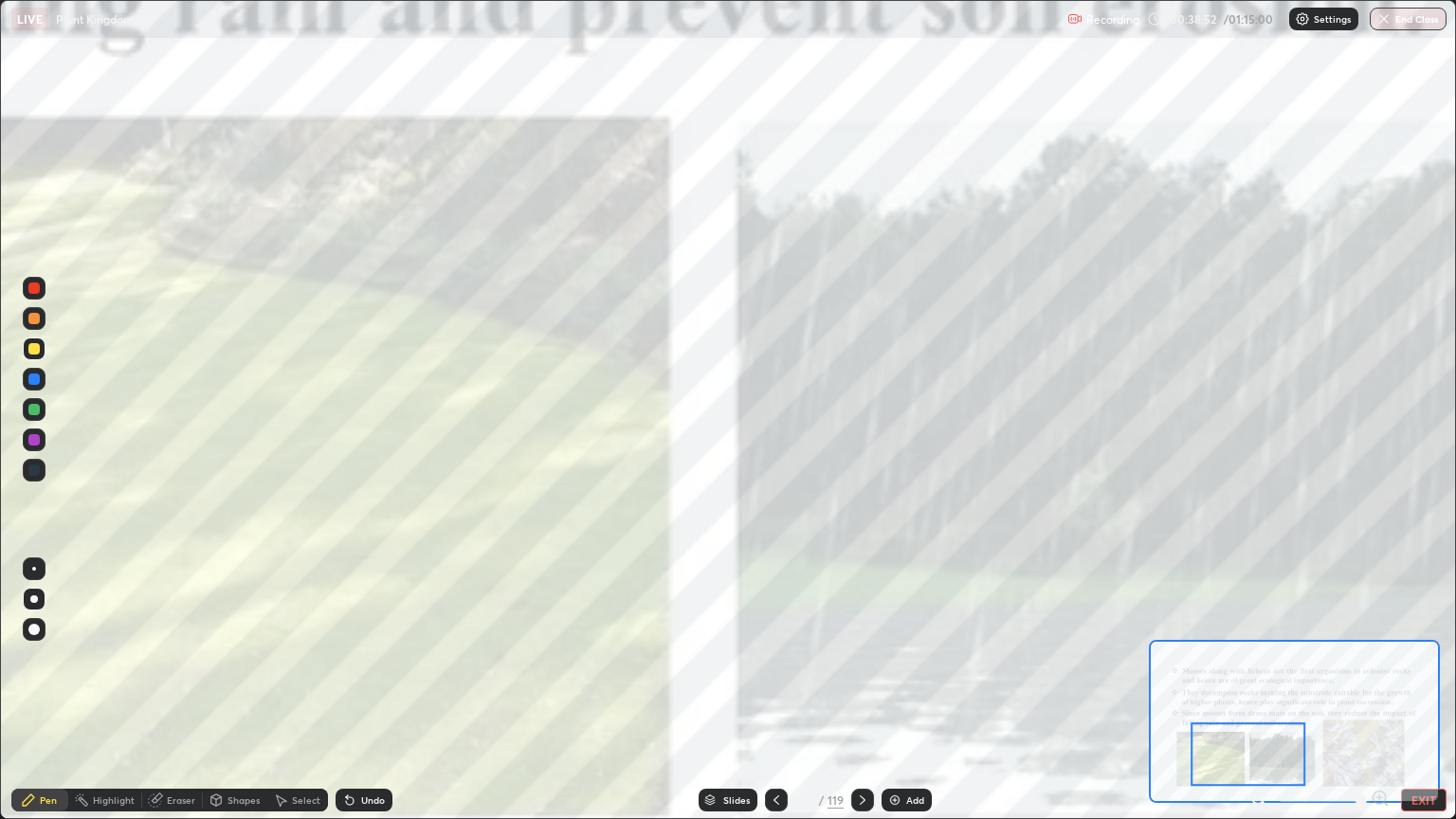 click 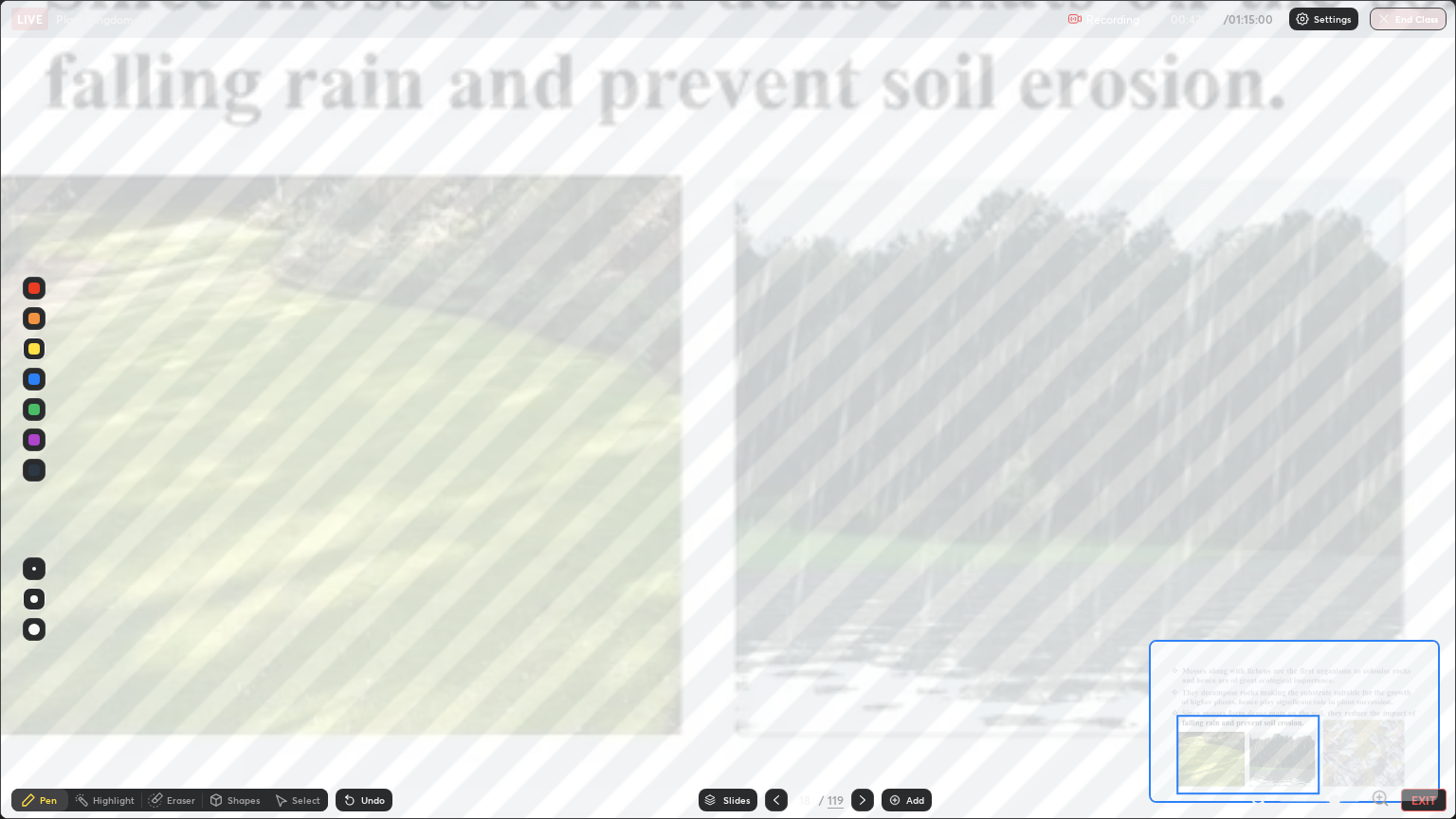 click on "Slides" at bounding box center [737, 800] 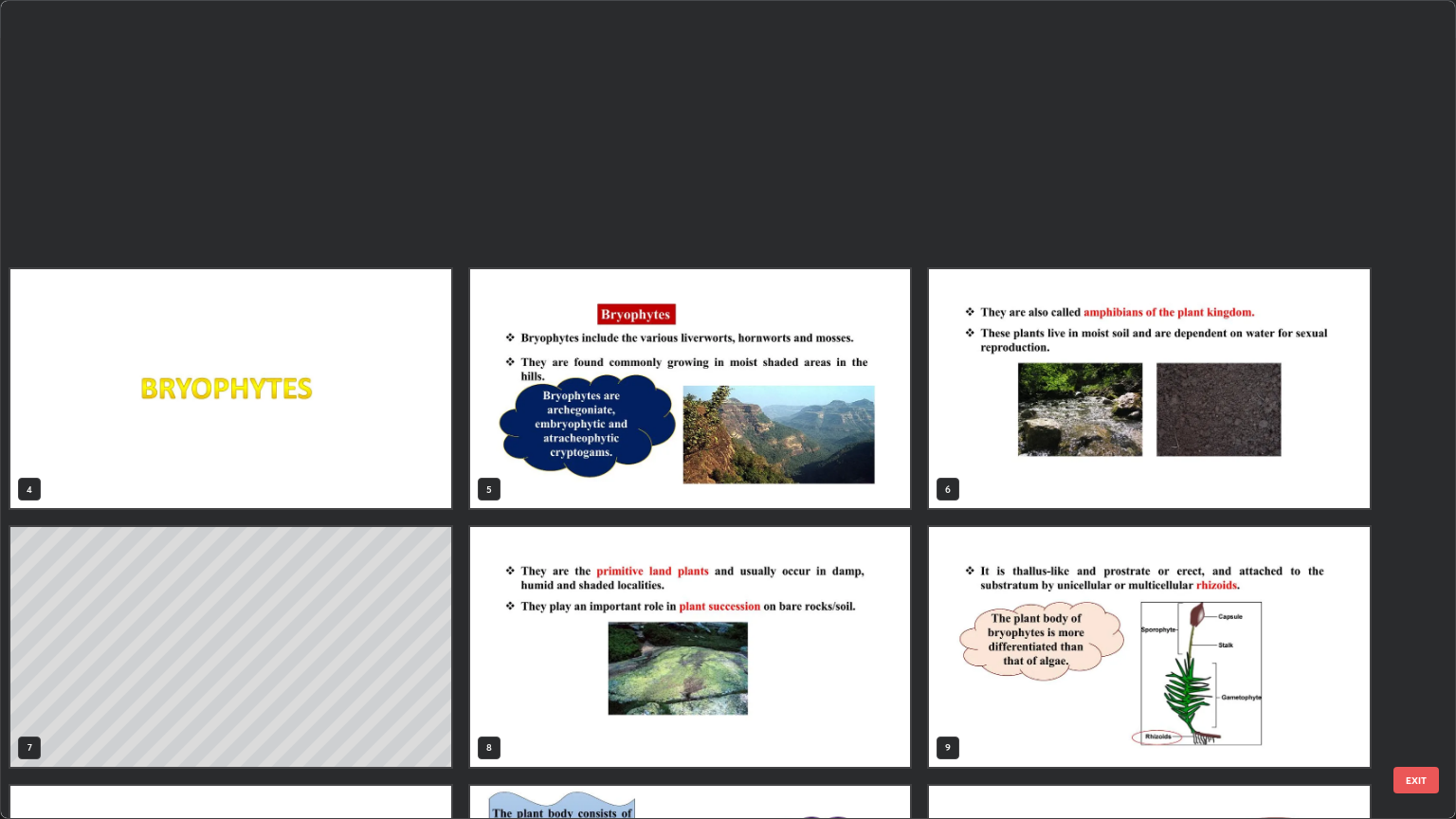 scroll, scrollTop: 733, scrollLeft: 0, axis: vertical 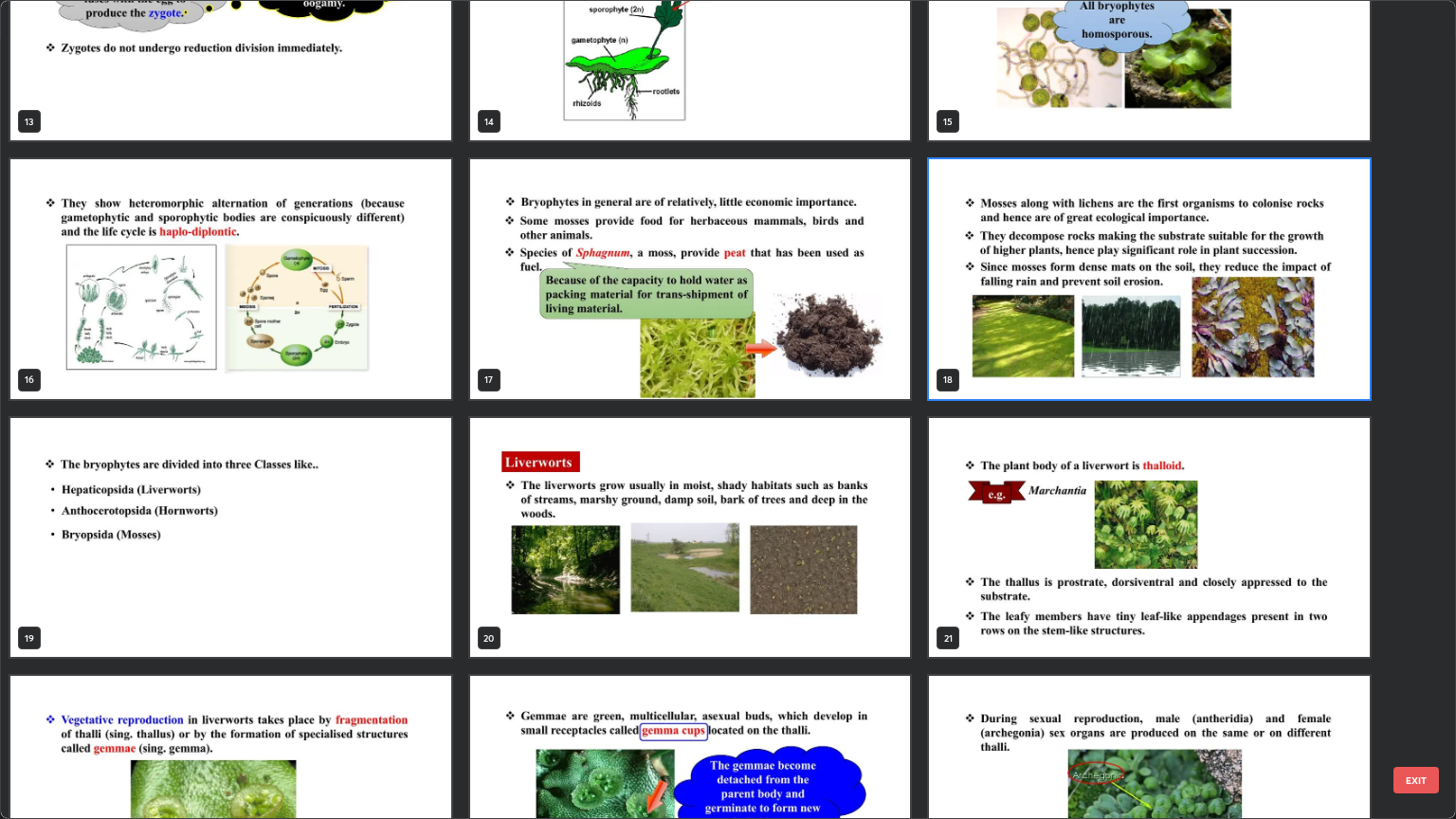 click at bounding box center (230, 537) 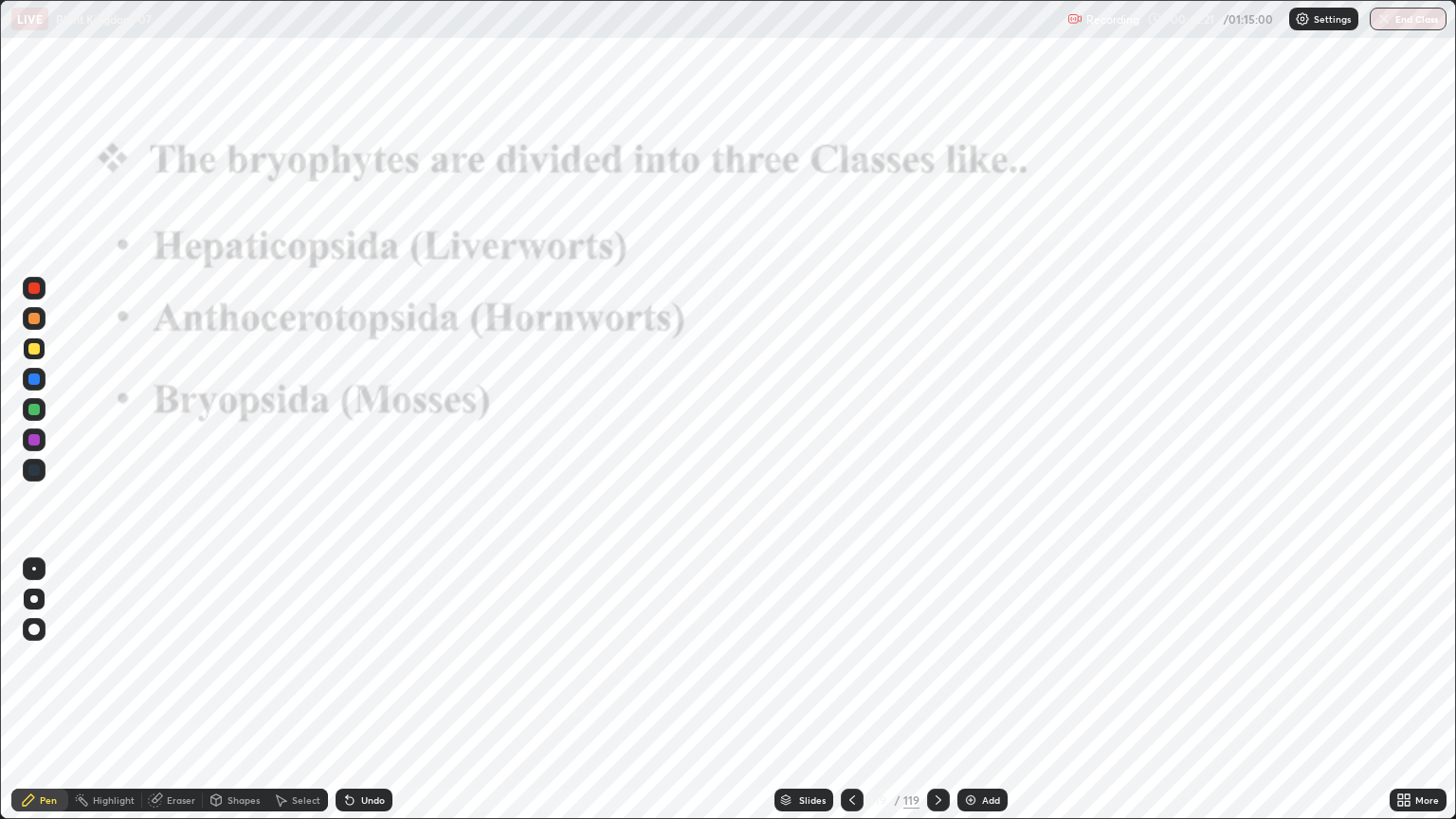 click at bounding box center [230, 537] 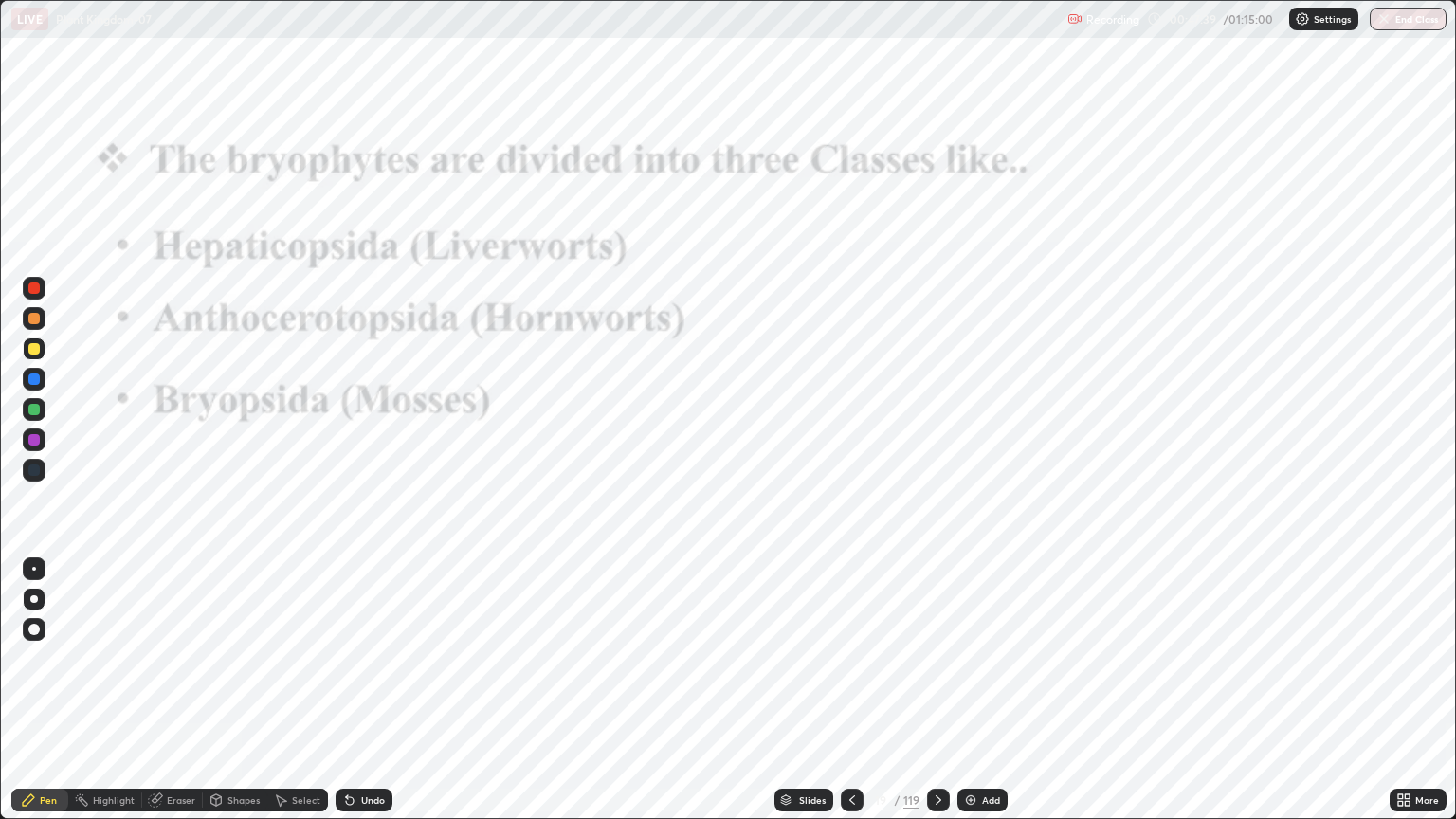 click at bounding box center [34, 470] 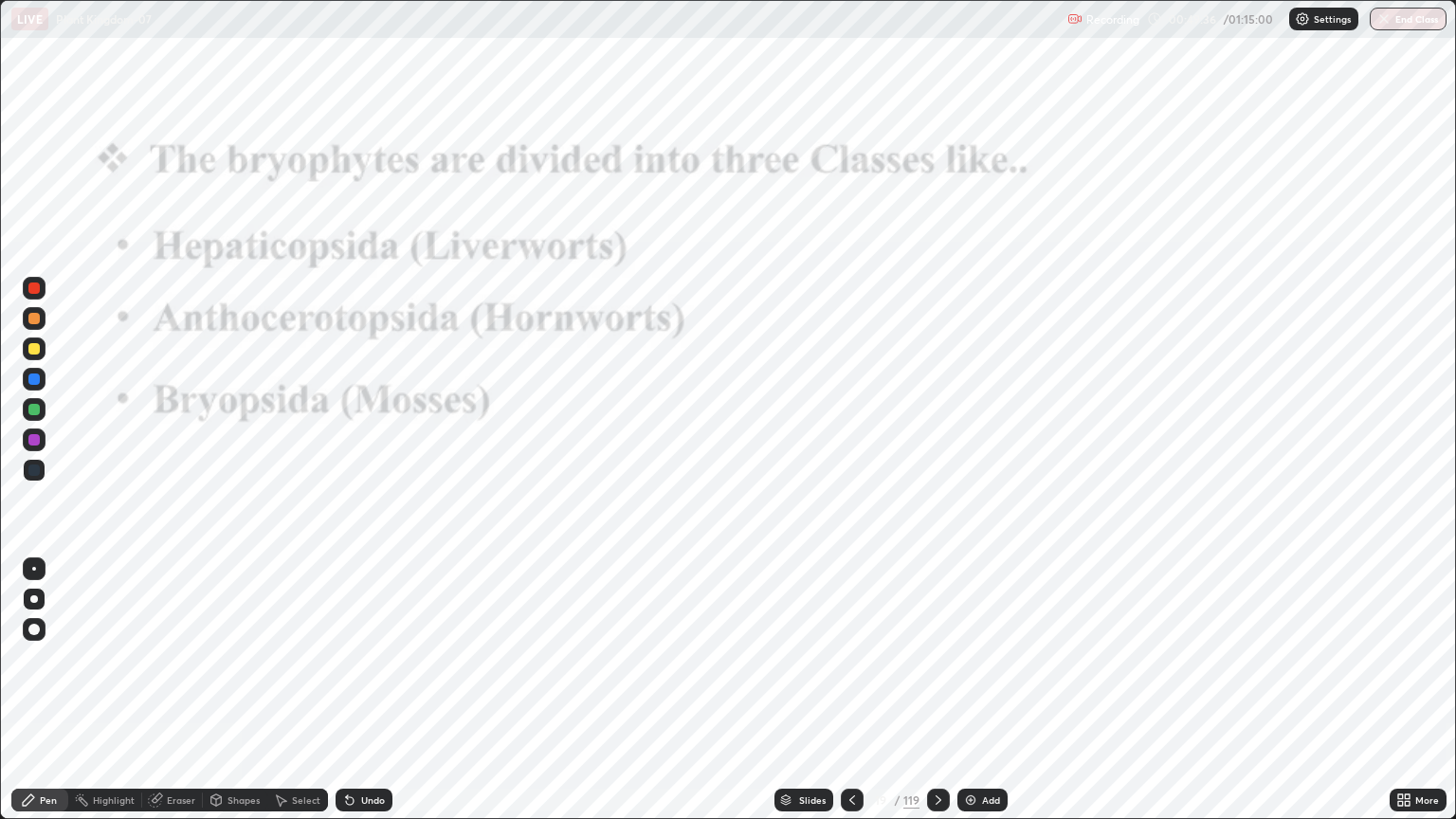 click at bounding box center [34, 288] 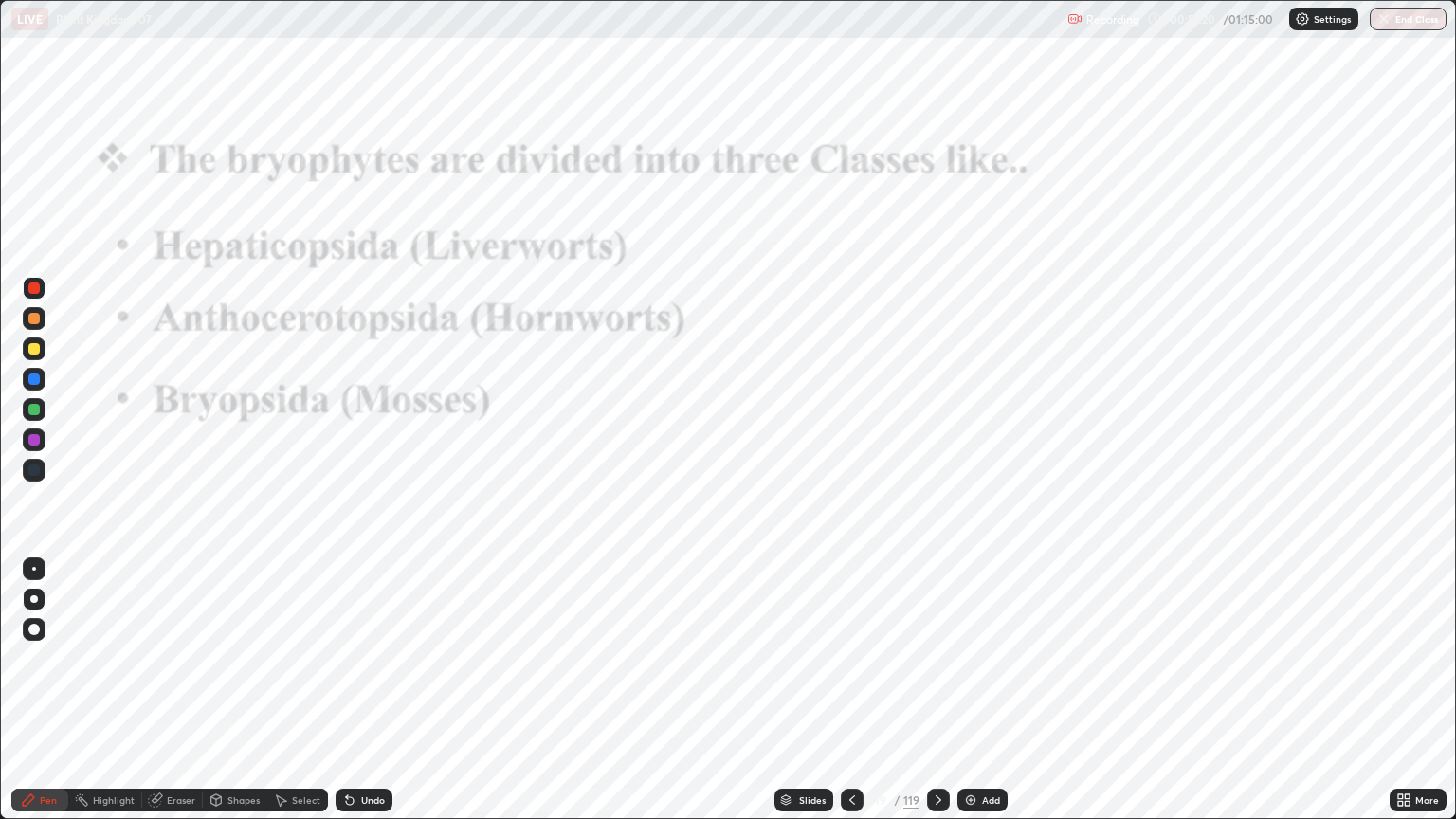 click on "Slides" at bounding box center (812, 800) 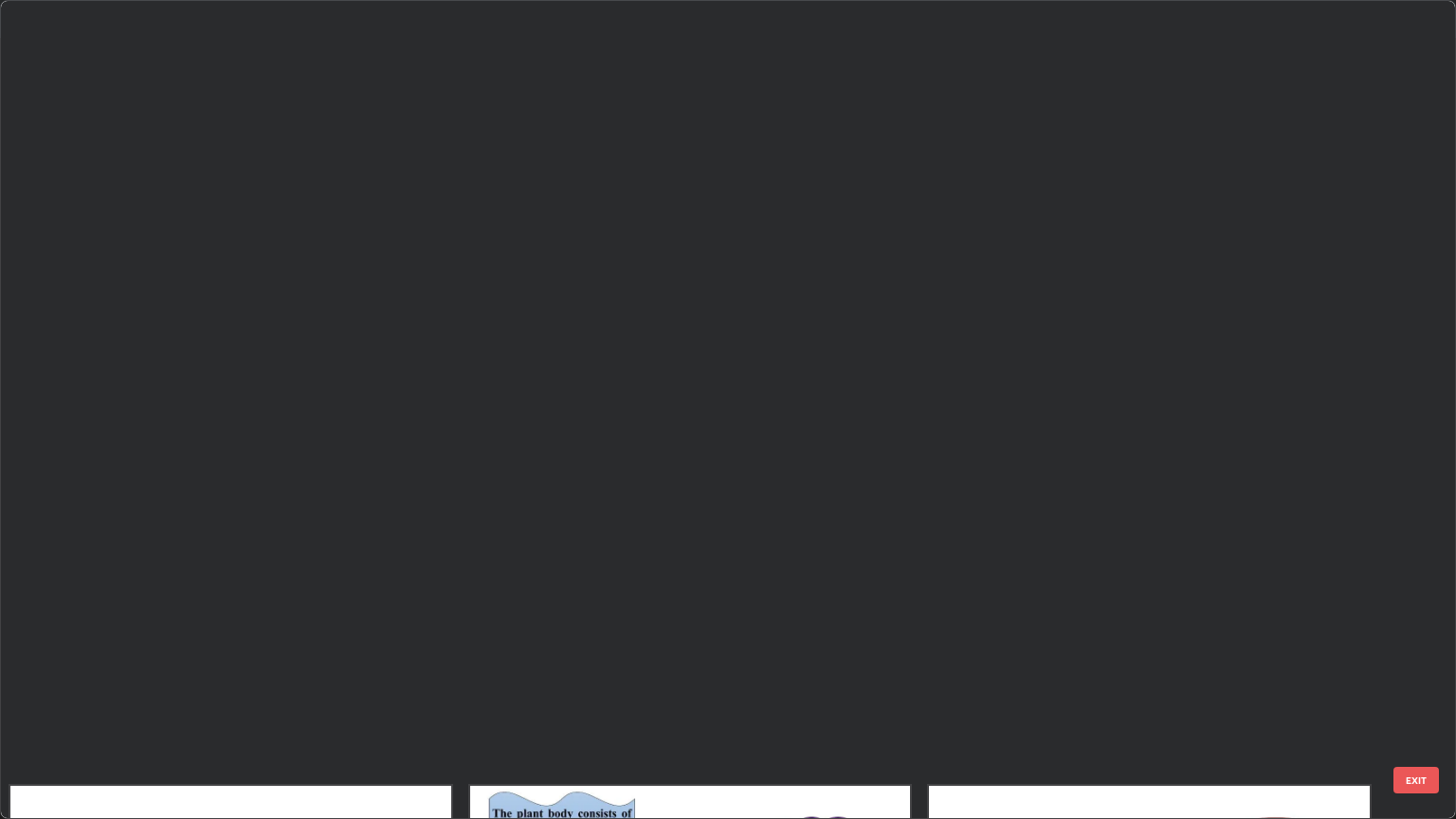 scroll, scrollTop: 992, scrollLeft: 0, axis: vertical 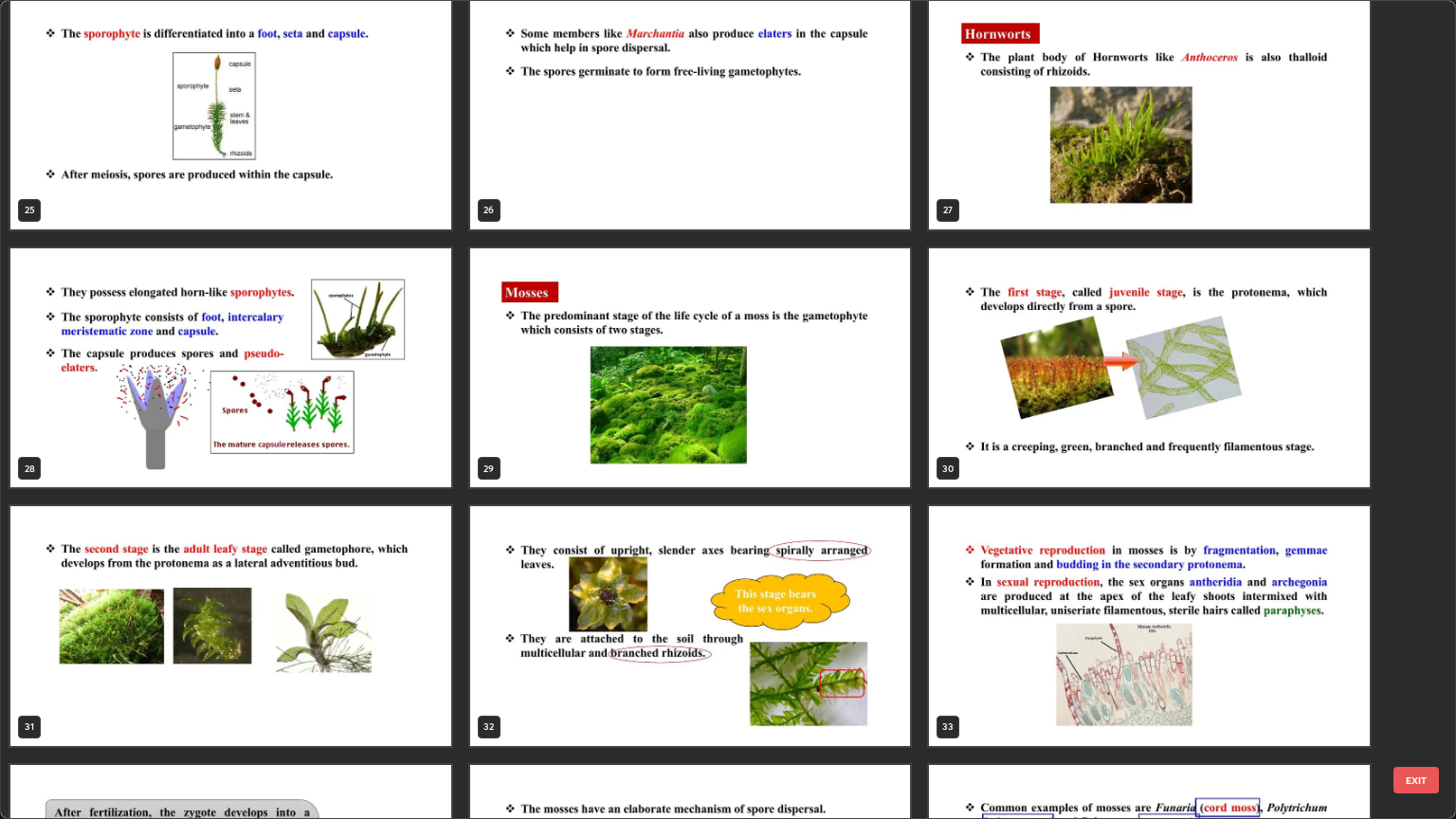 click at bounding box center [1149, 368] 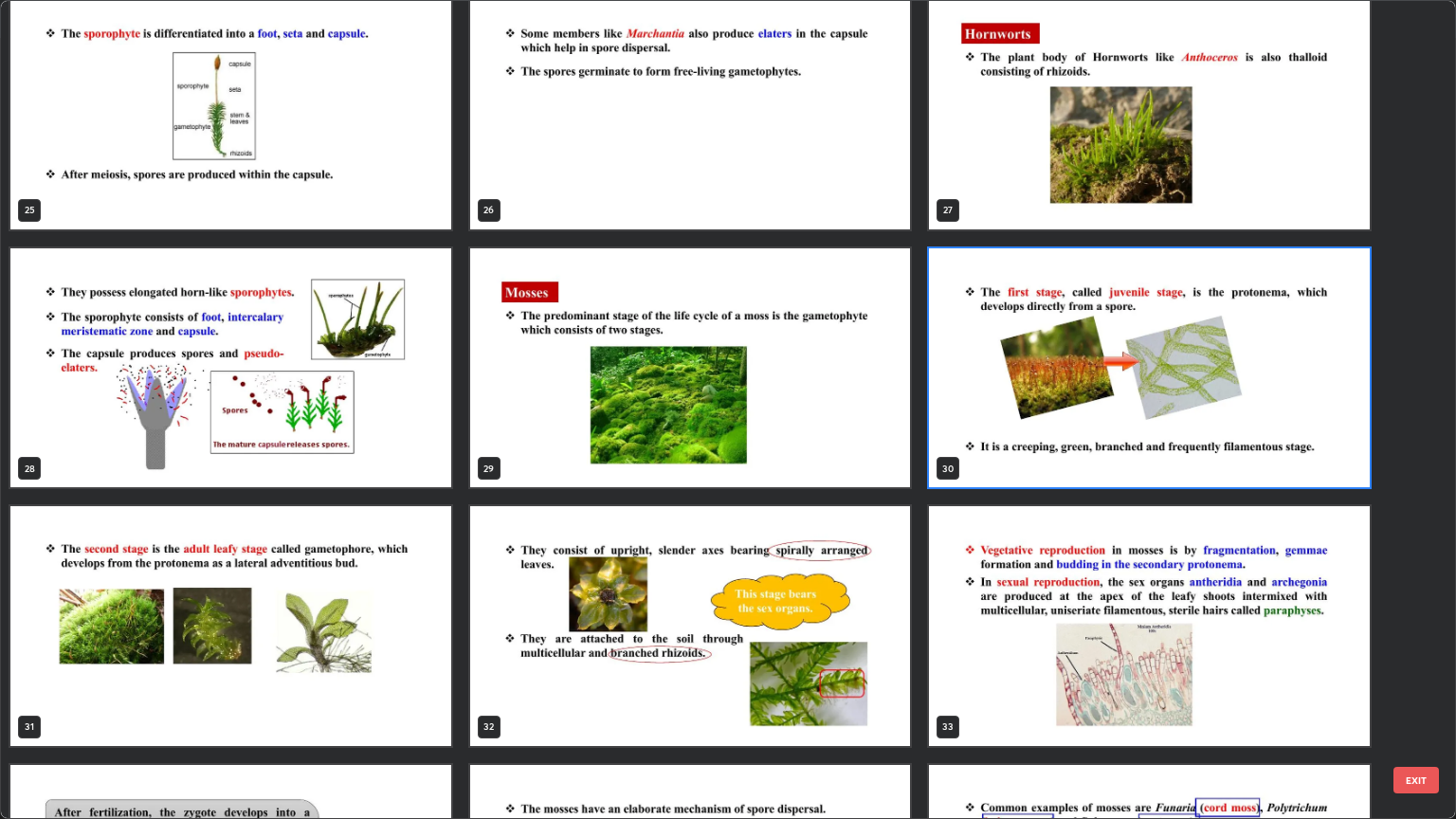 click at bounding box center [1149, 368] 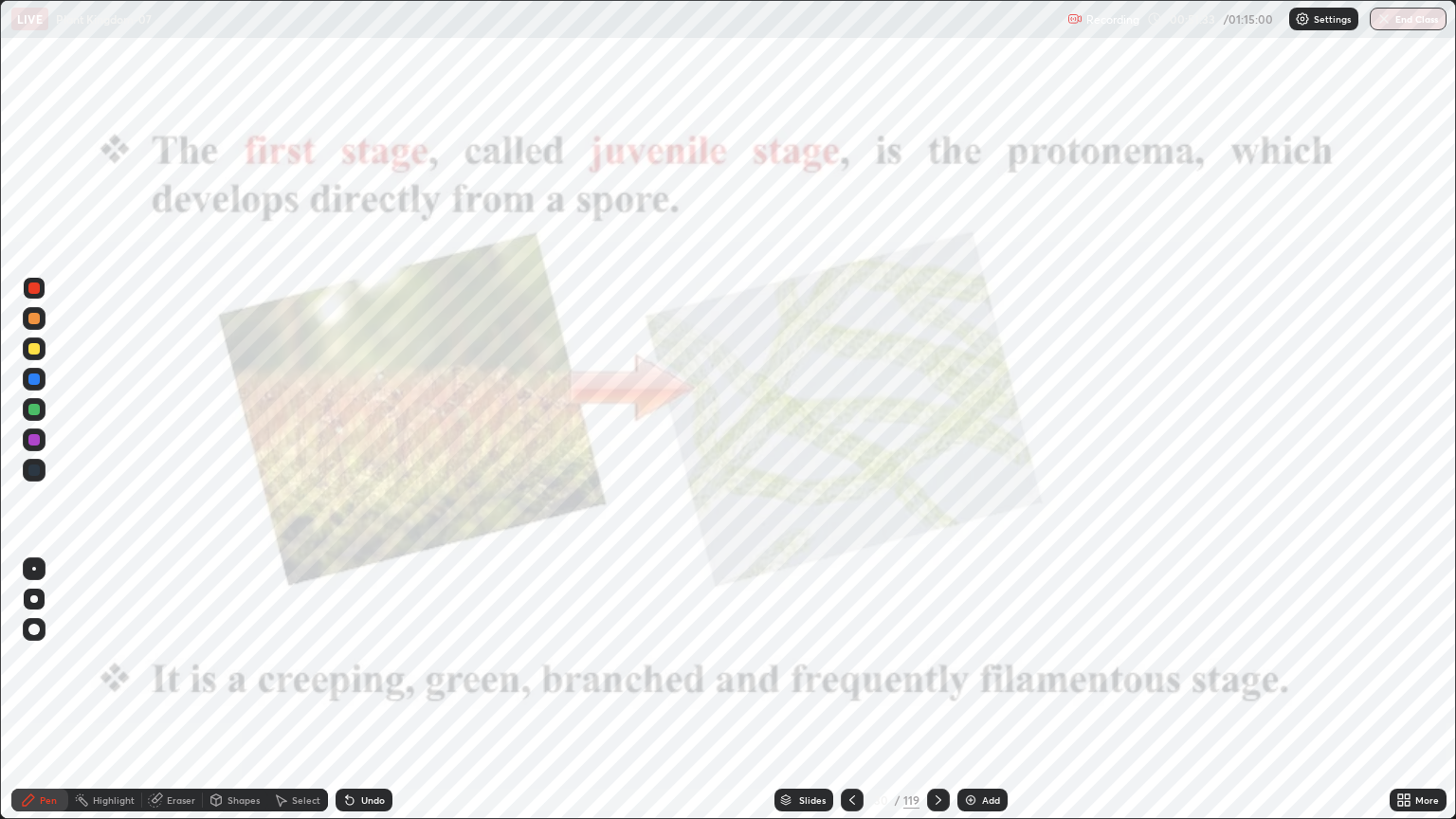 click at bounding box center (1149, 368) 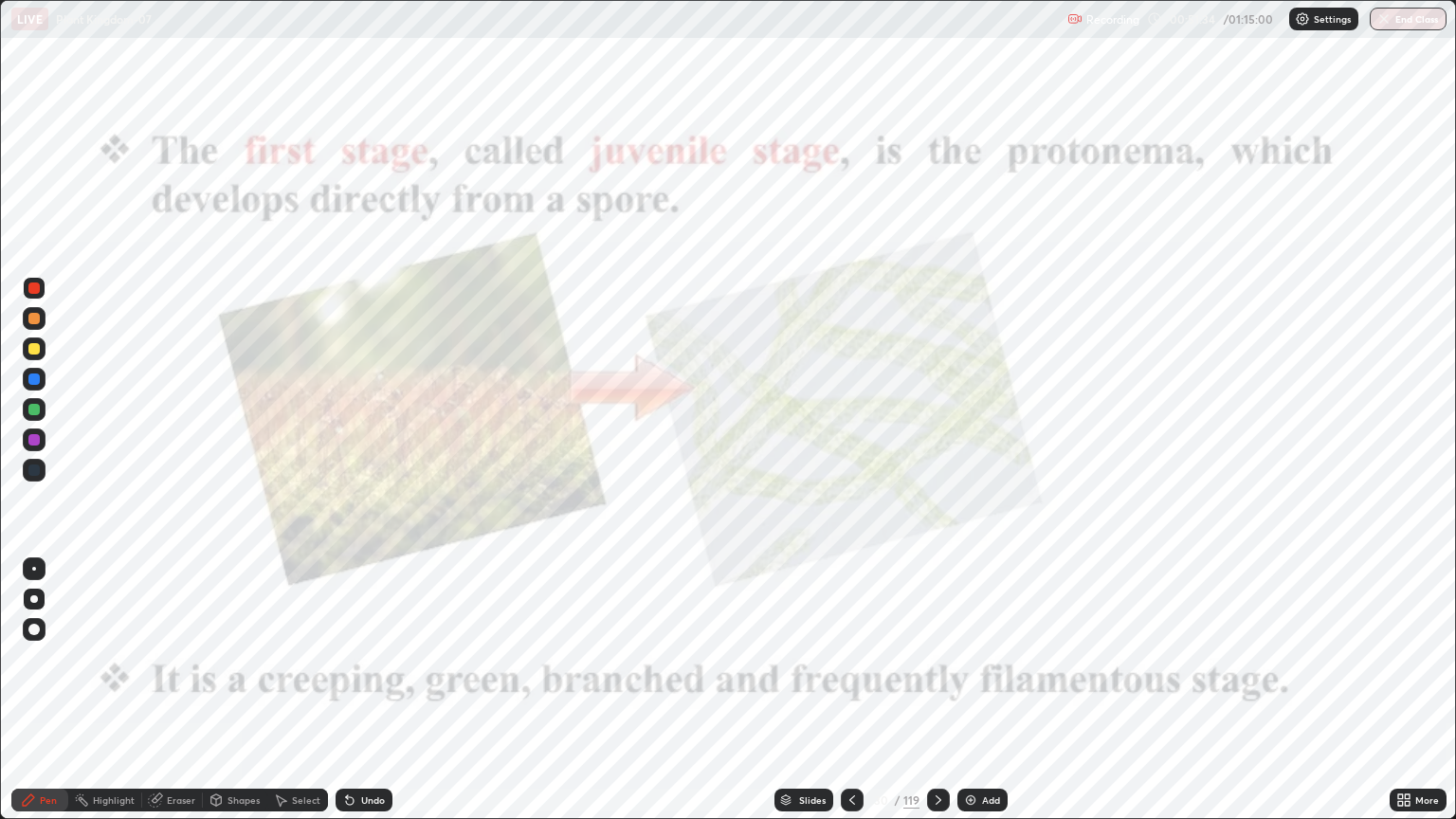 click 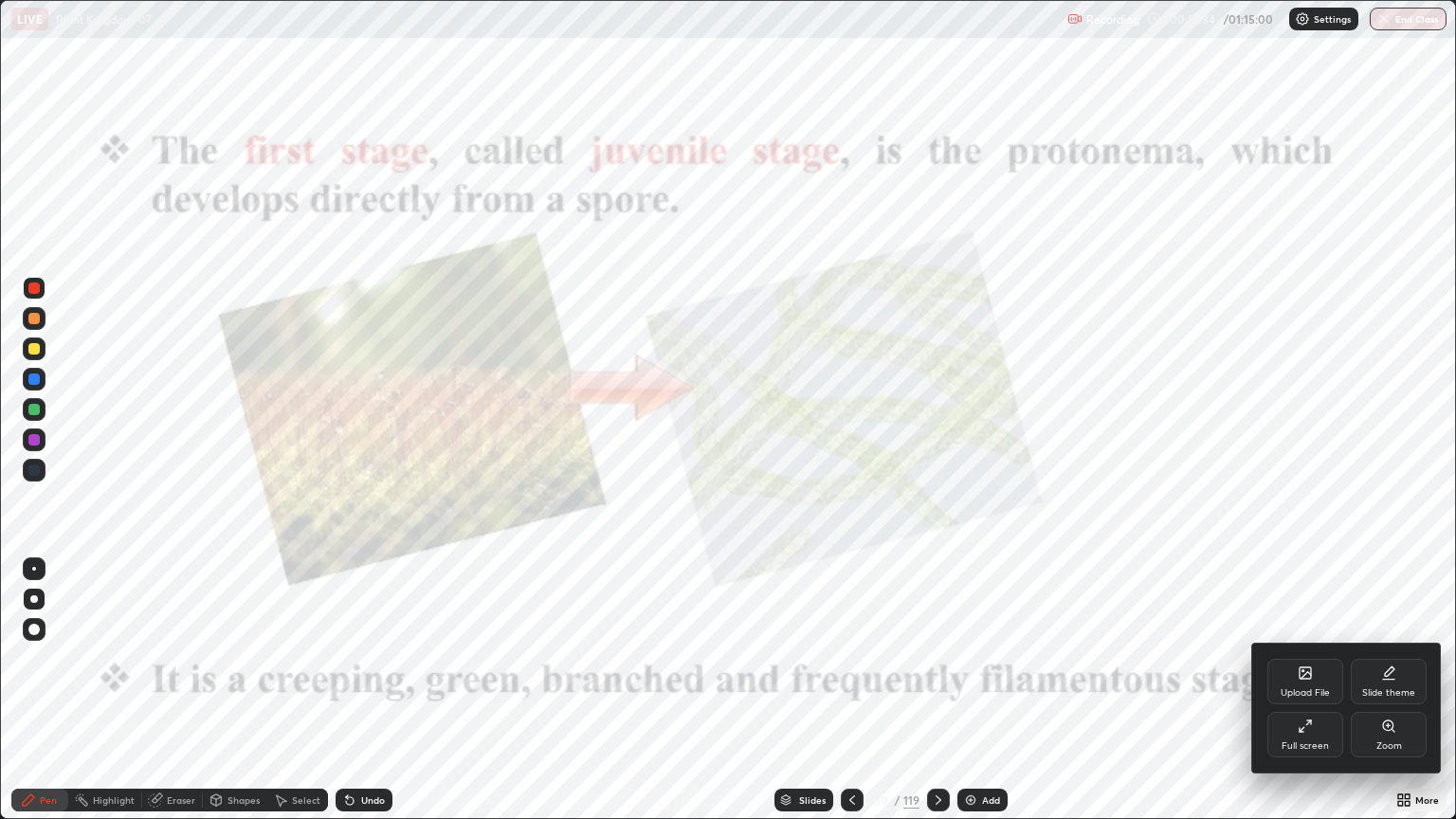 click on "Zoom" at bounding box center (1389, 746) 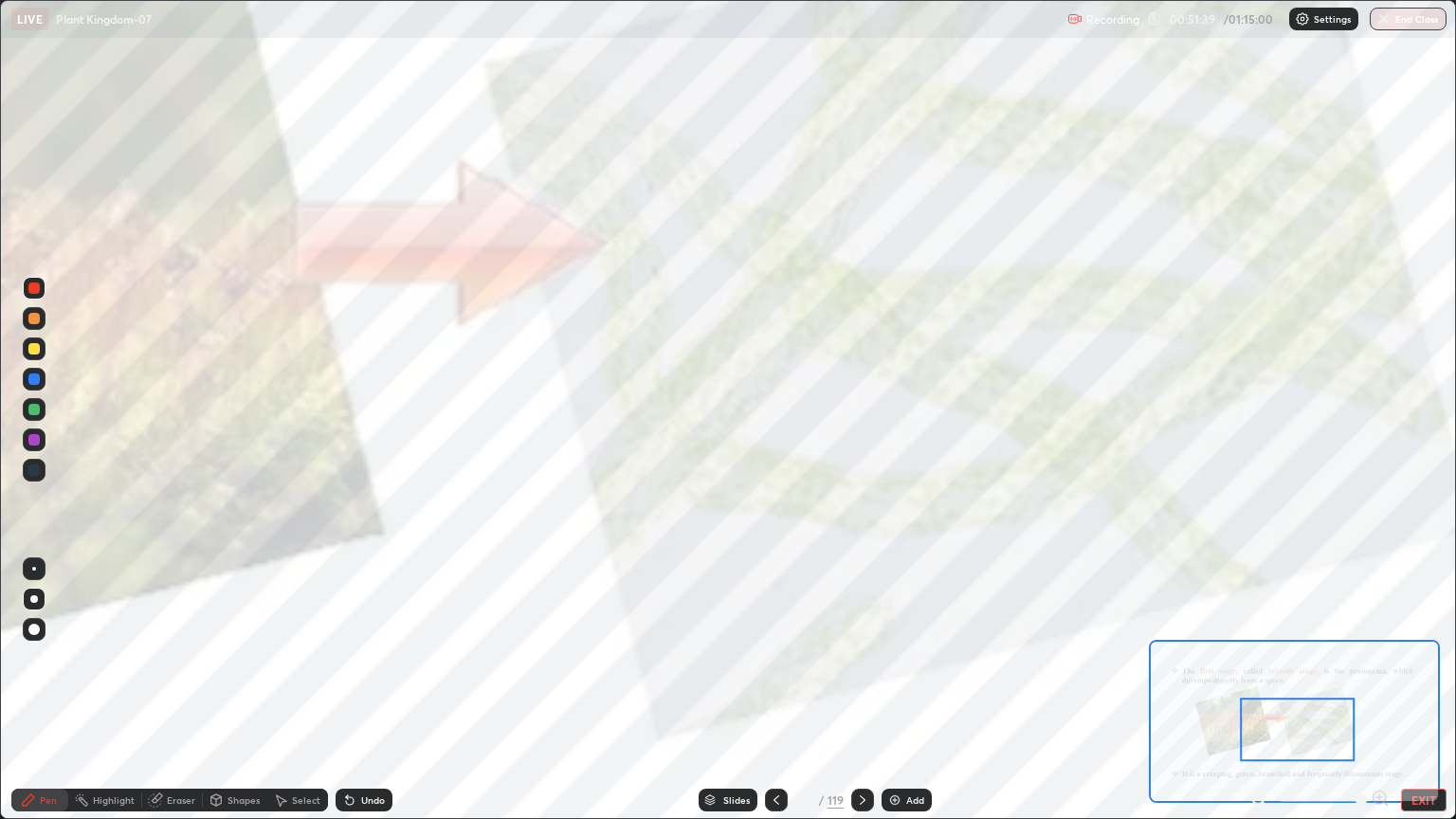 click 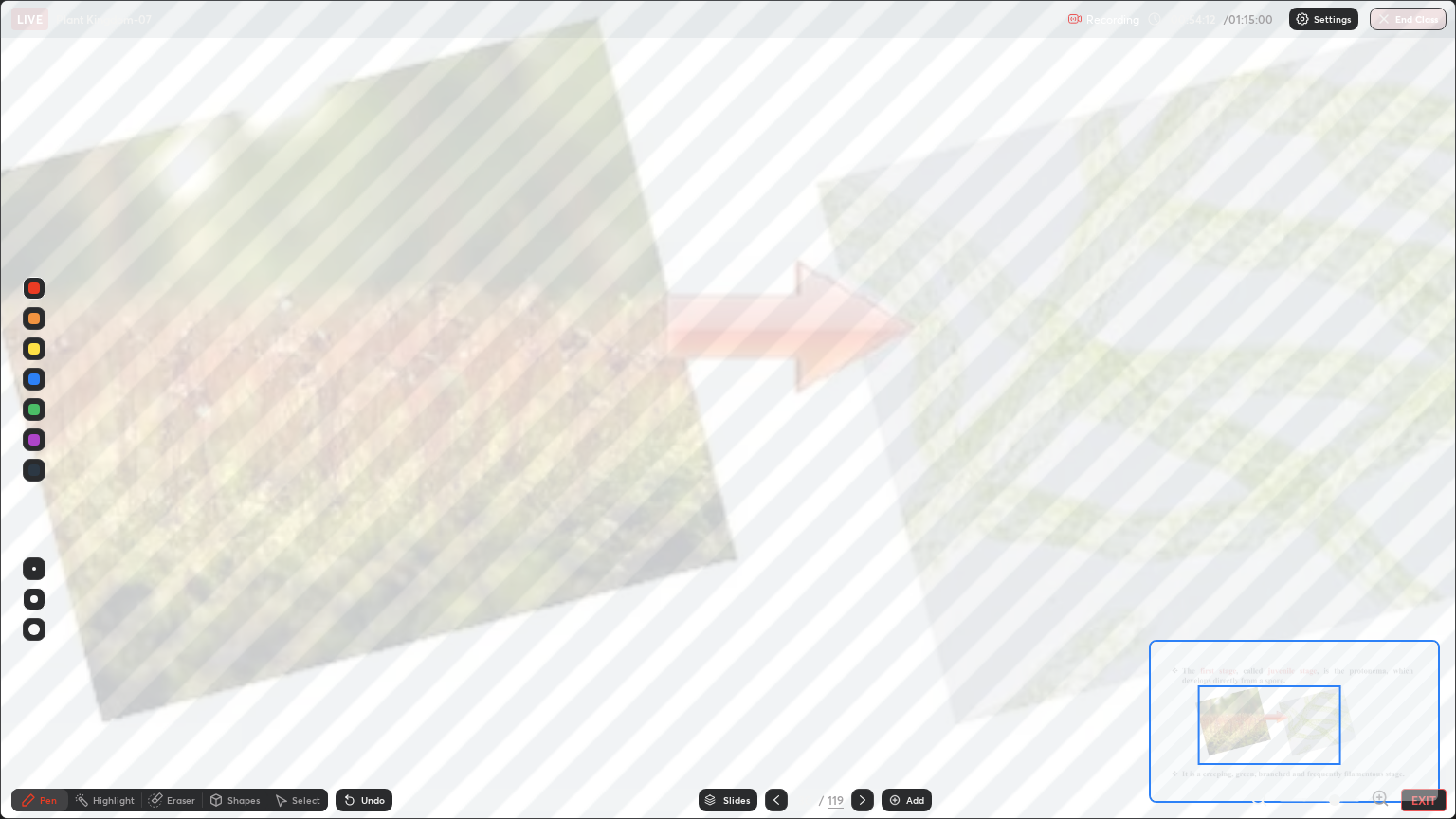 click on "Slides" at bounding box center [737, 800] 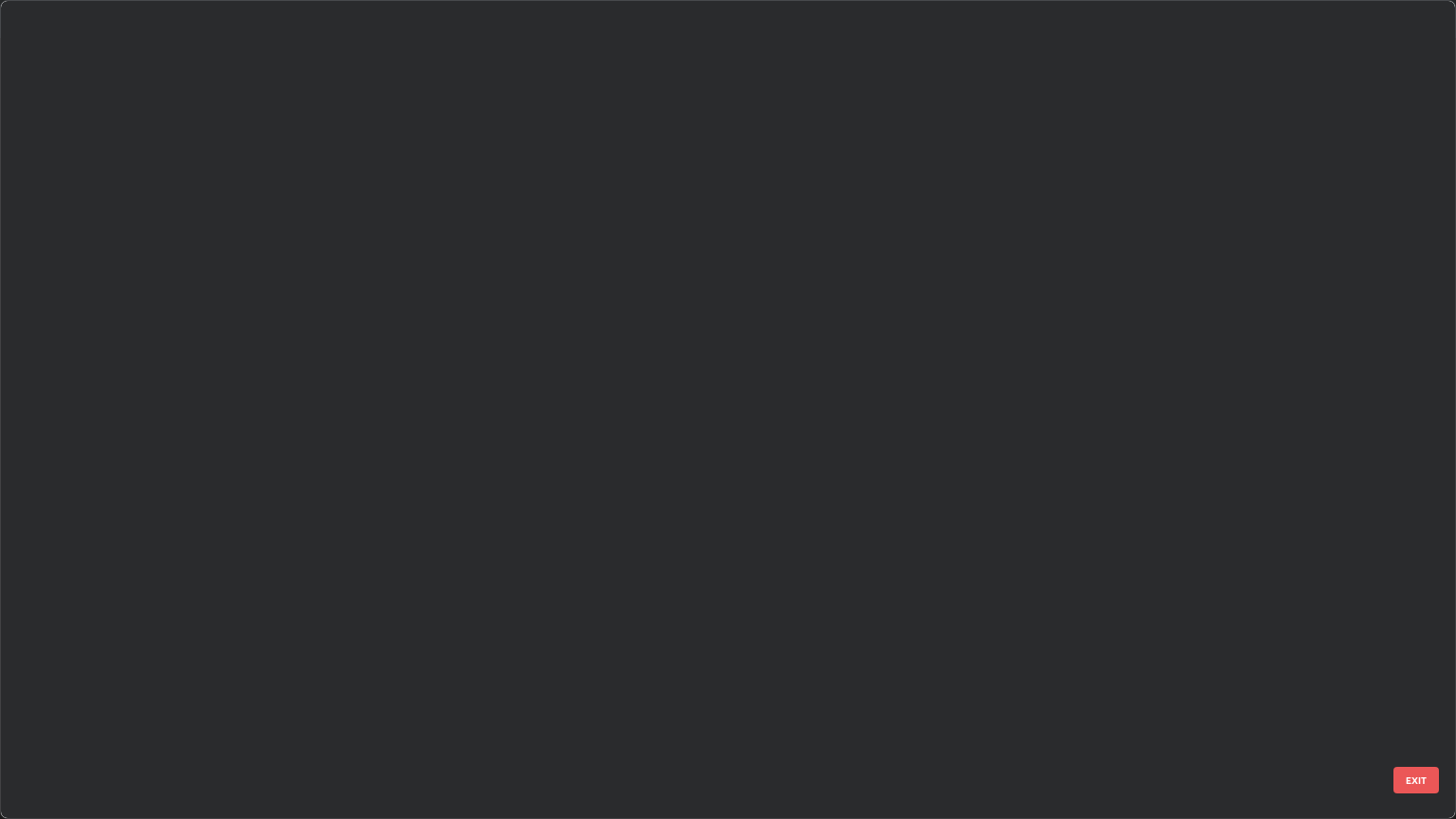 scroll, scrollTop: 1823, scrollLeft: 0, axis: vertical 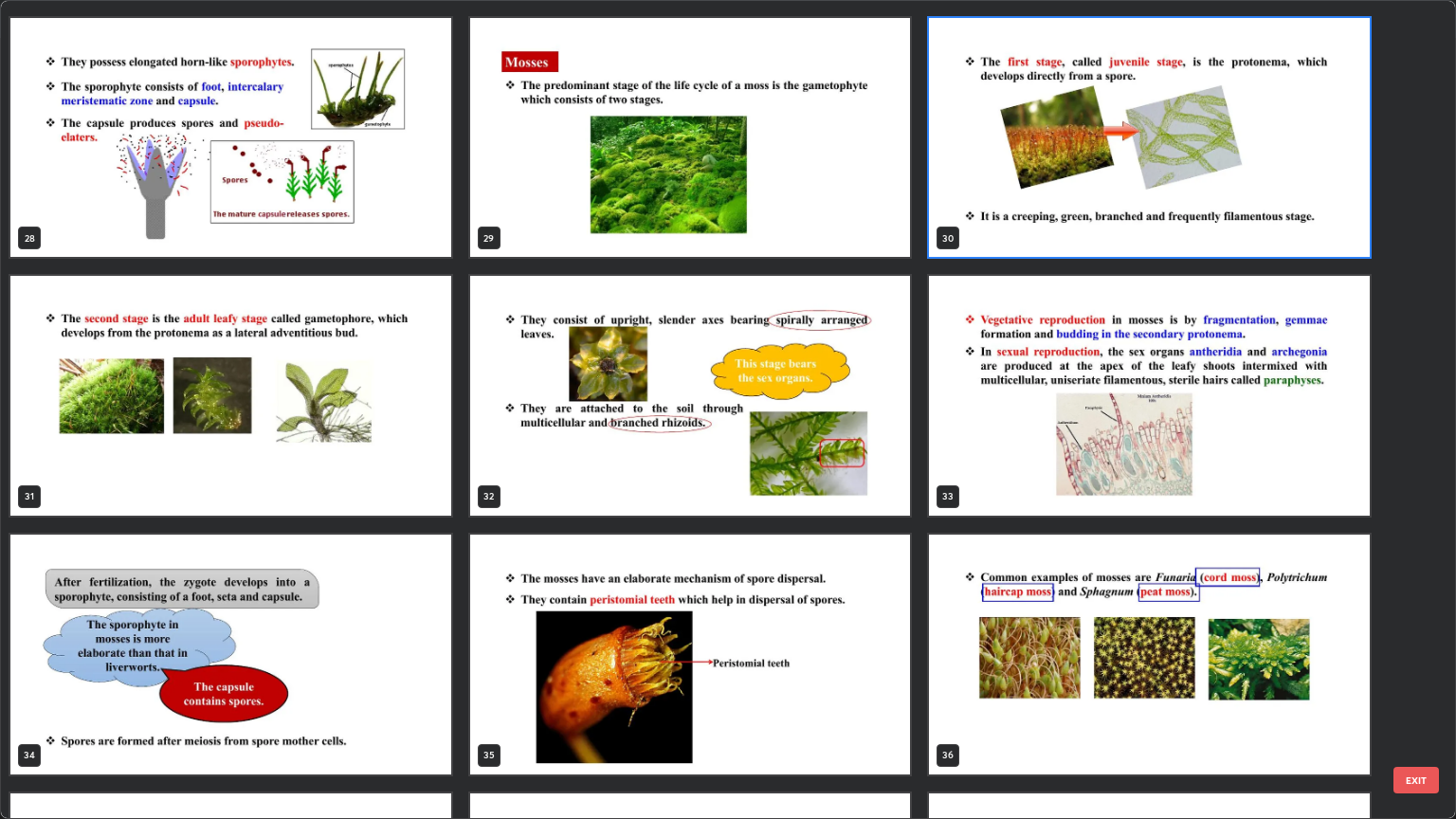 click at bounding box center (690, 654) 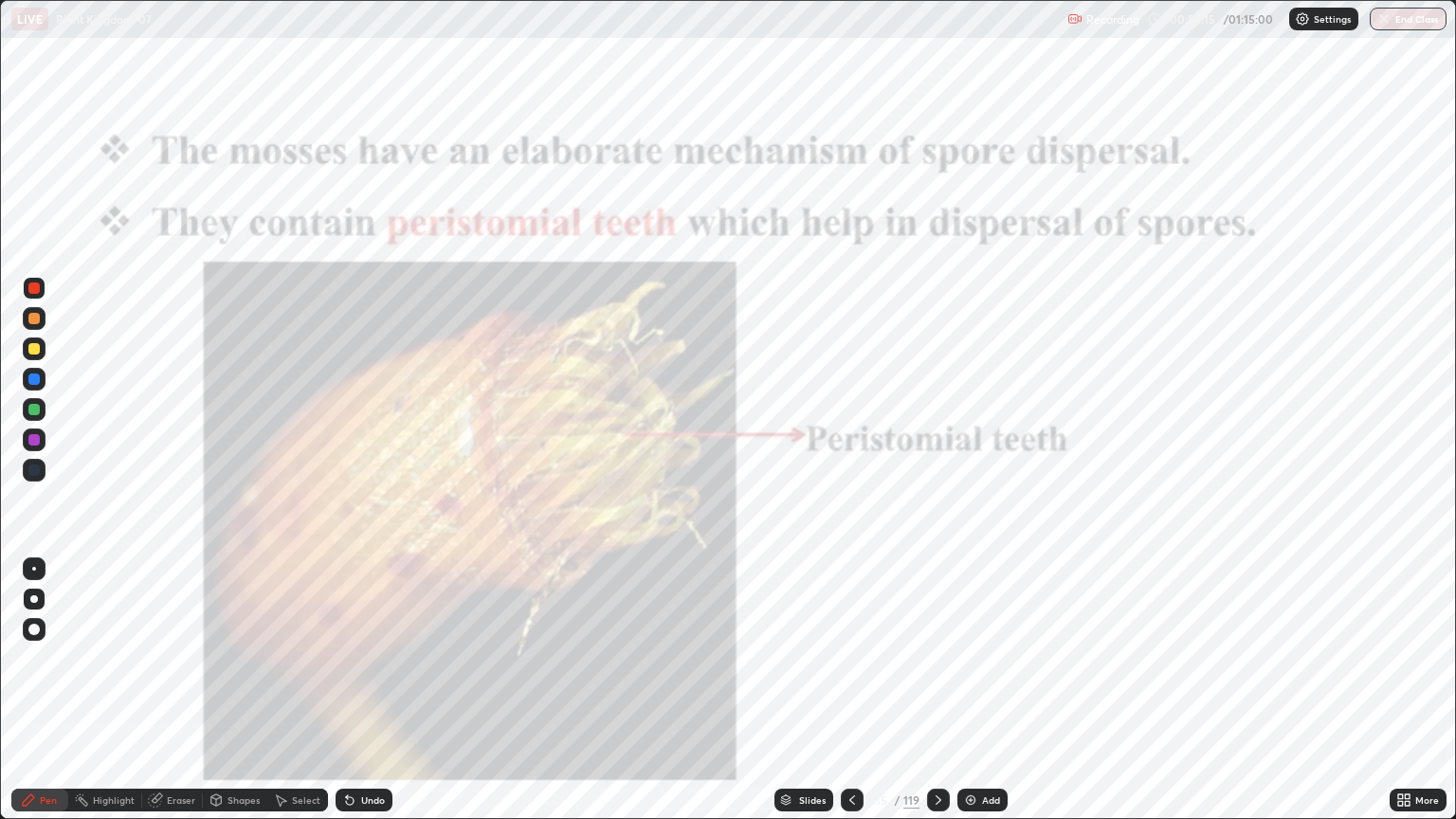click at bounding box center (690, 654) 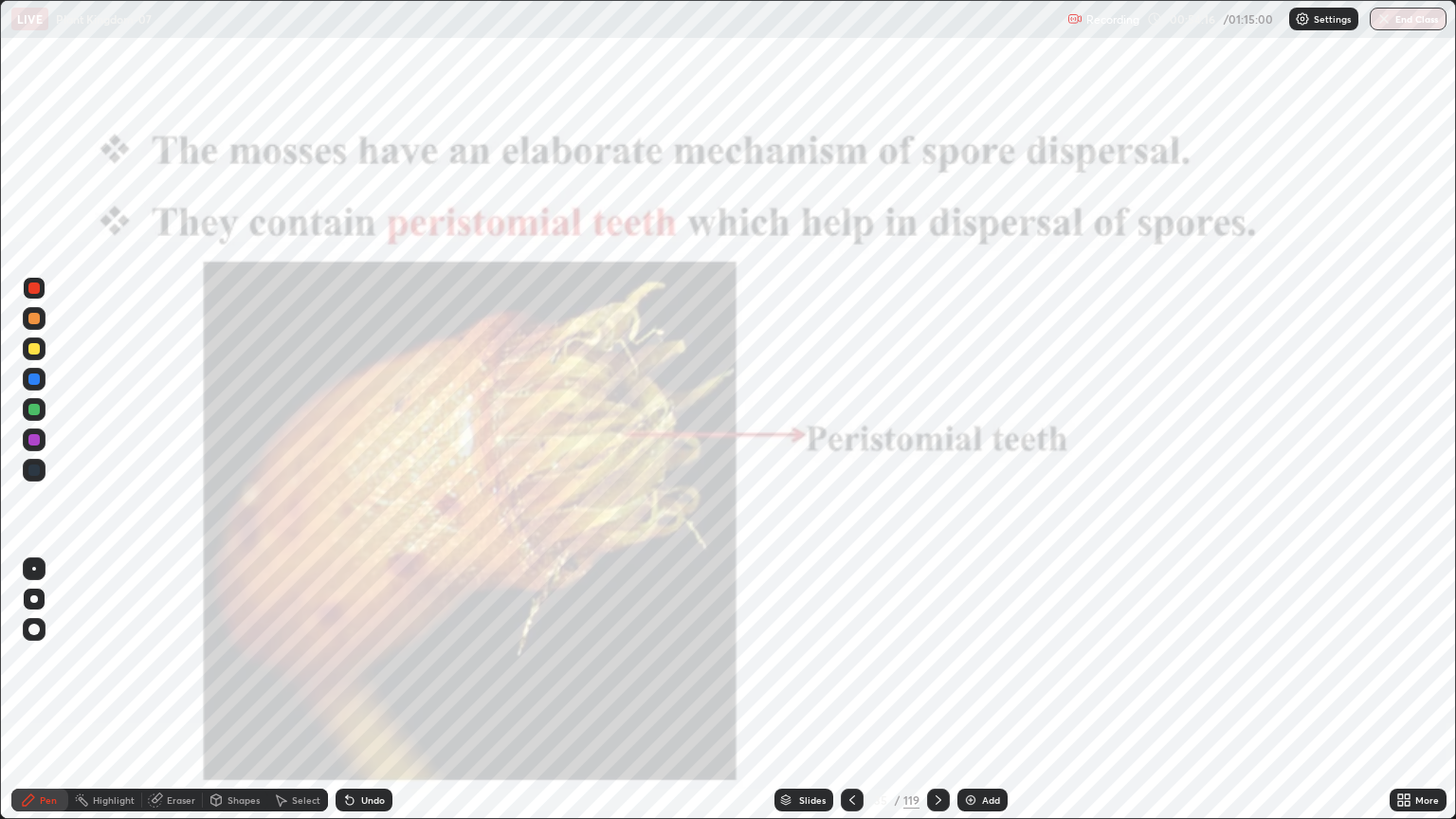 click 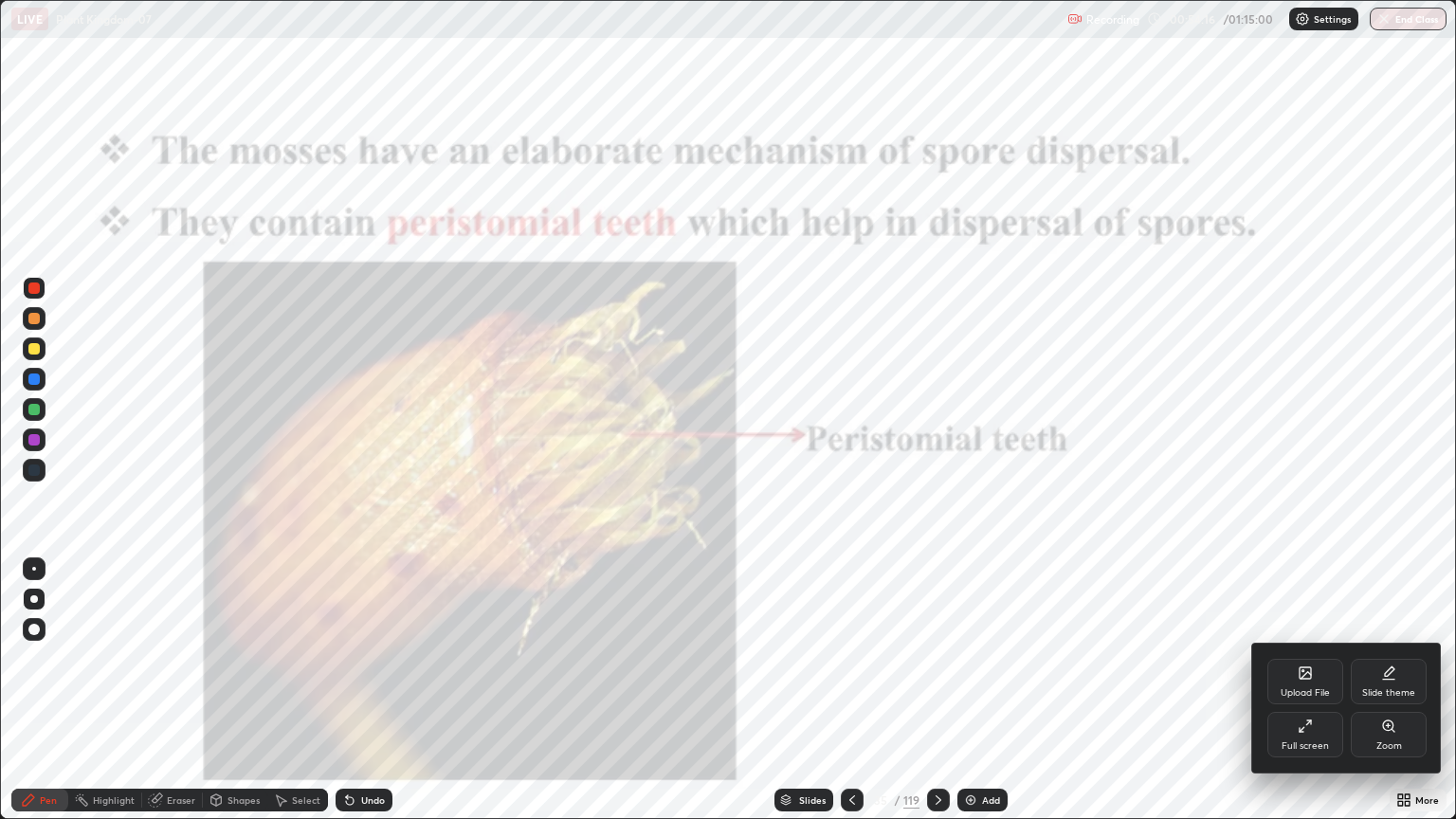 click on "Zoom" at bounding box center (1389, 735) 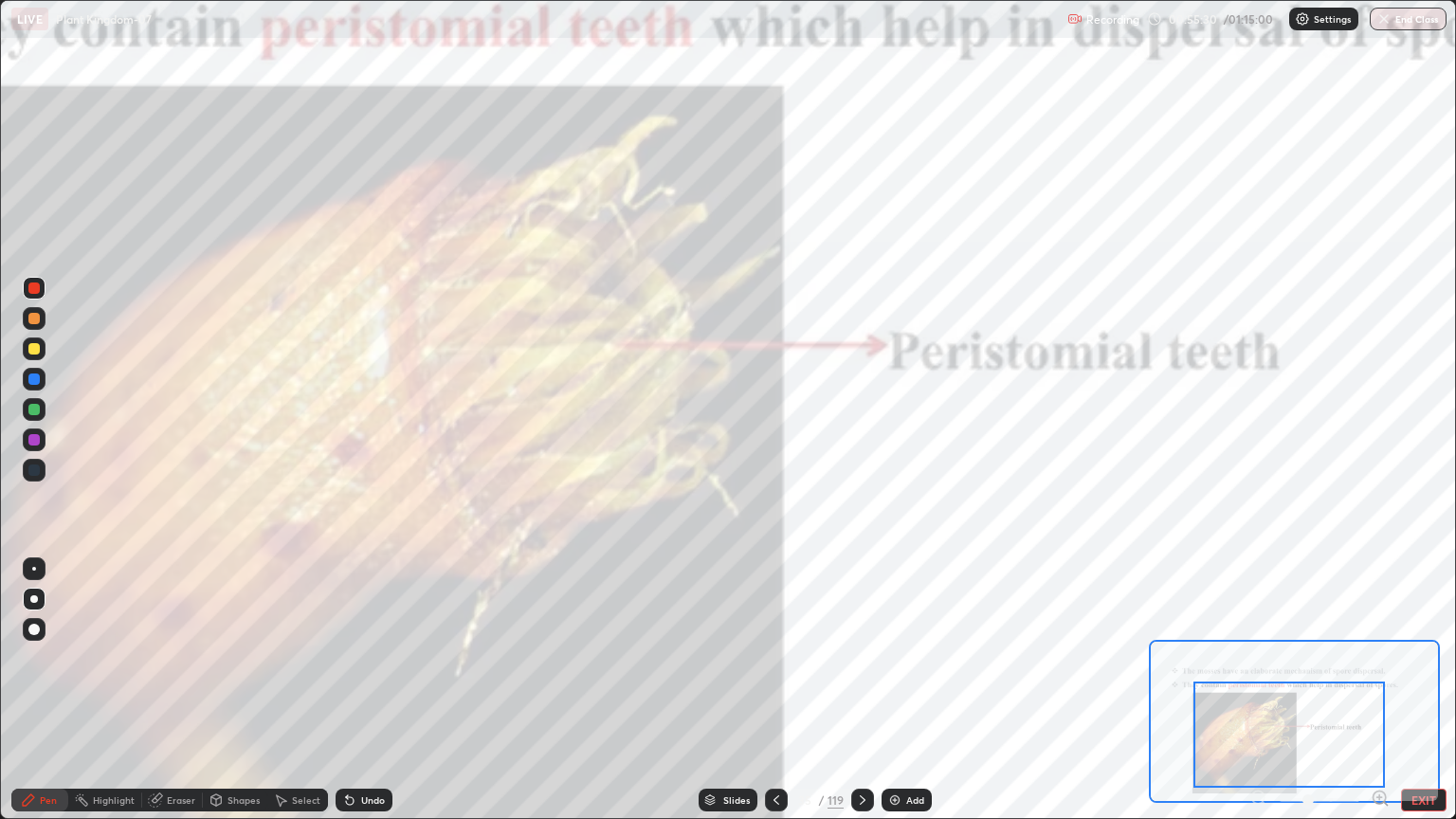 click on "EXIT" at bounding box center [1424, 800] 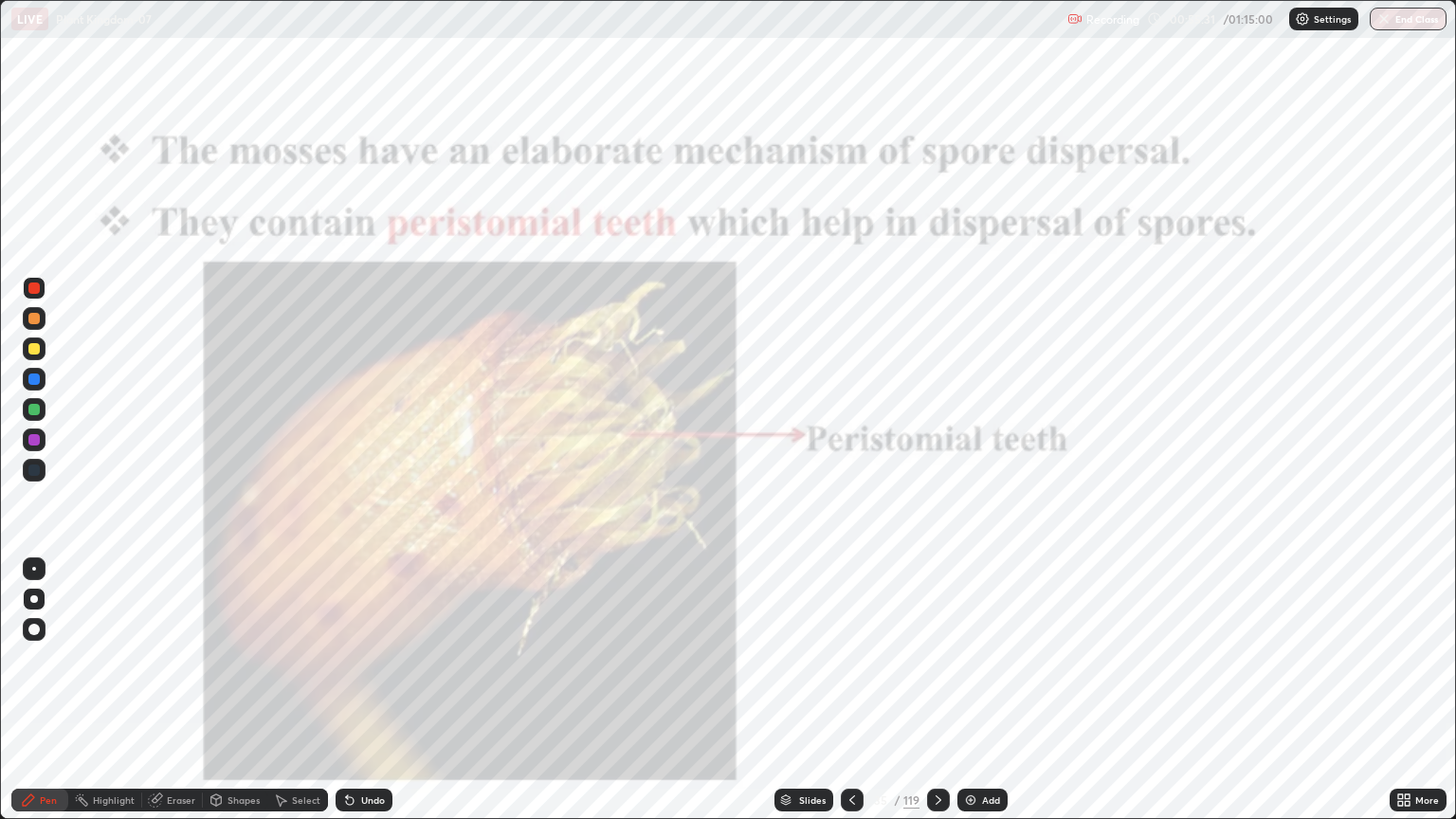 click on "Slides" at bounding box center [804, 800] 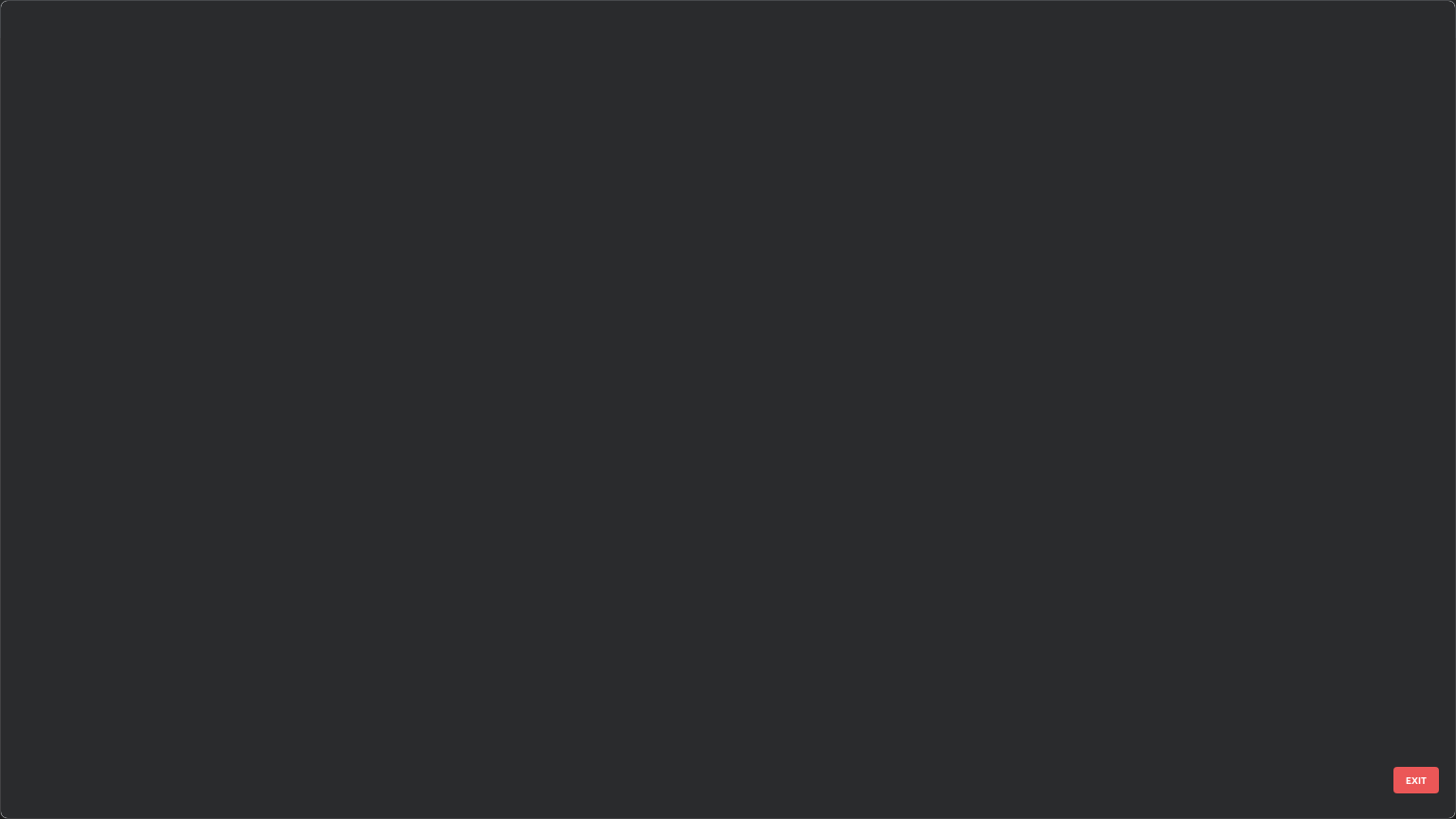 scroll, scrollTop: 2284, scrollLeft: 0, axis: vertical 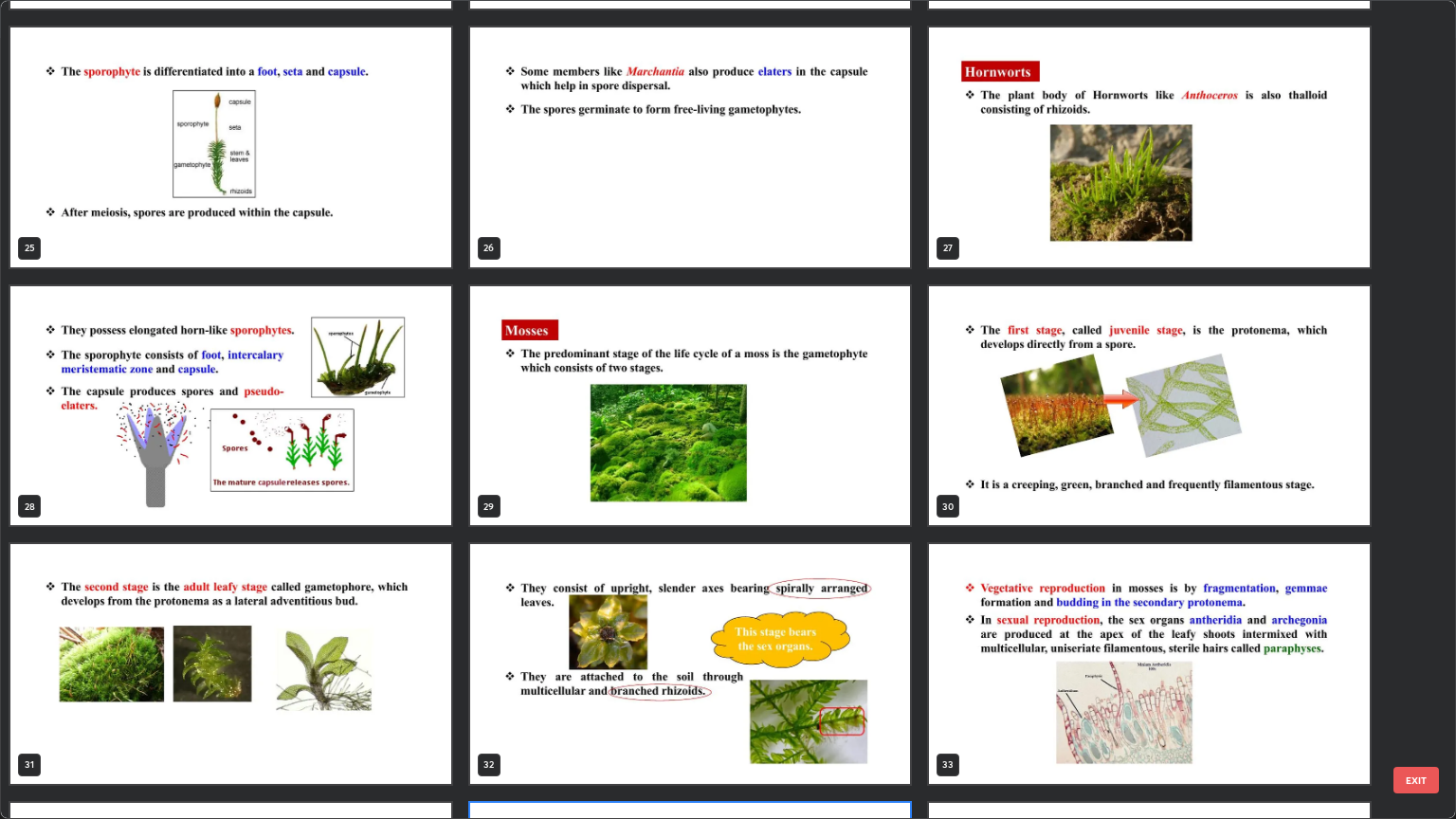 click at bounding box center (1149, 406) 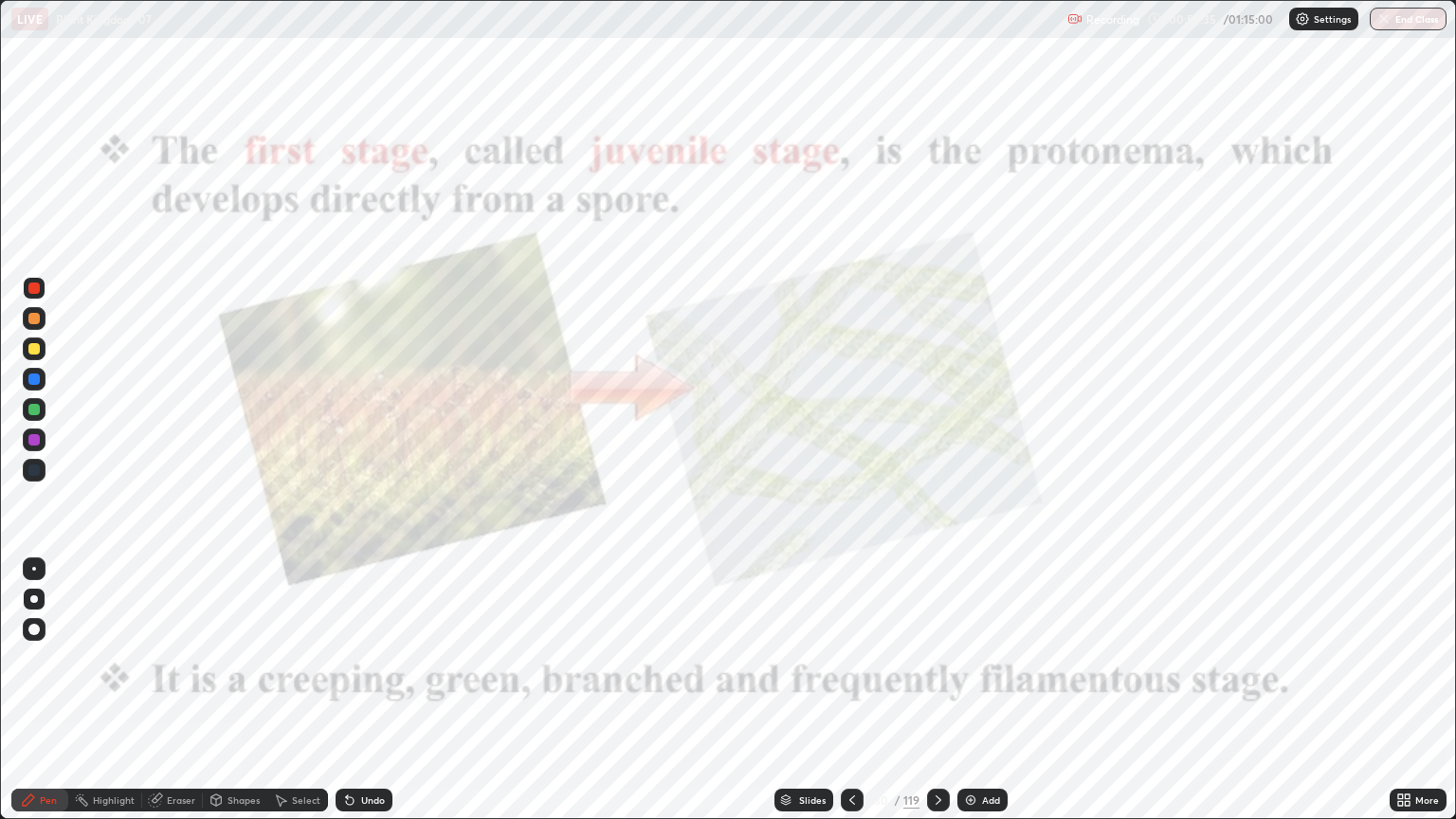 click at bounding box center (1149, 406) 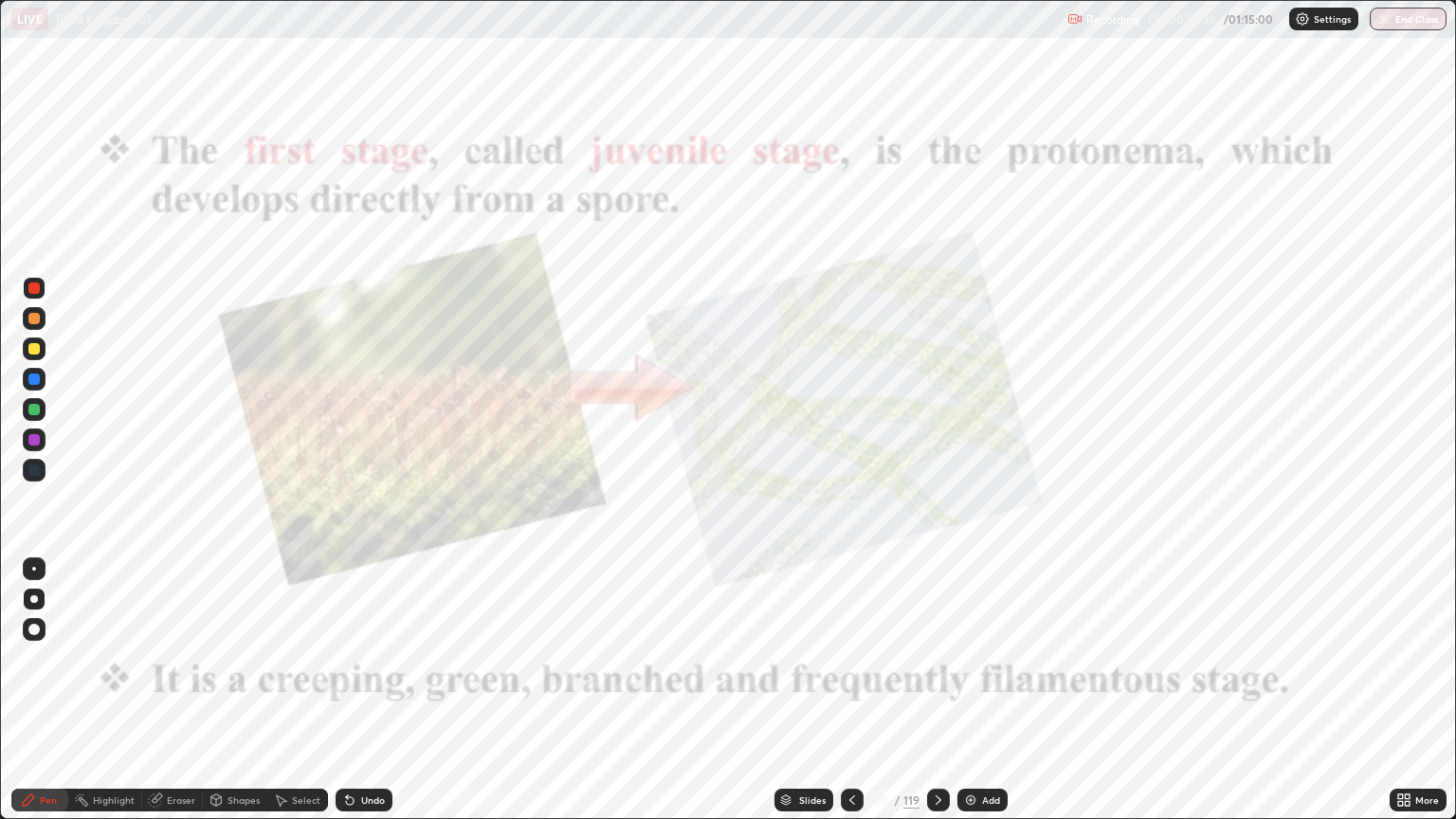 click 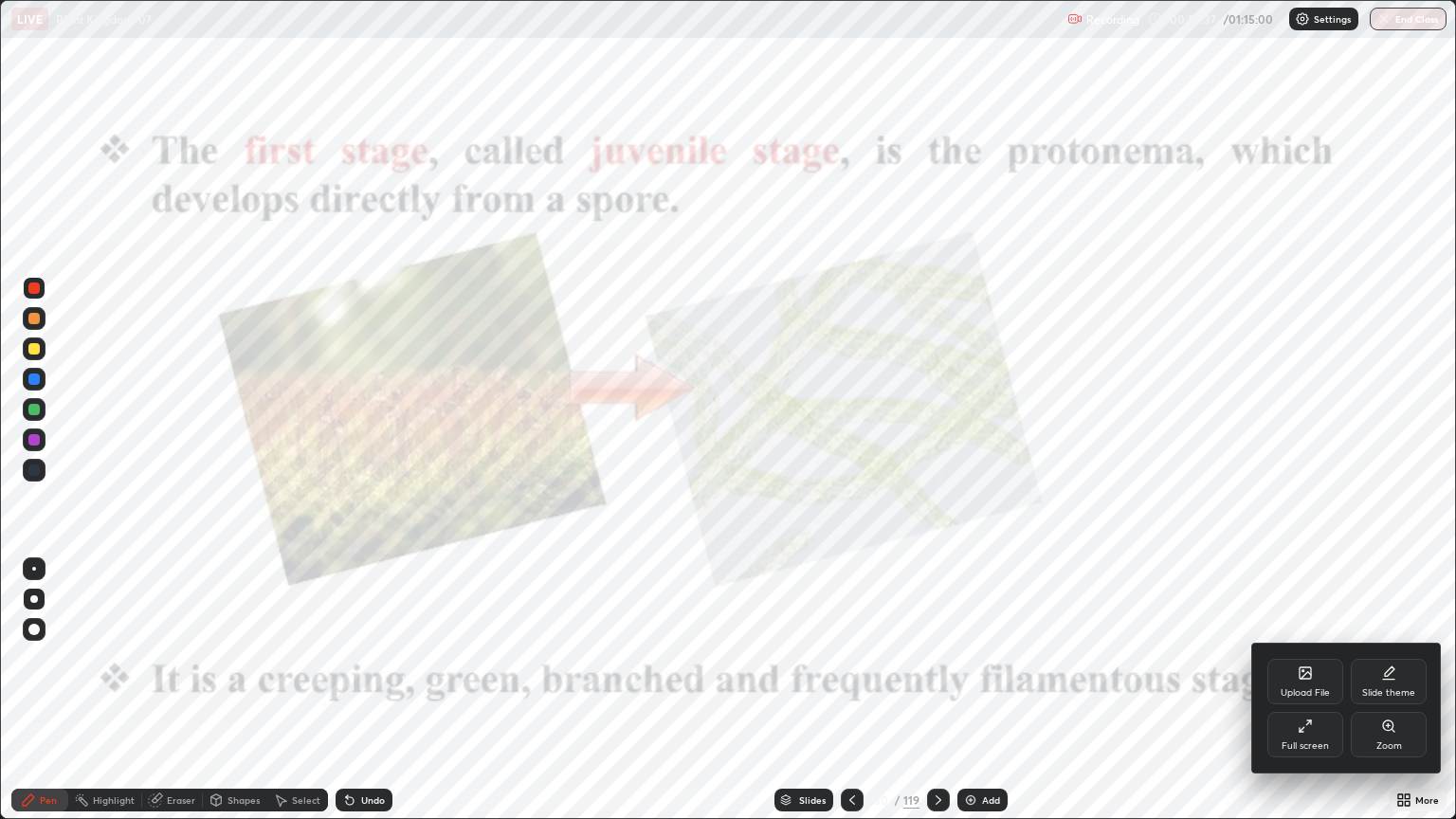 click on "Zoom" at bounding box center [1389, 735] 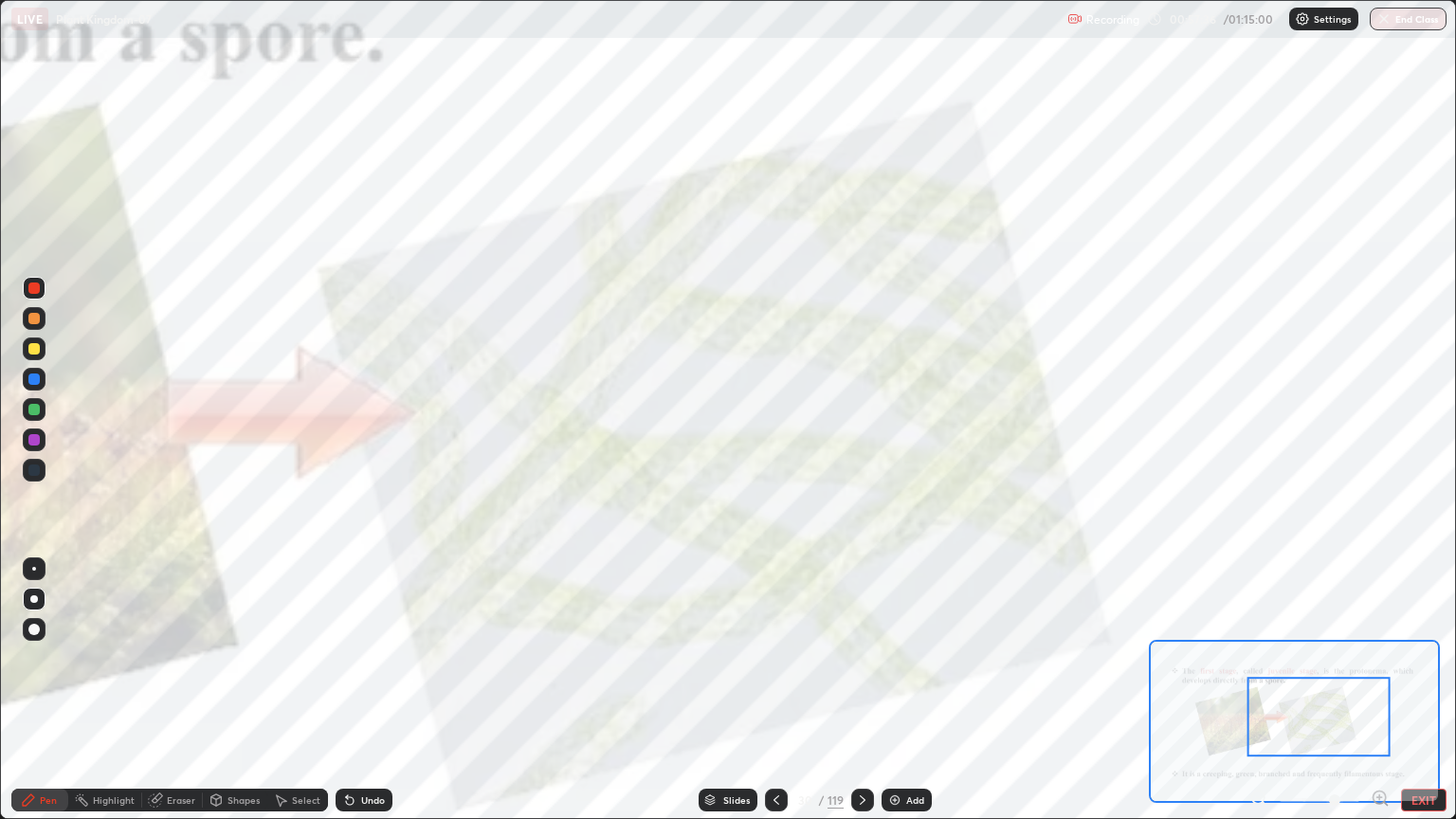 click 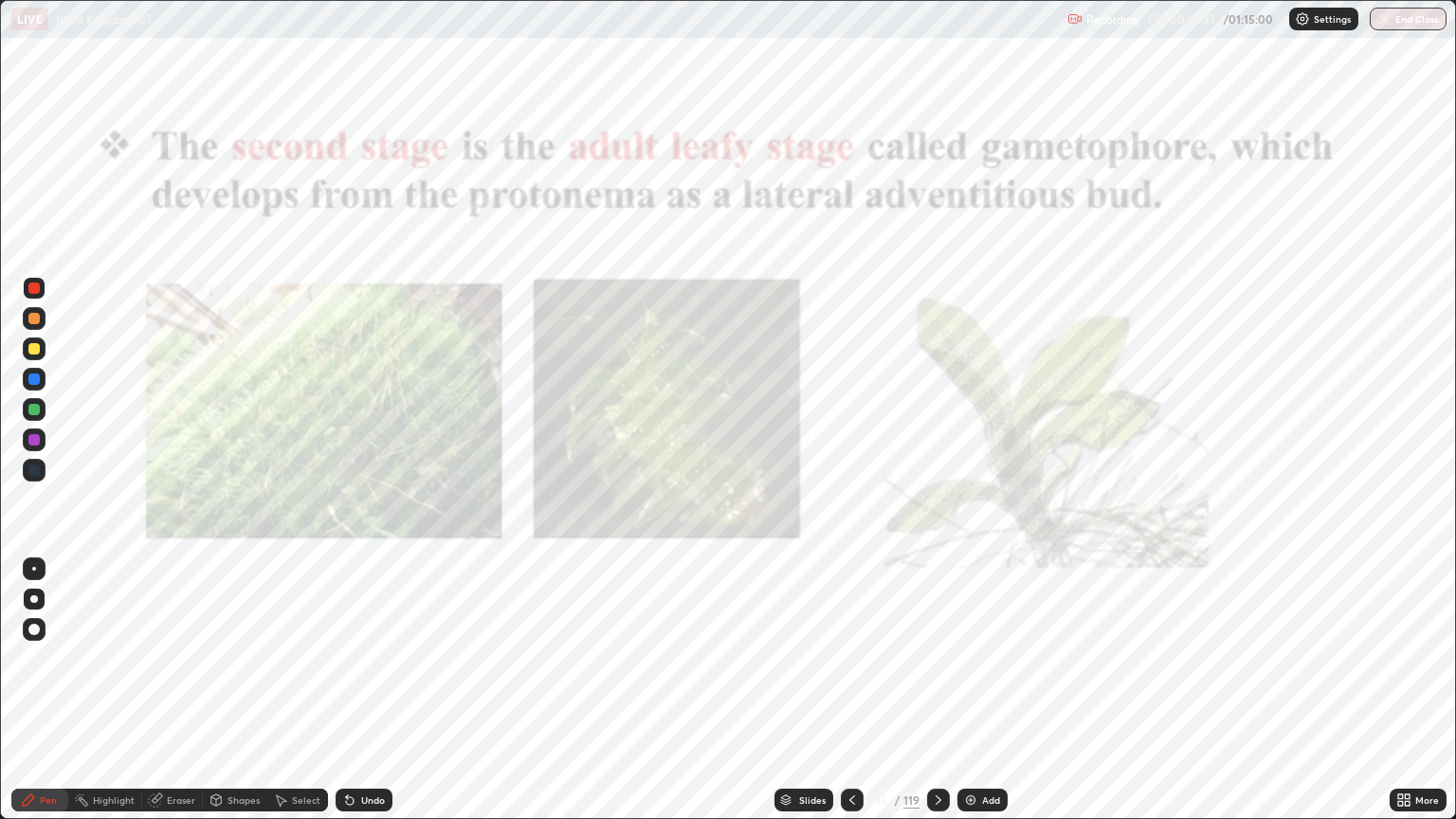 click 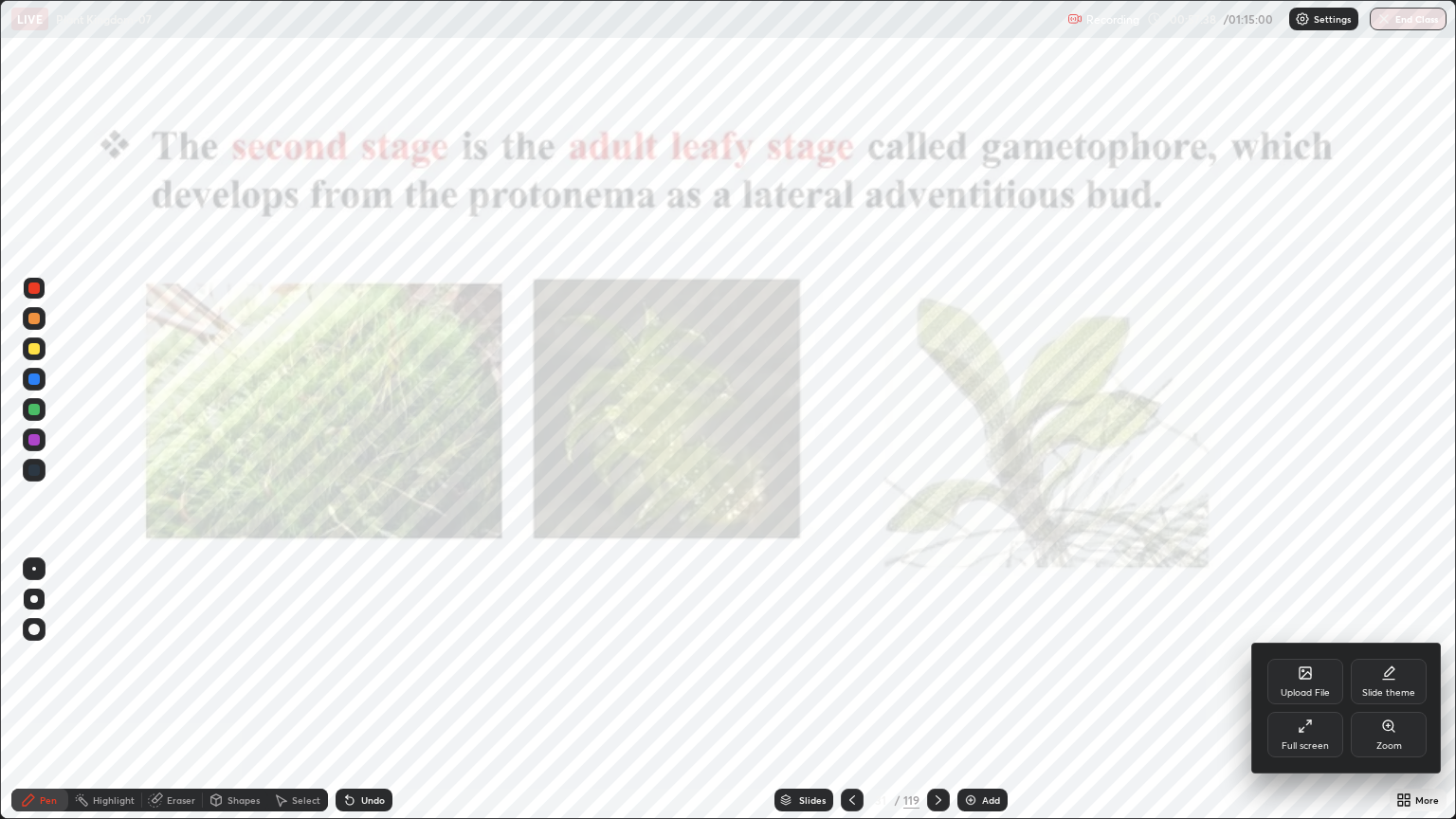 click on "Zoom" at bounding box center (1389, 735) 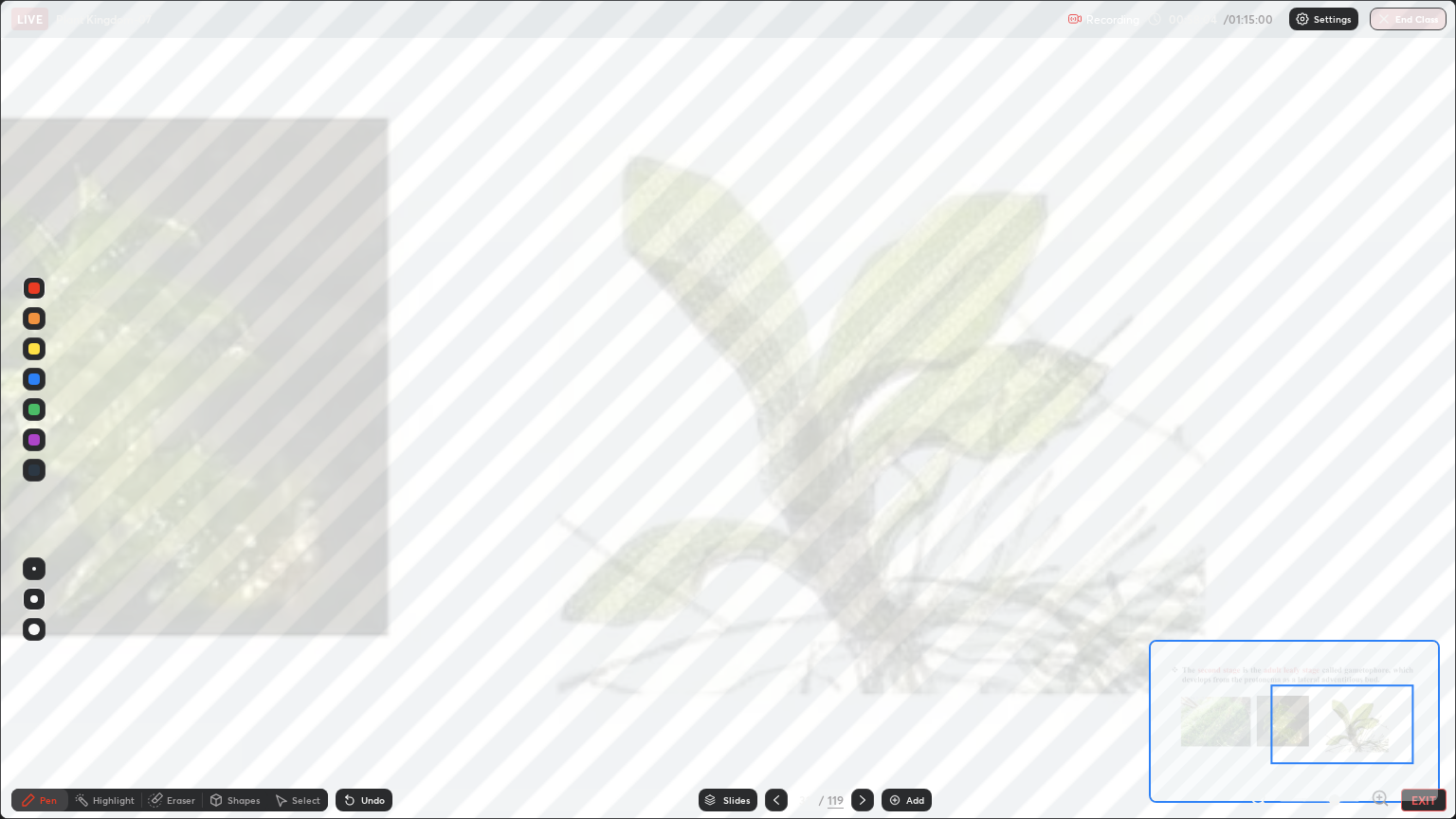 click on "Add" at bounding box center [915, 800] 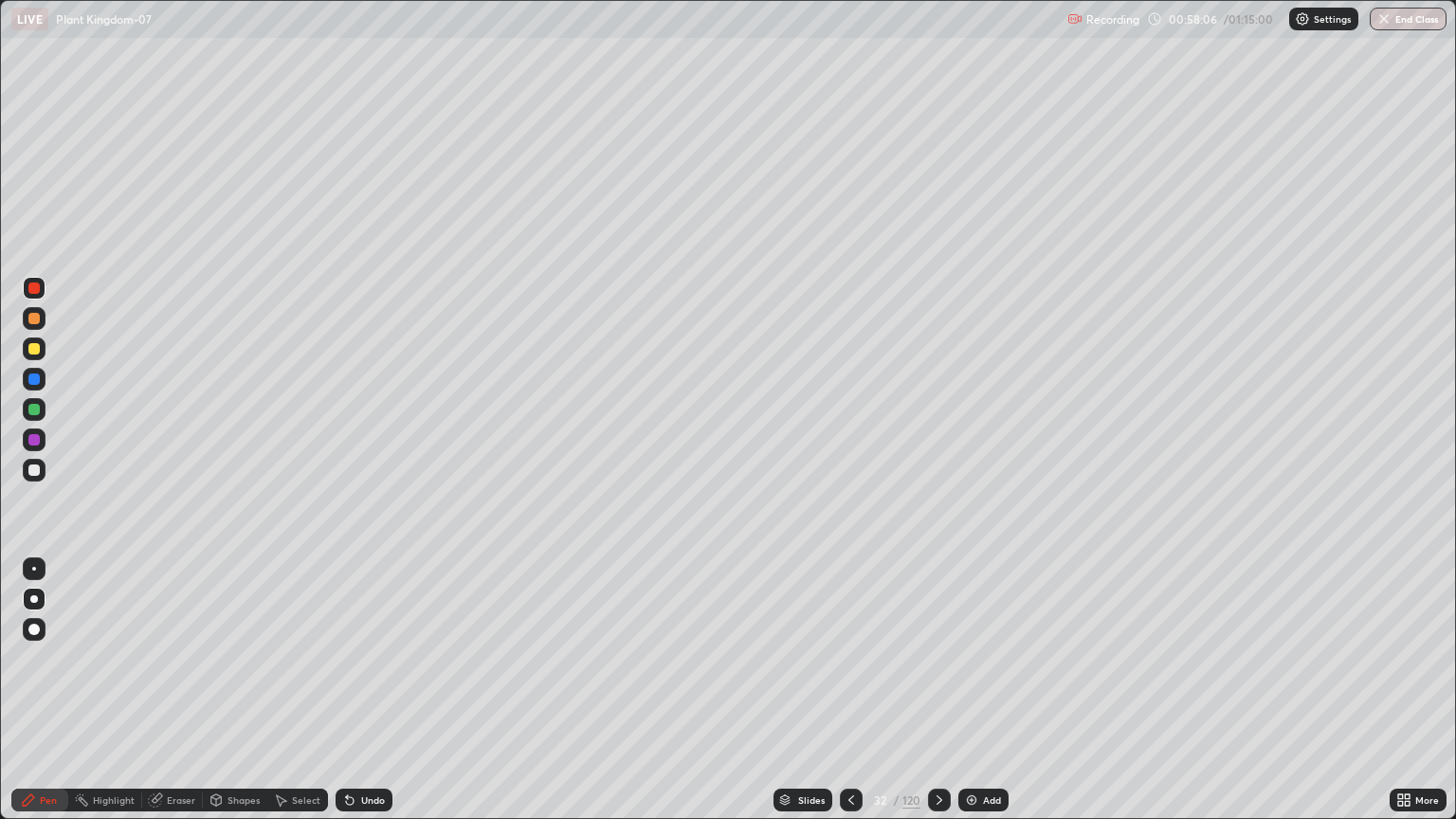 click 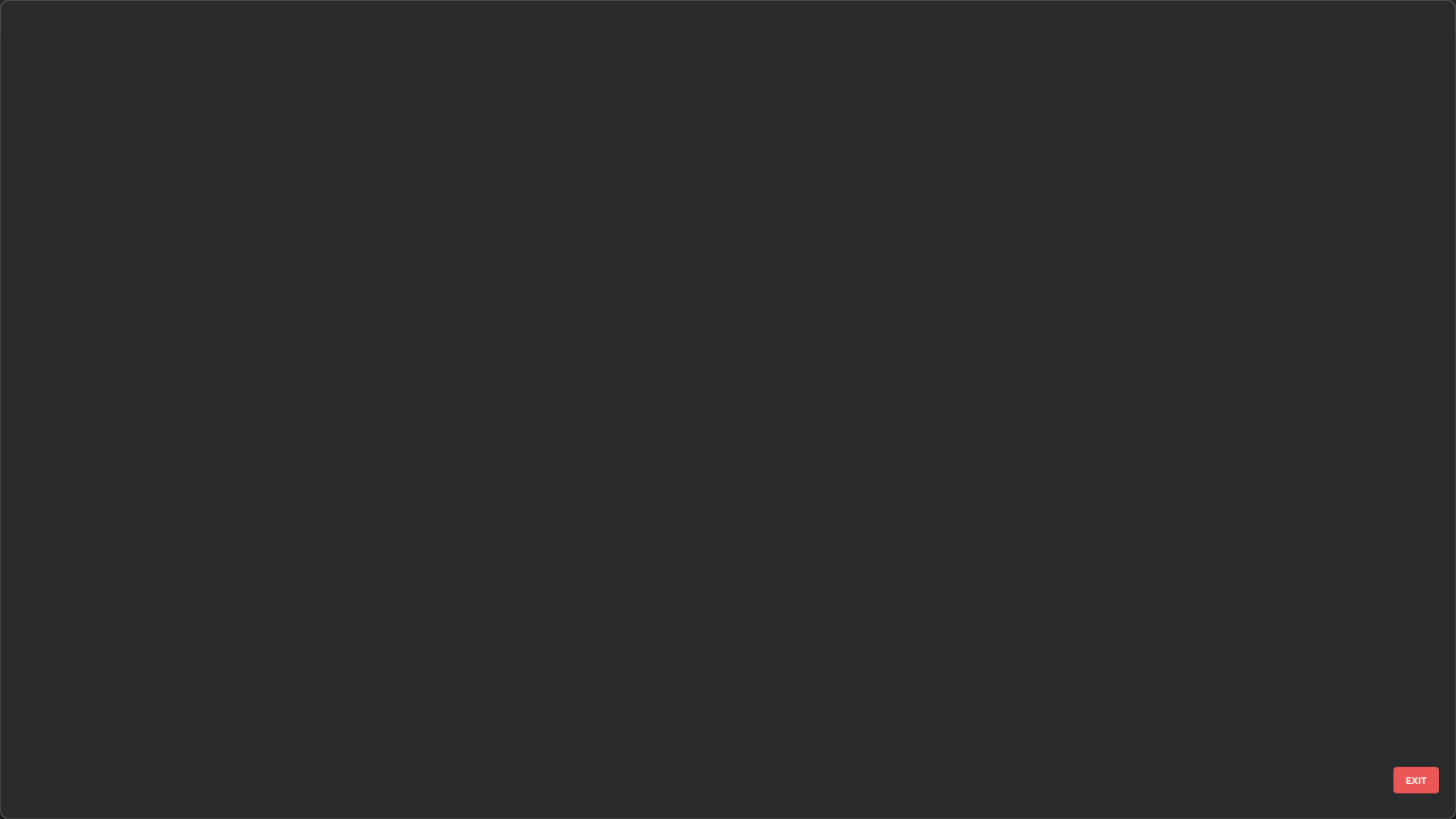 scroll, scrollTop: 2025, scrollLeft: 0, axis: vertical 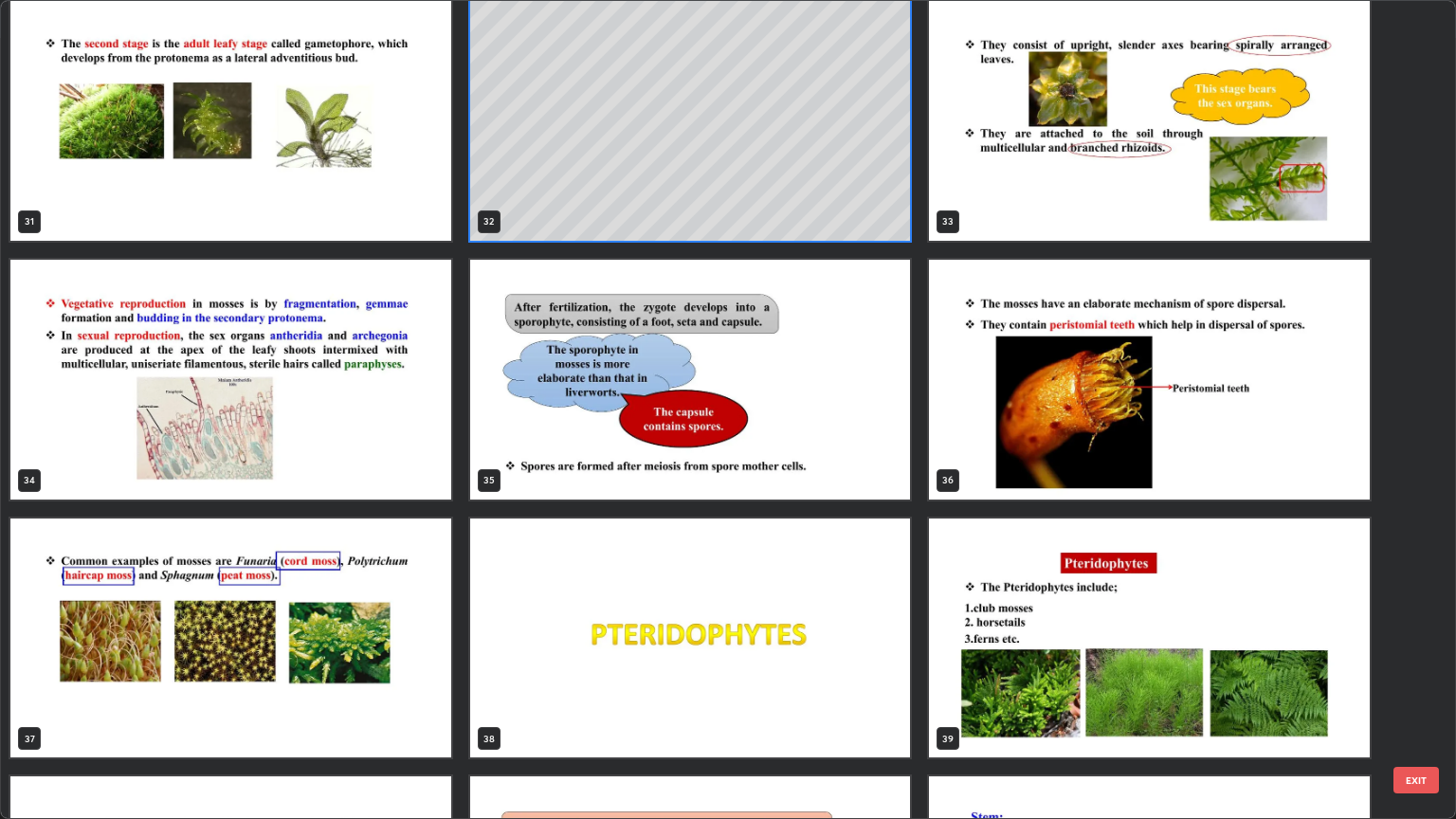 click at bounding box center [230, 638] 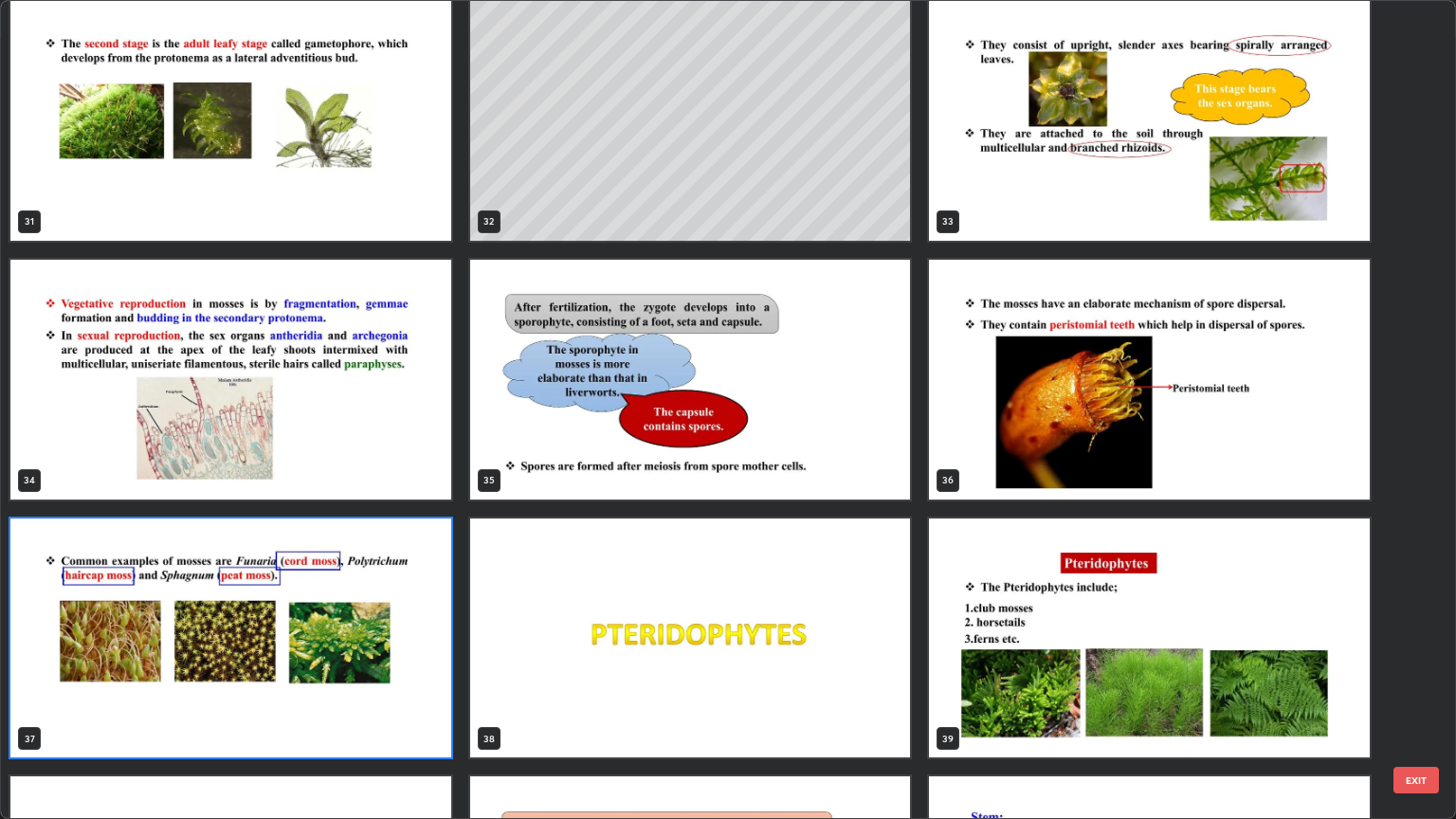 click at bounding box center (230, 638) 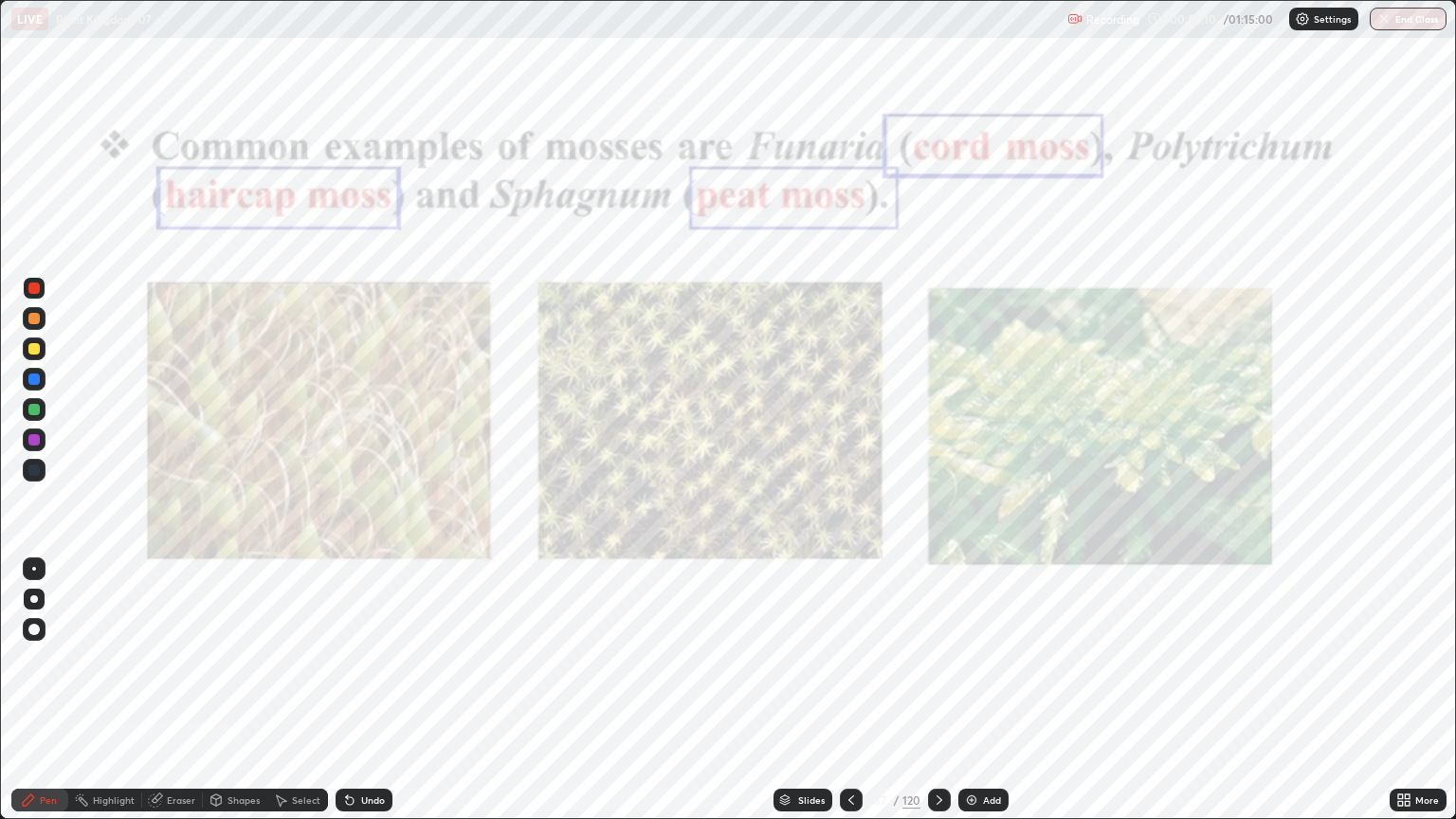 click at bounding box center [230, 638] 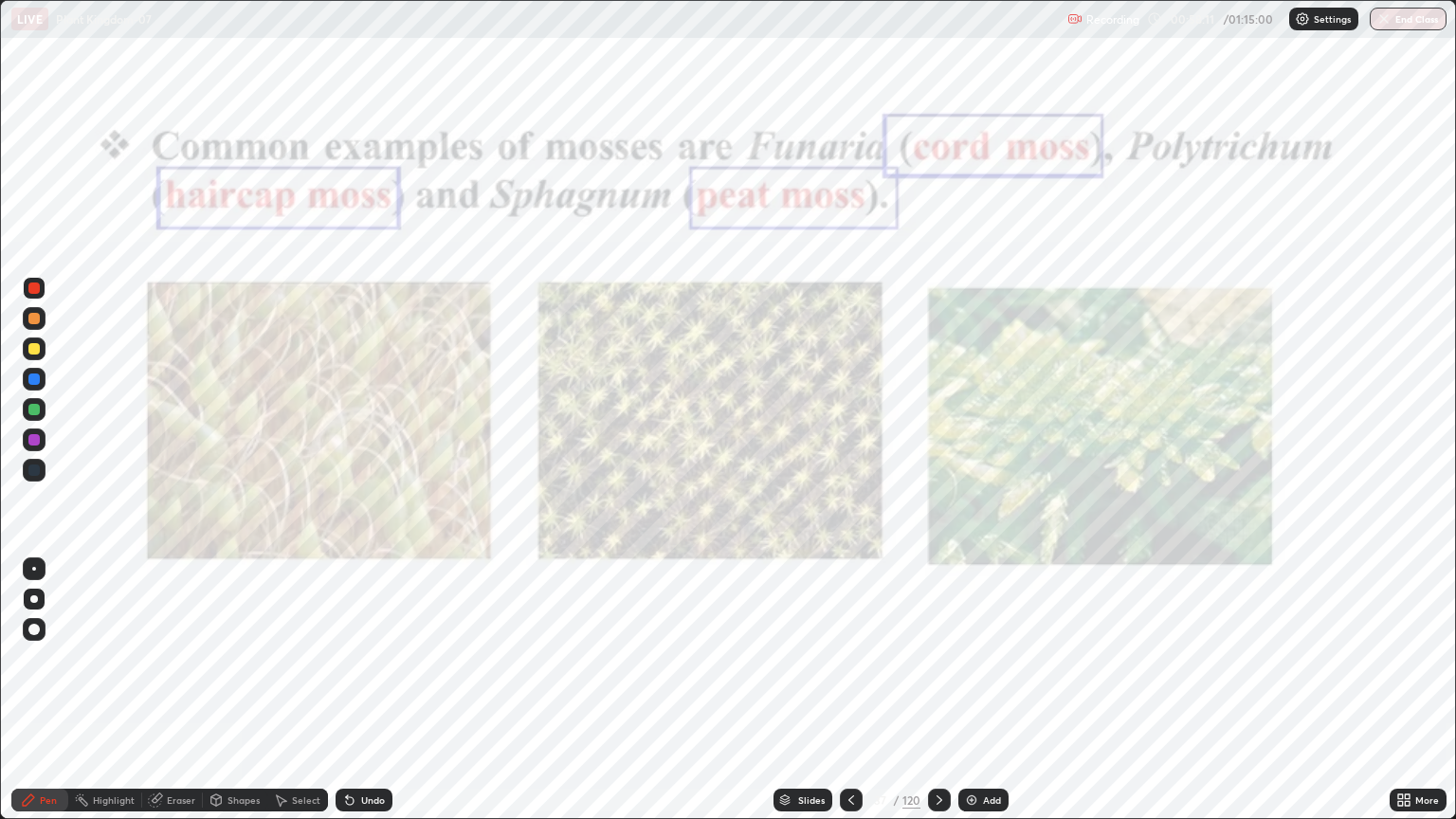click at bounding box center (34, 288) 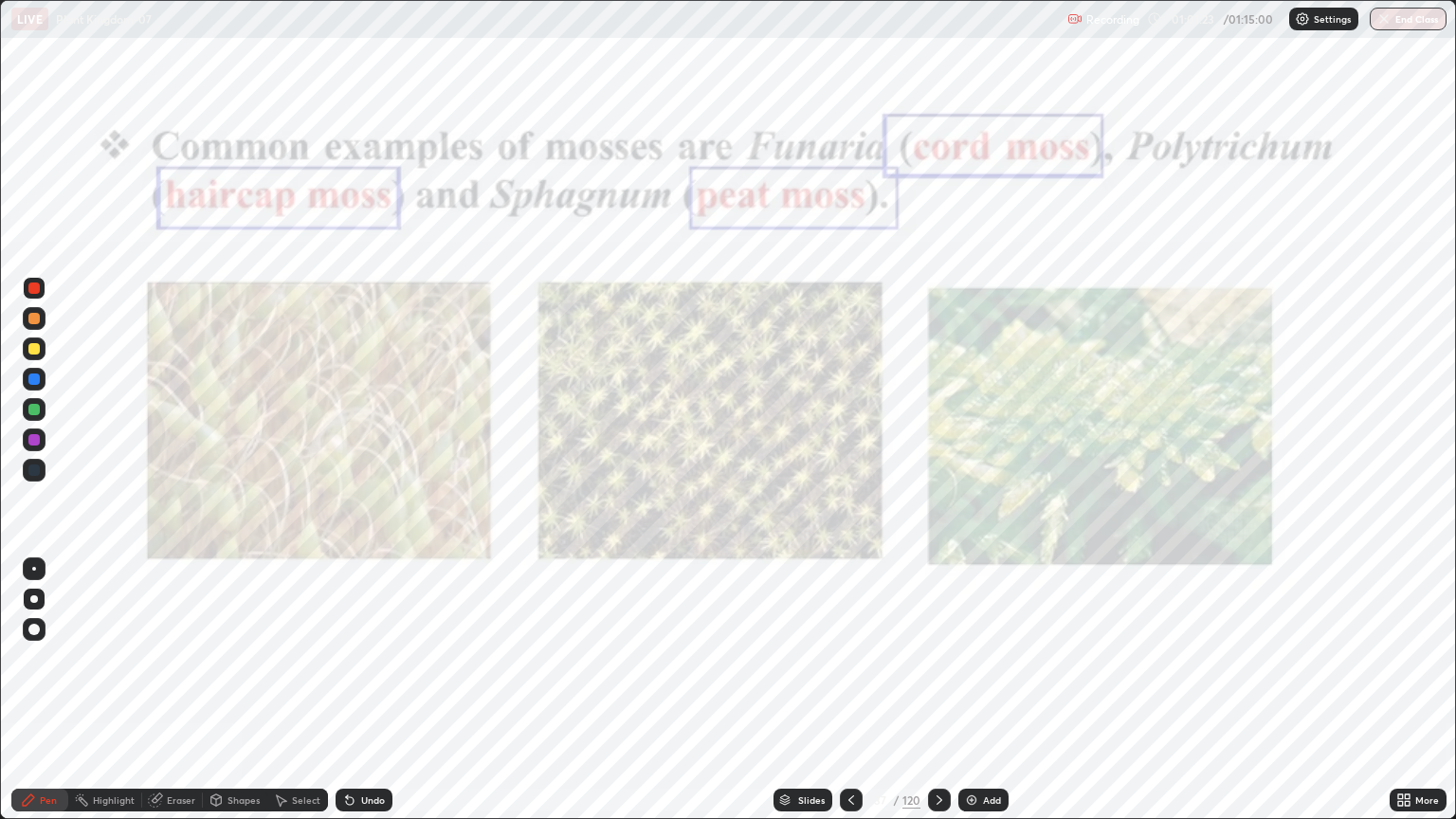 click on "More" at bounding box center (1427, 800) 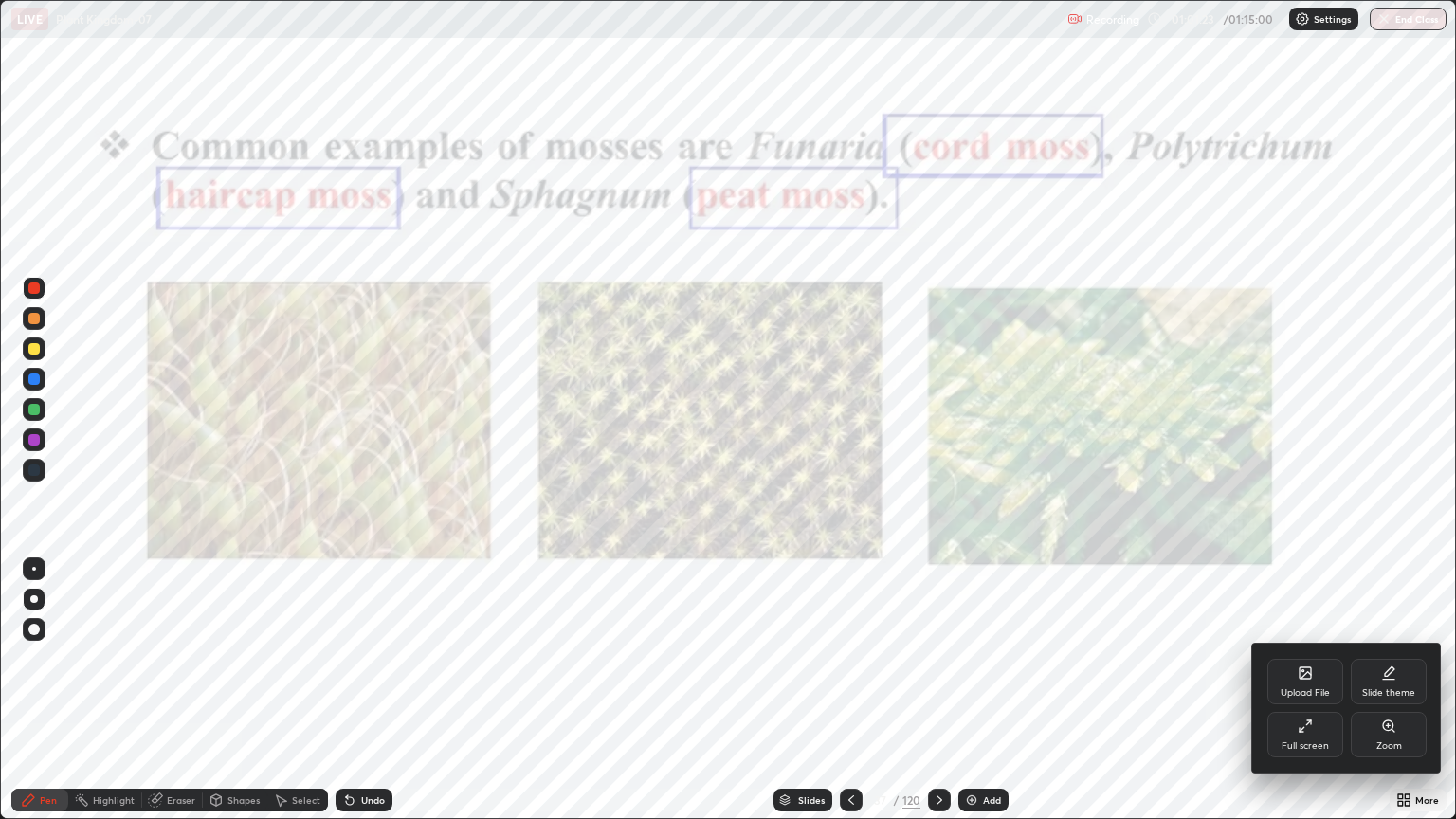 click on "Upload File" at bounding box center [1305, 682] 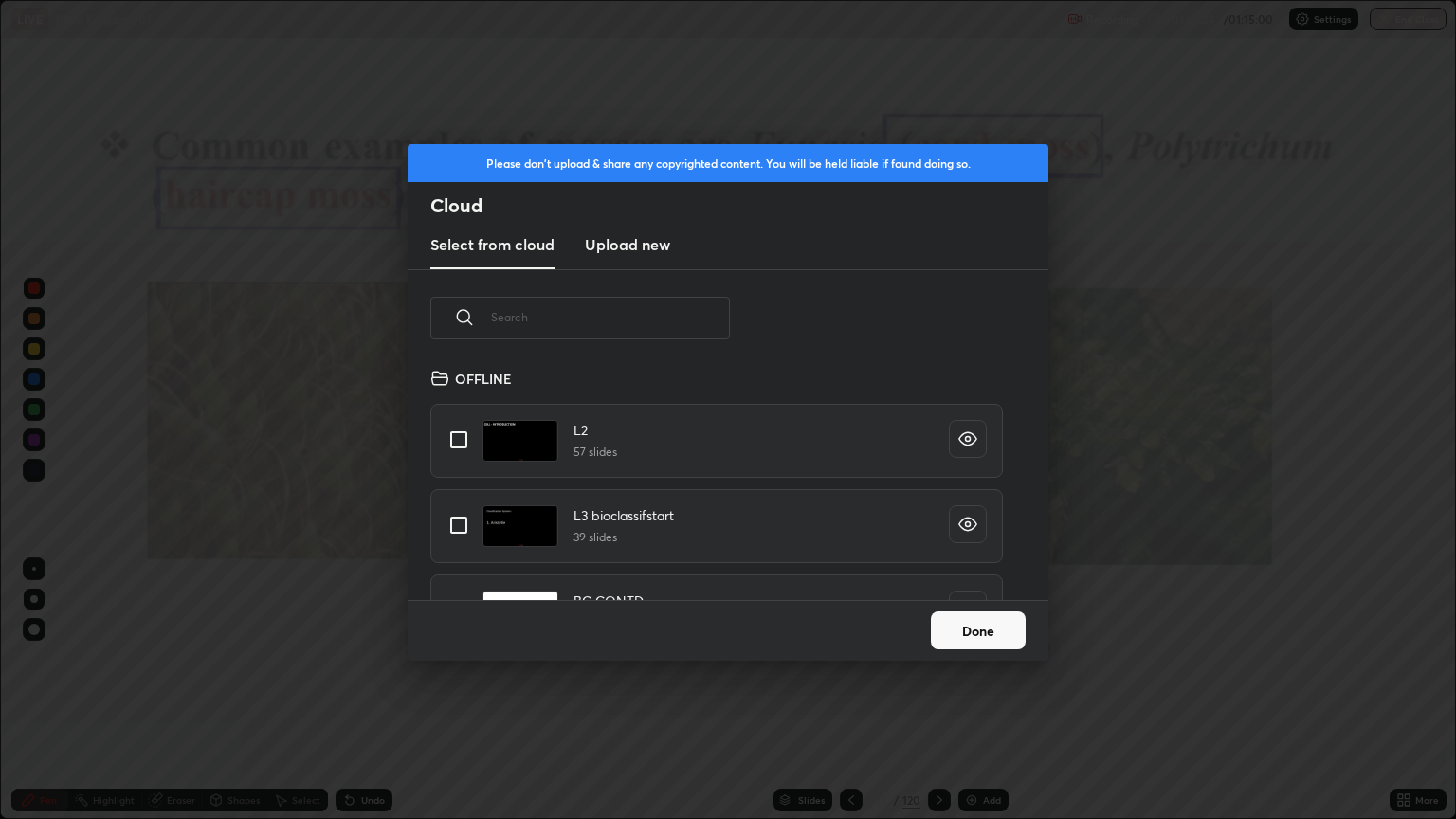 scroll, scrollTop: 7, scrollLeft: 10, axis: both 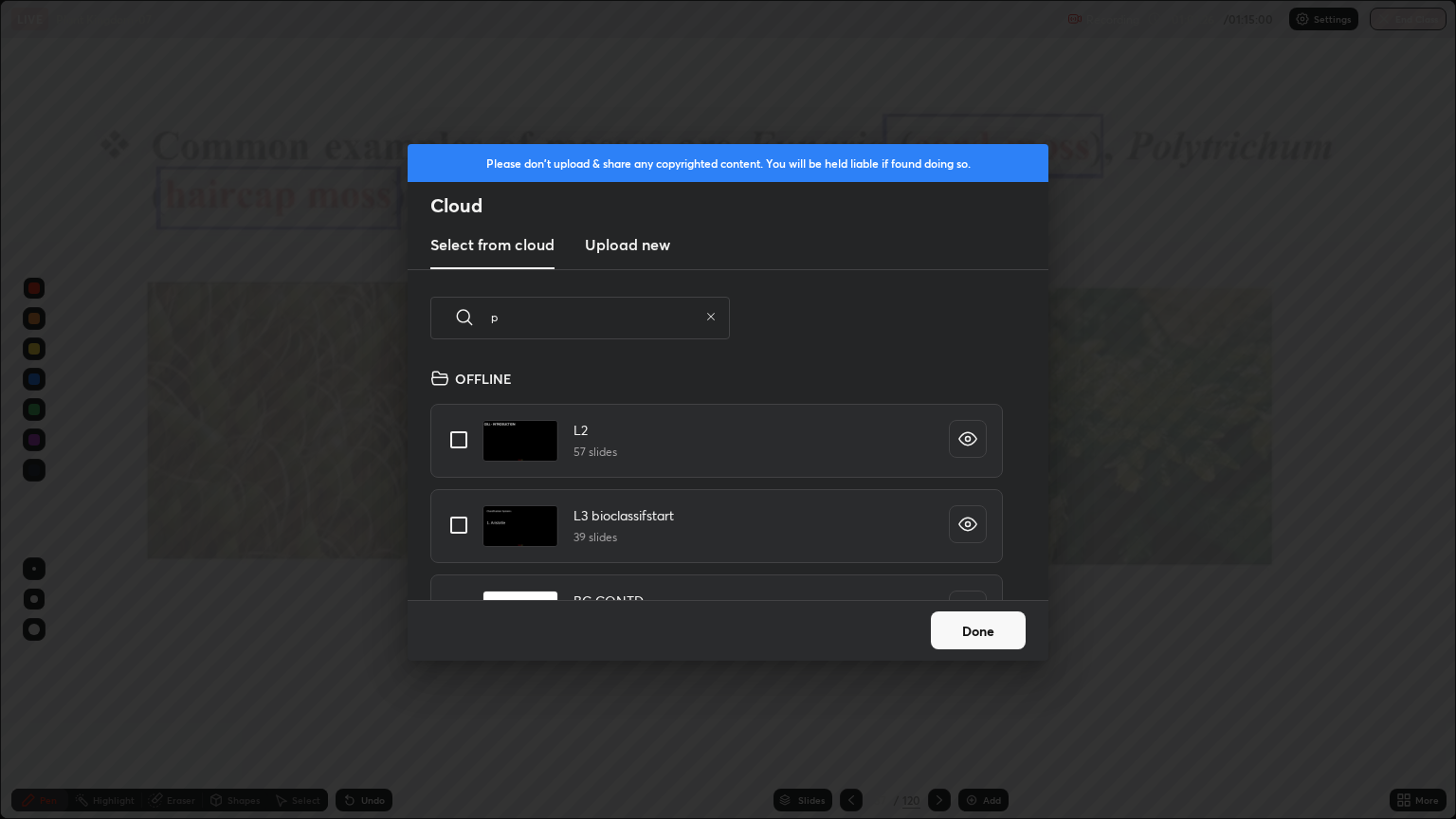 type on "pt" 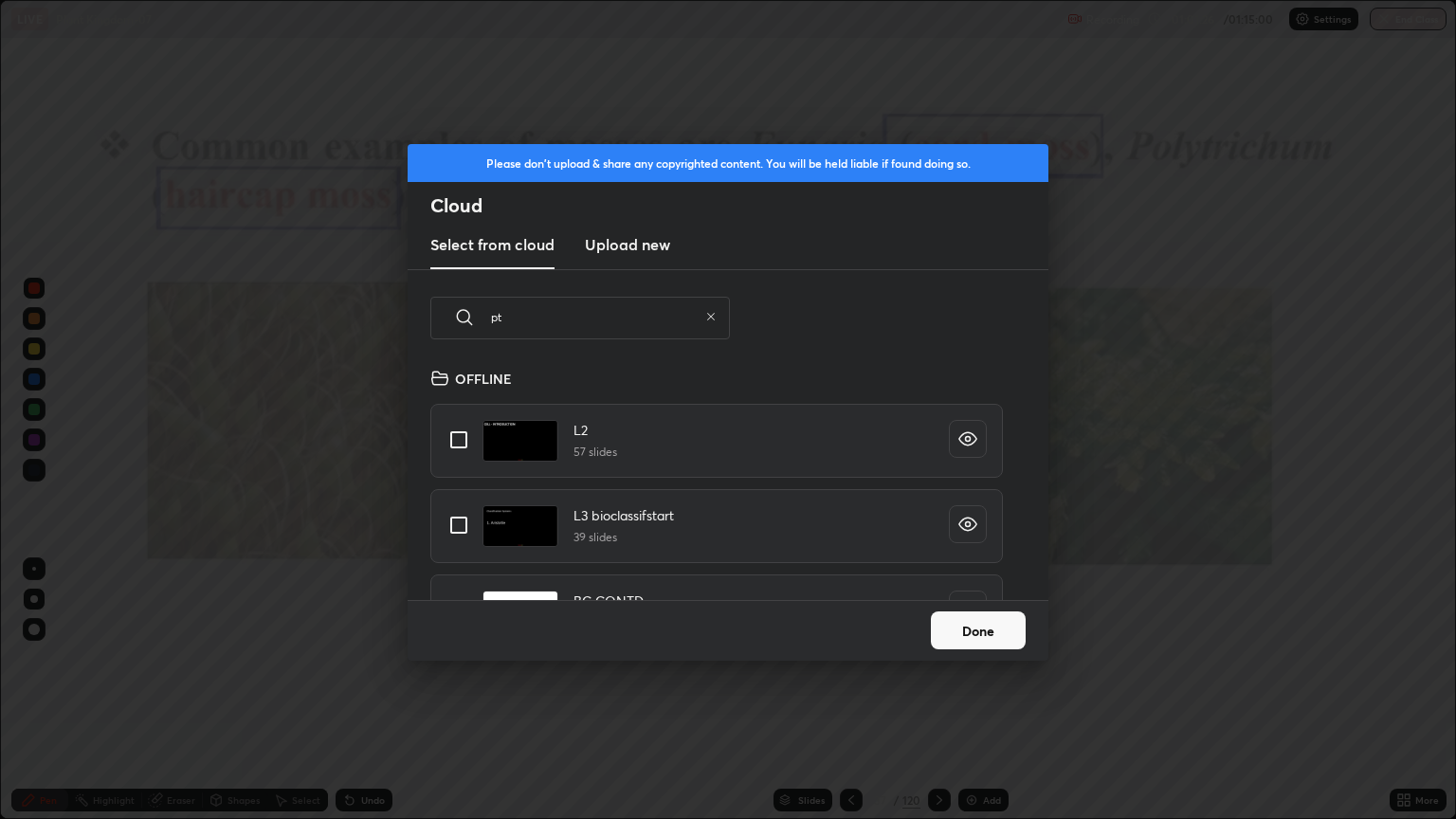 type on "x" 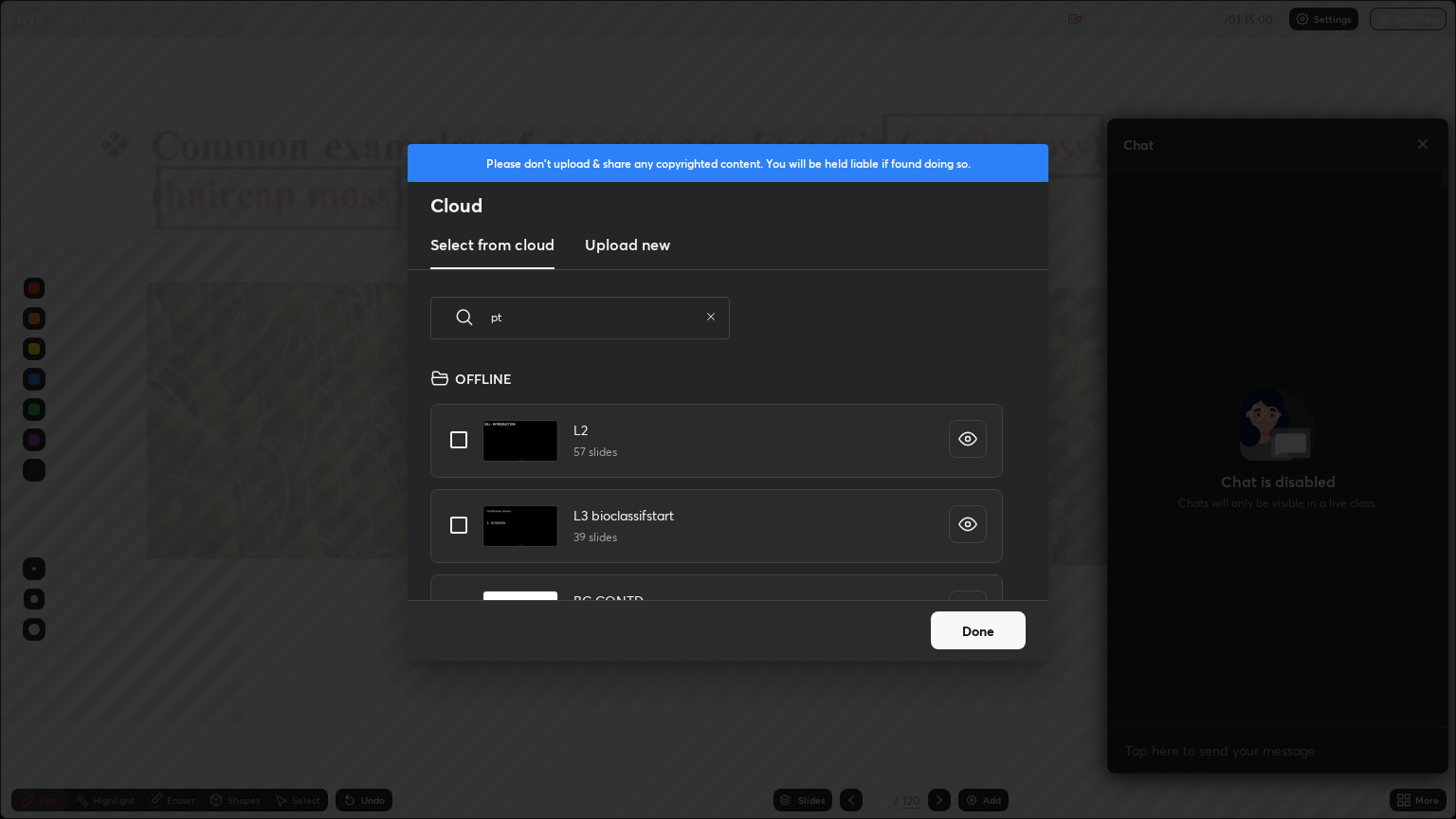 scroll, scrollTop: 596, scrollLeft: 334, axis: both 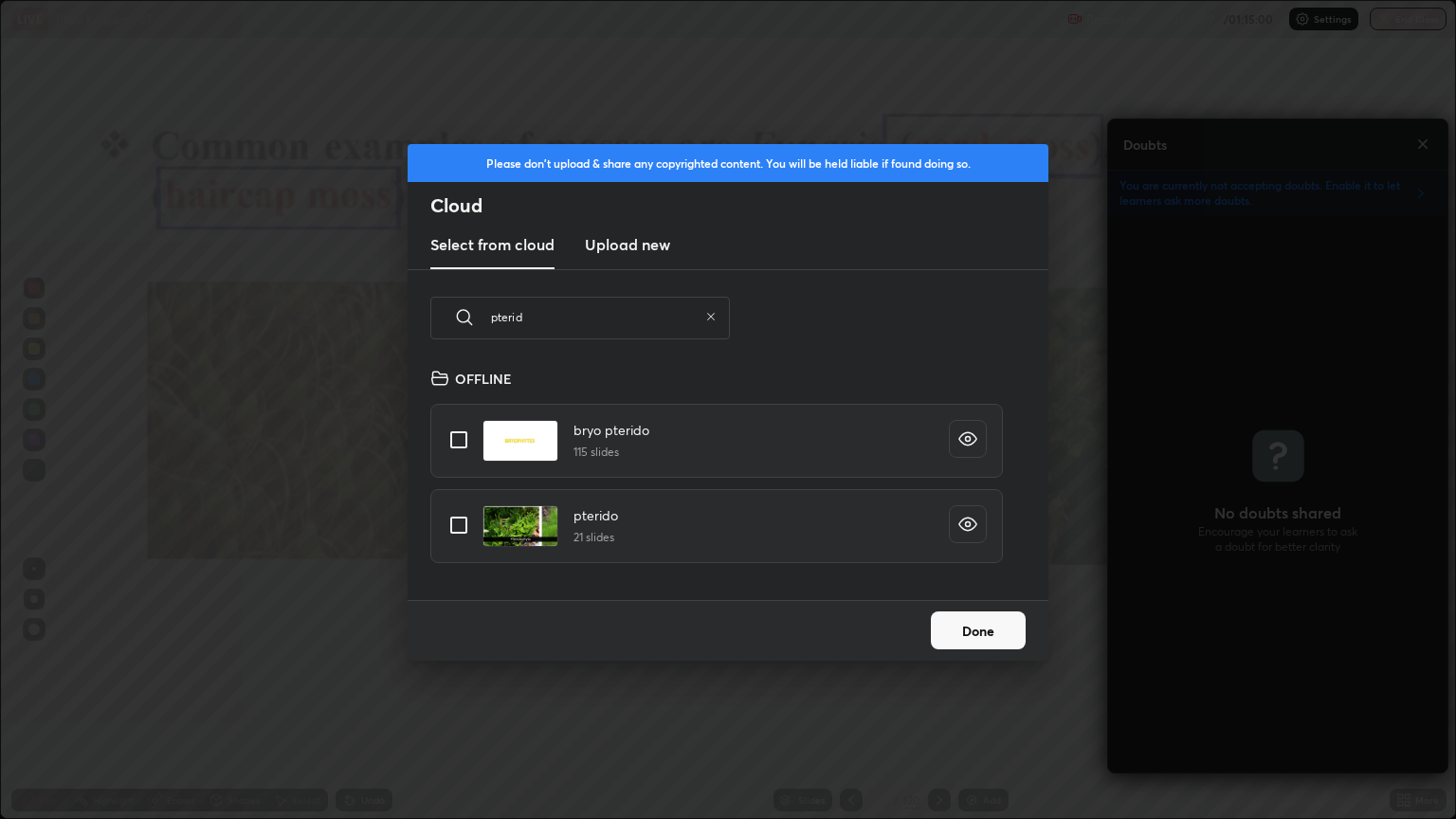 type on "pterid" 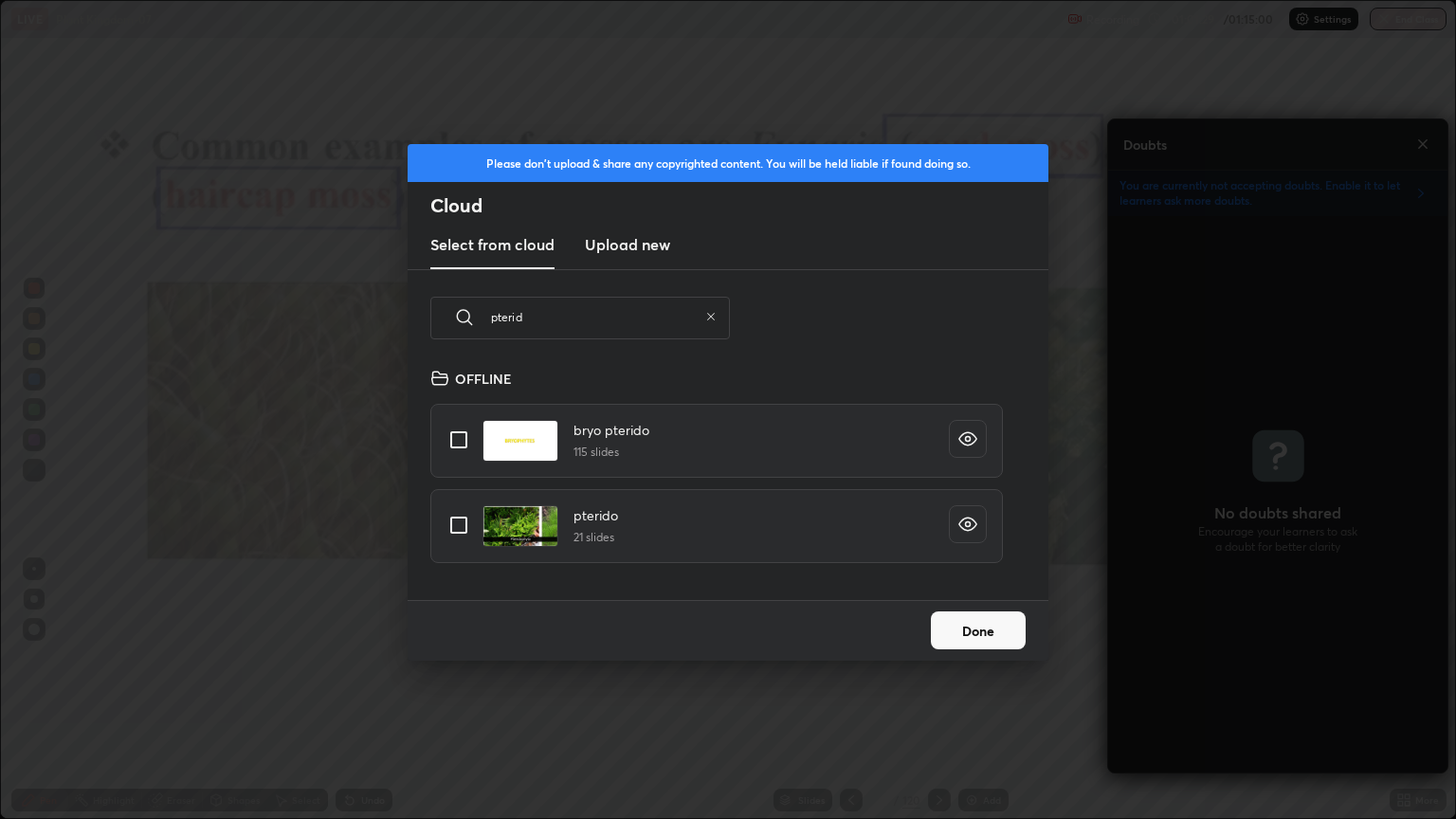 checkbox on "true" 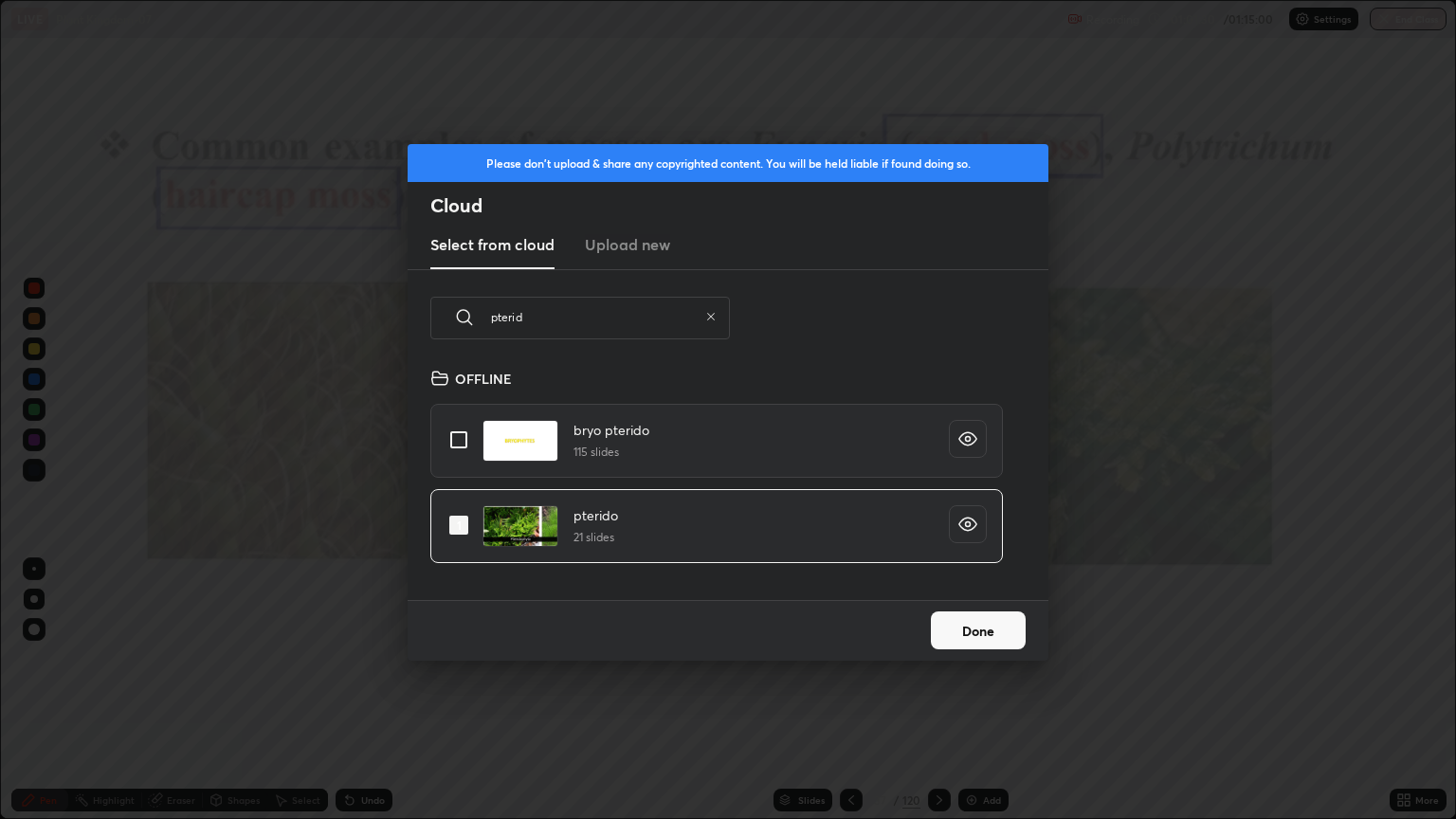 click on "Done" at bounding box center (978, 630) 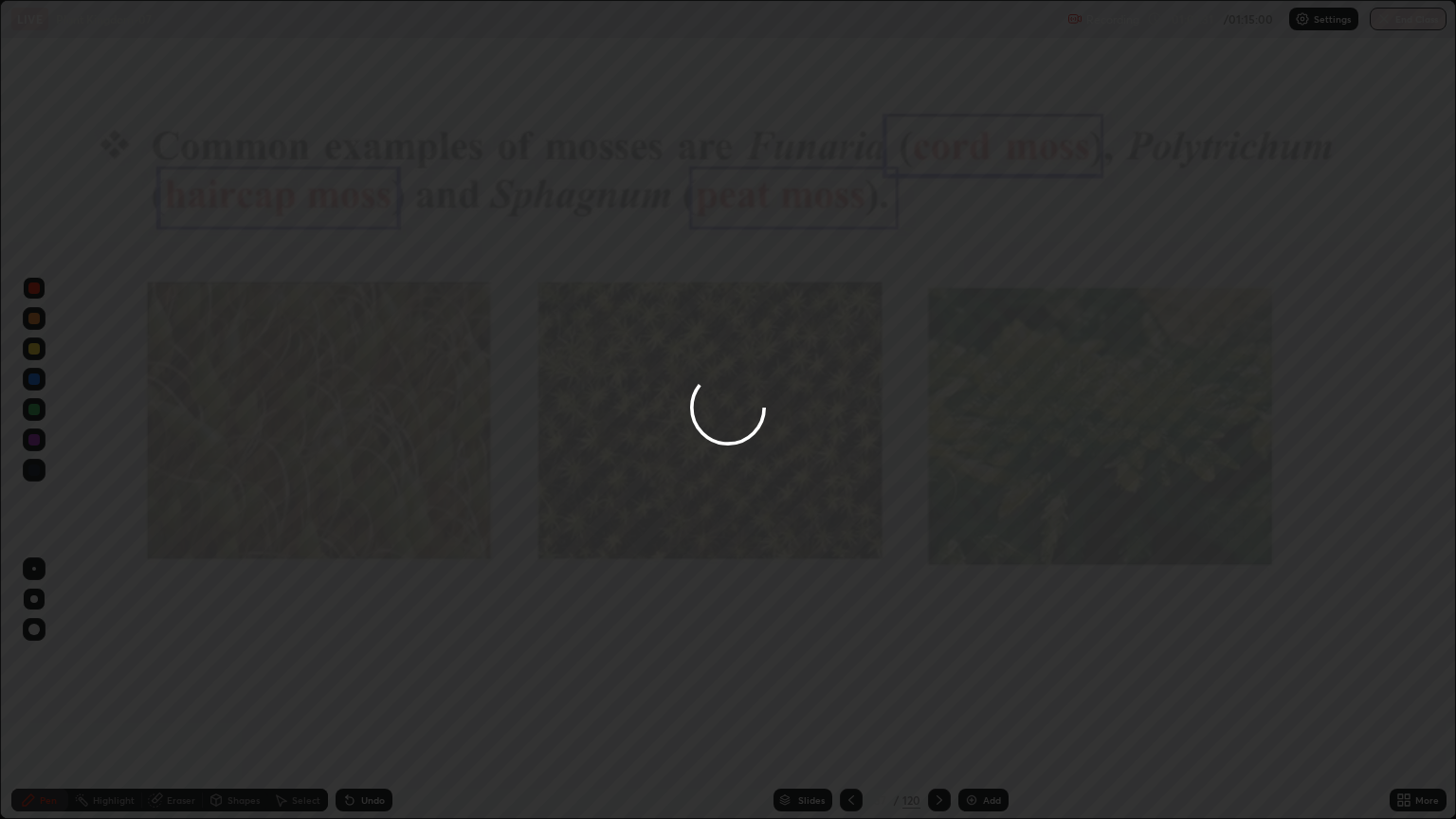 click at bounding box center [728, 410] 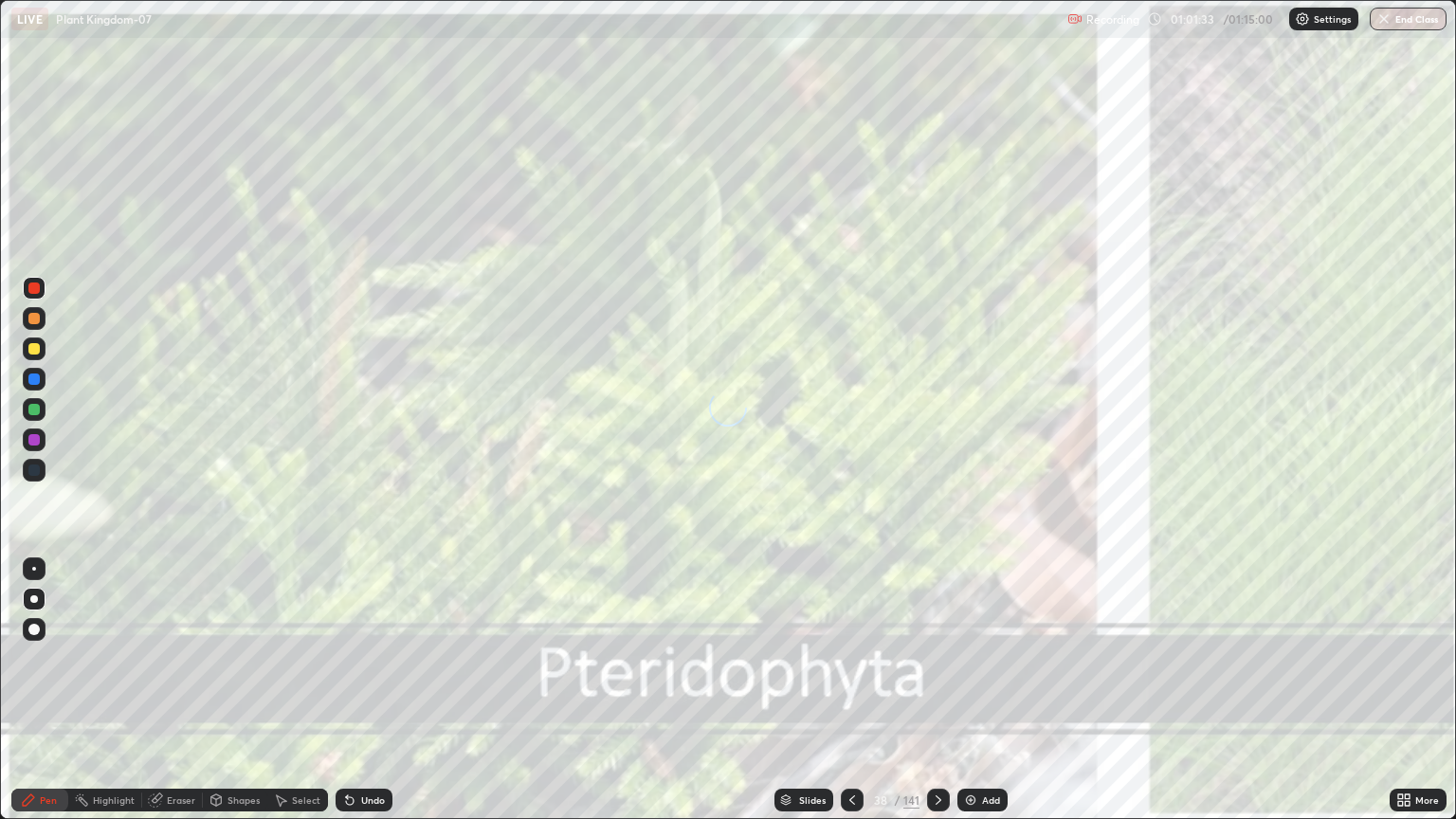 click on "Slides" at bounding box center [812, 800] 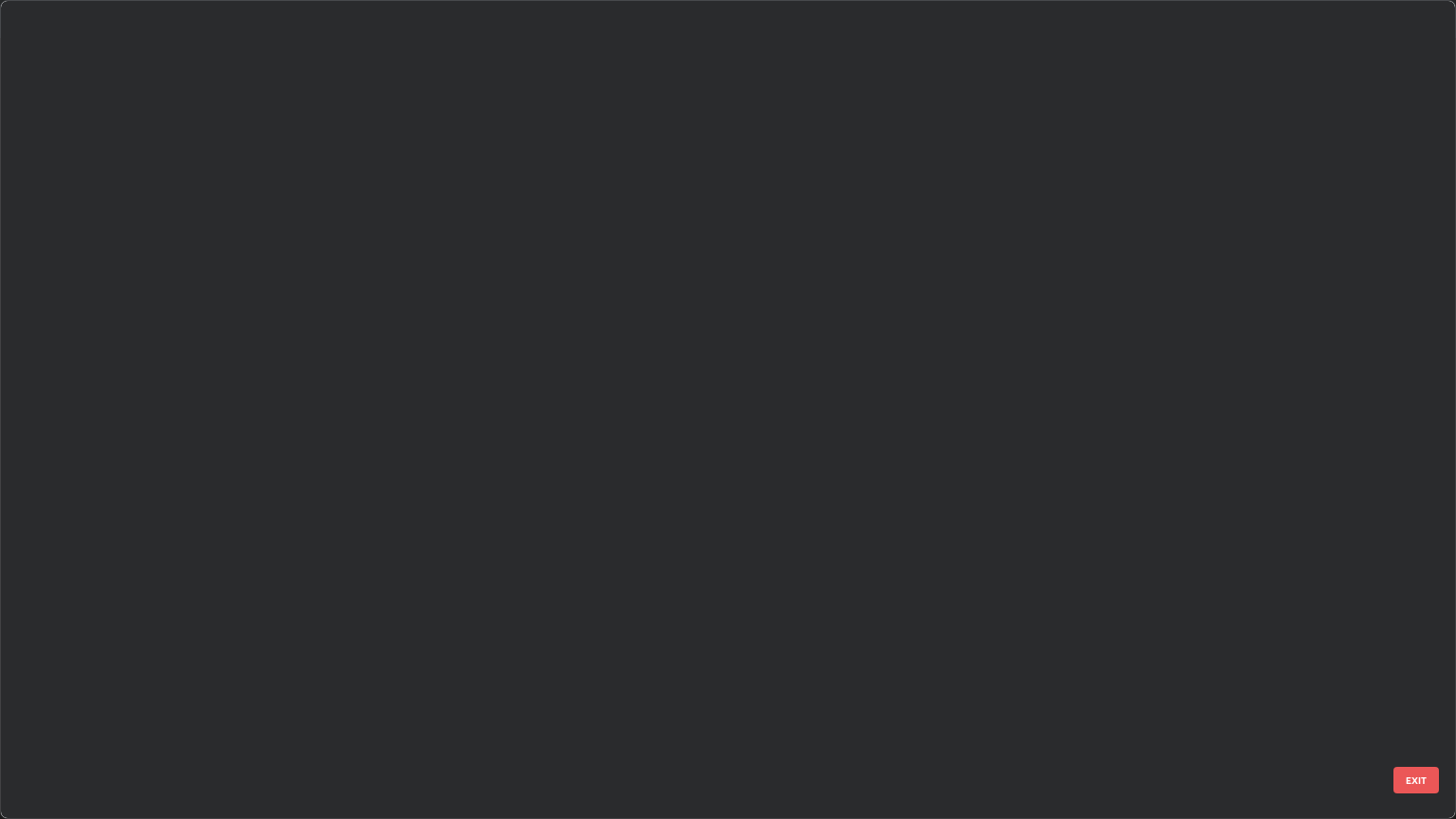 scroll, scrollTop: 2542, scrollLeft: 0, axis: vertical 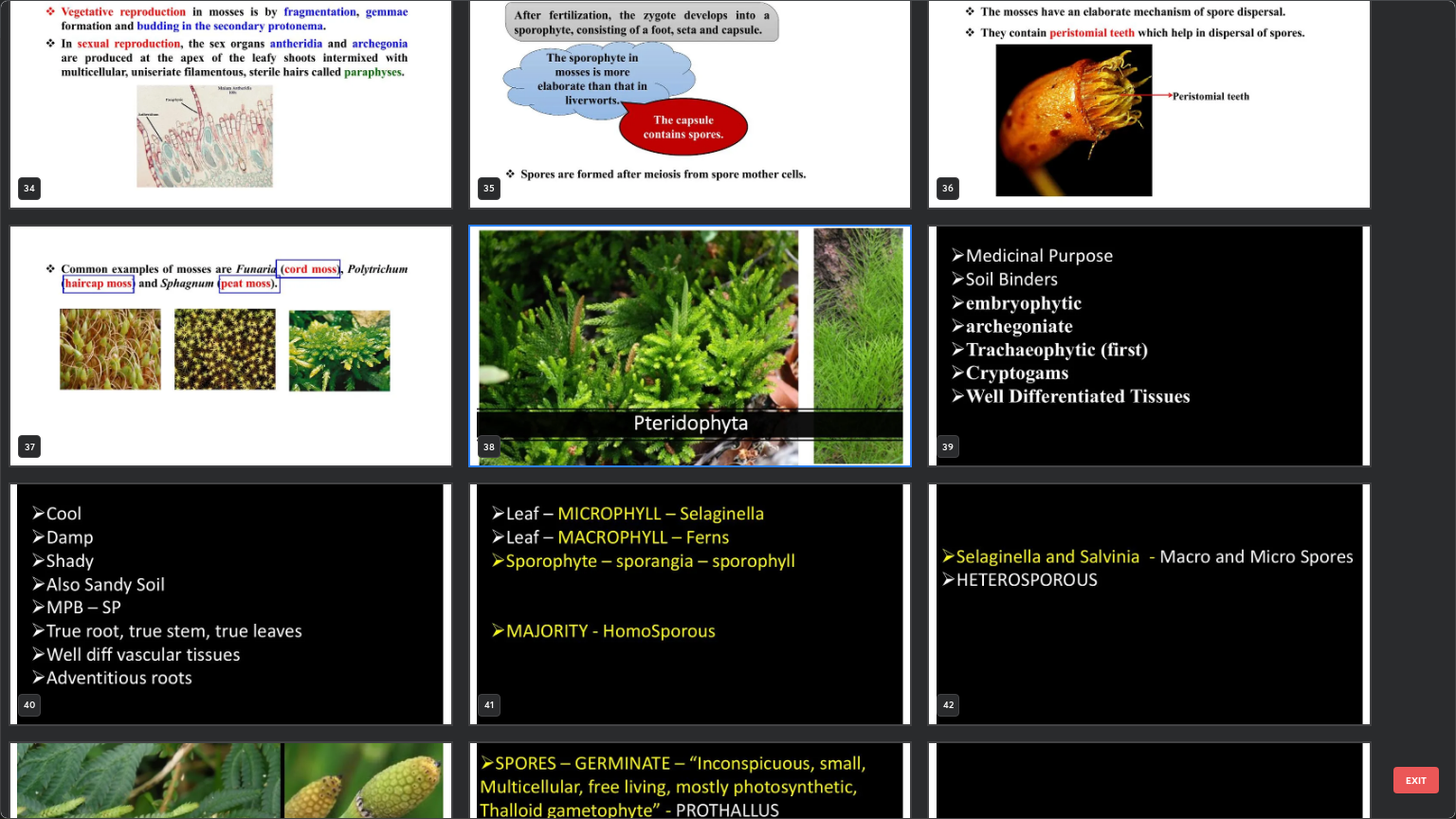 click at bounding box center [1149, 346] 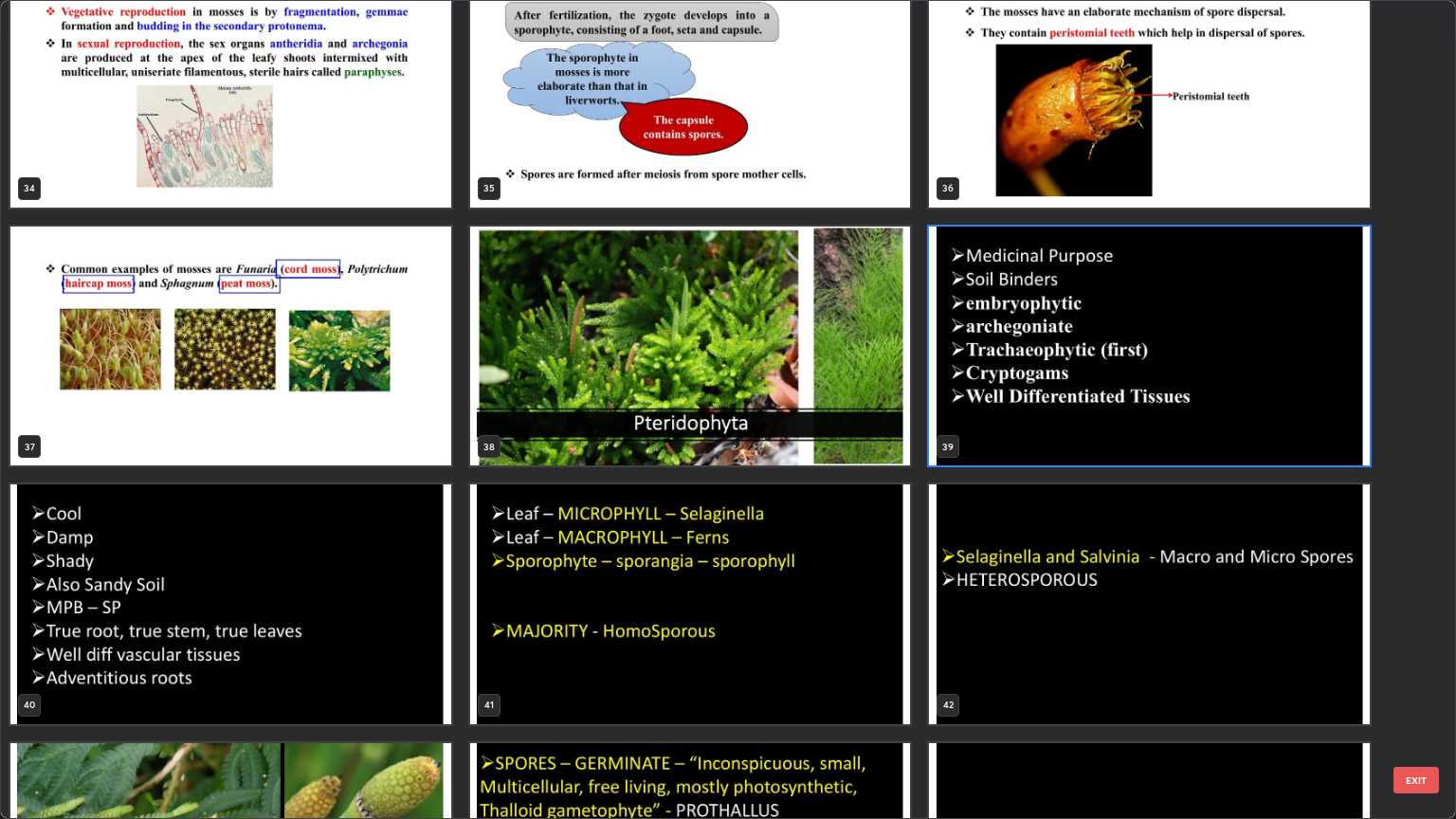 click at bounding box center [1149, 346] 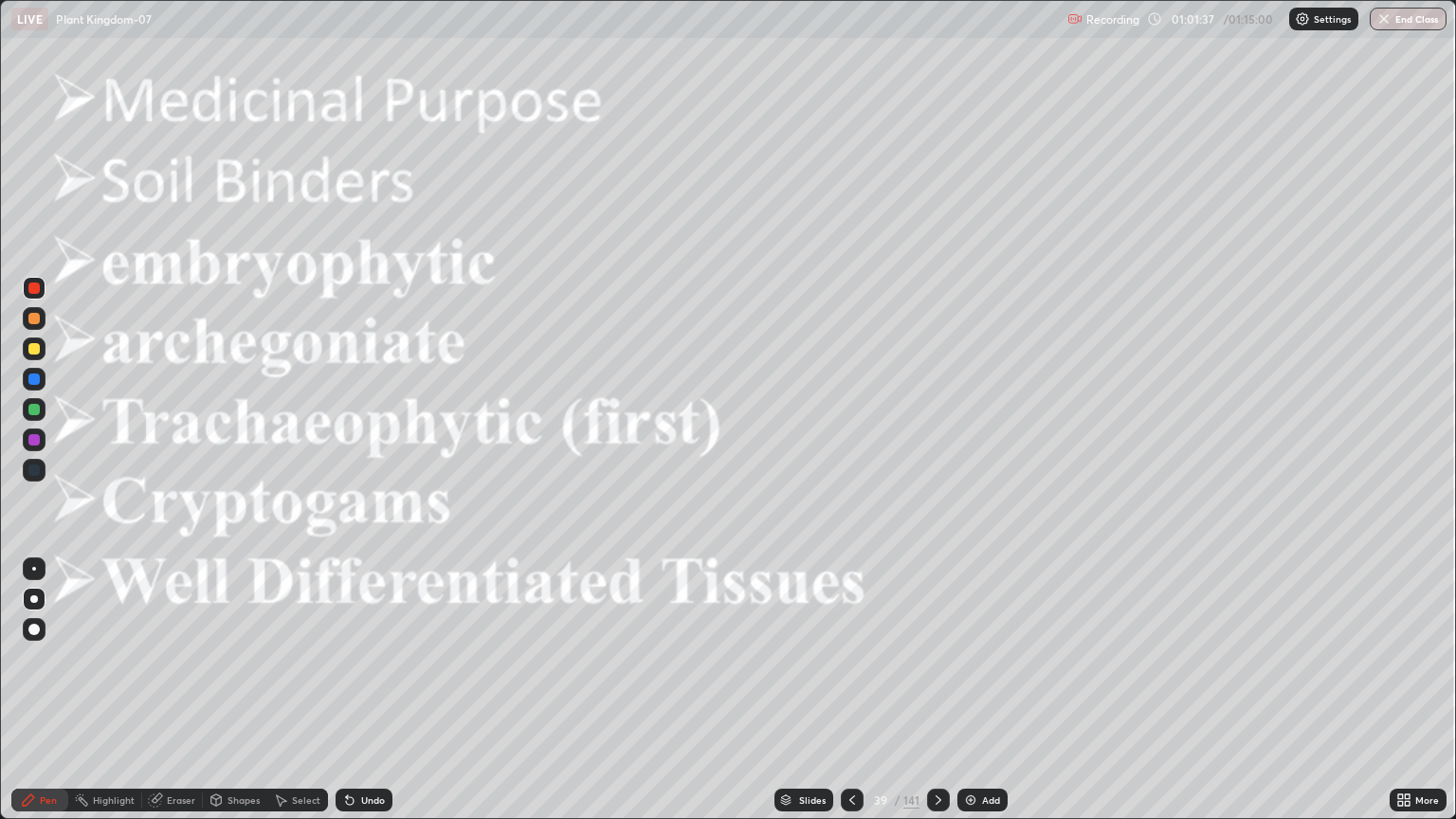 click at bounding box center [1149, 346] 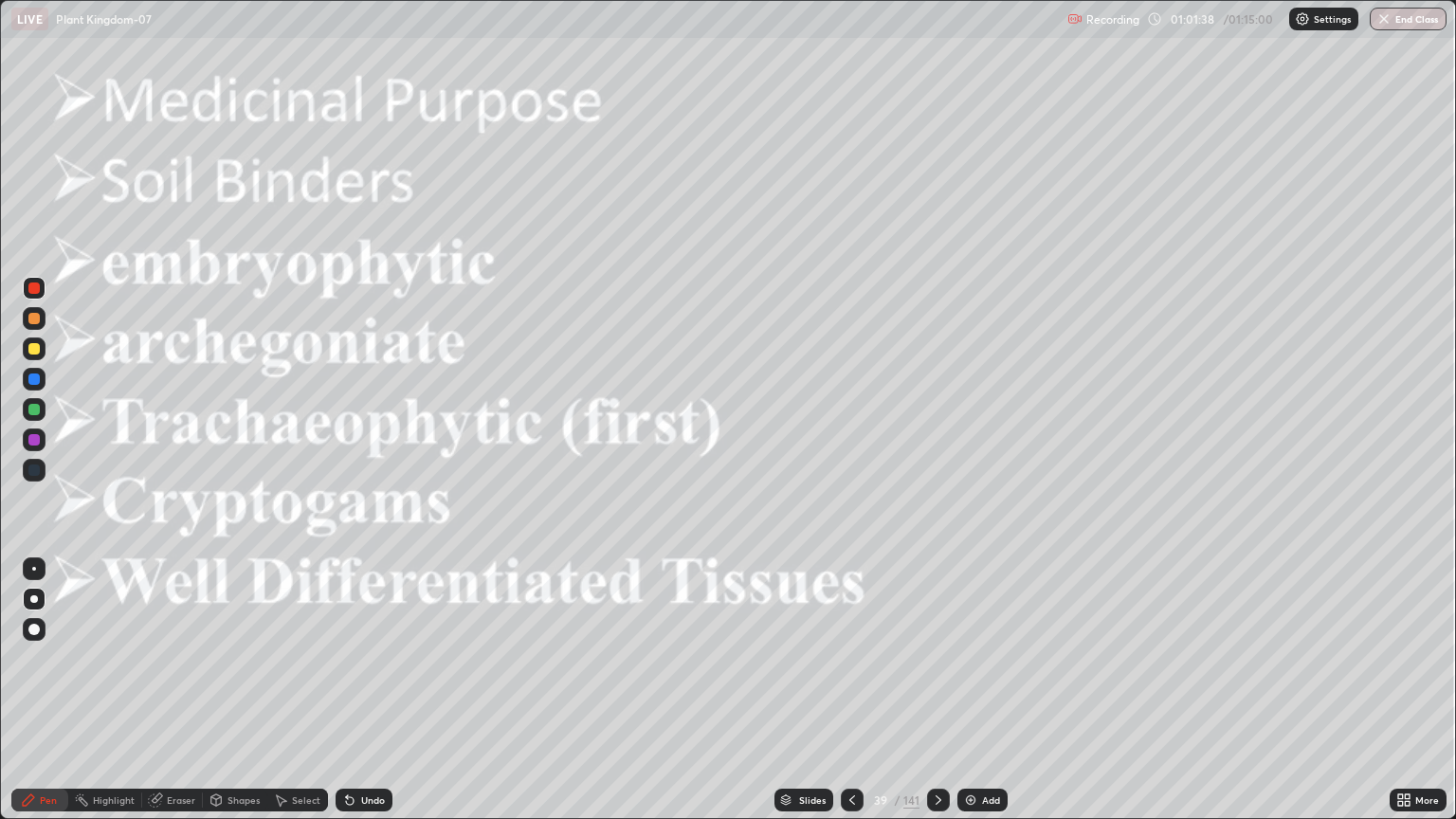 click at bounding box center [34, 349] 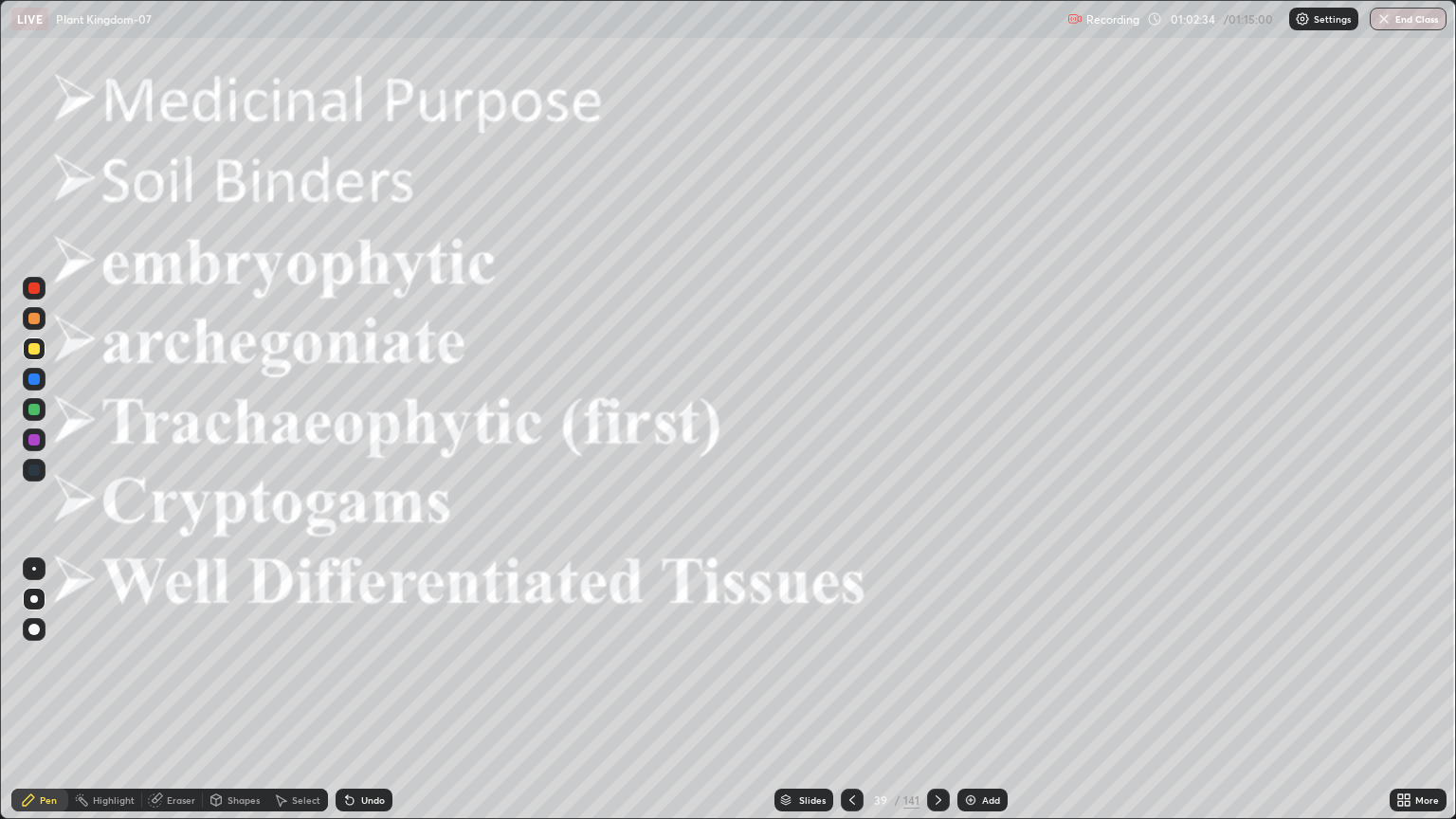 click on "Slides" at bounding box center (812, 800) 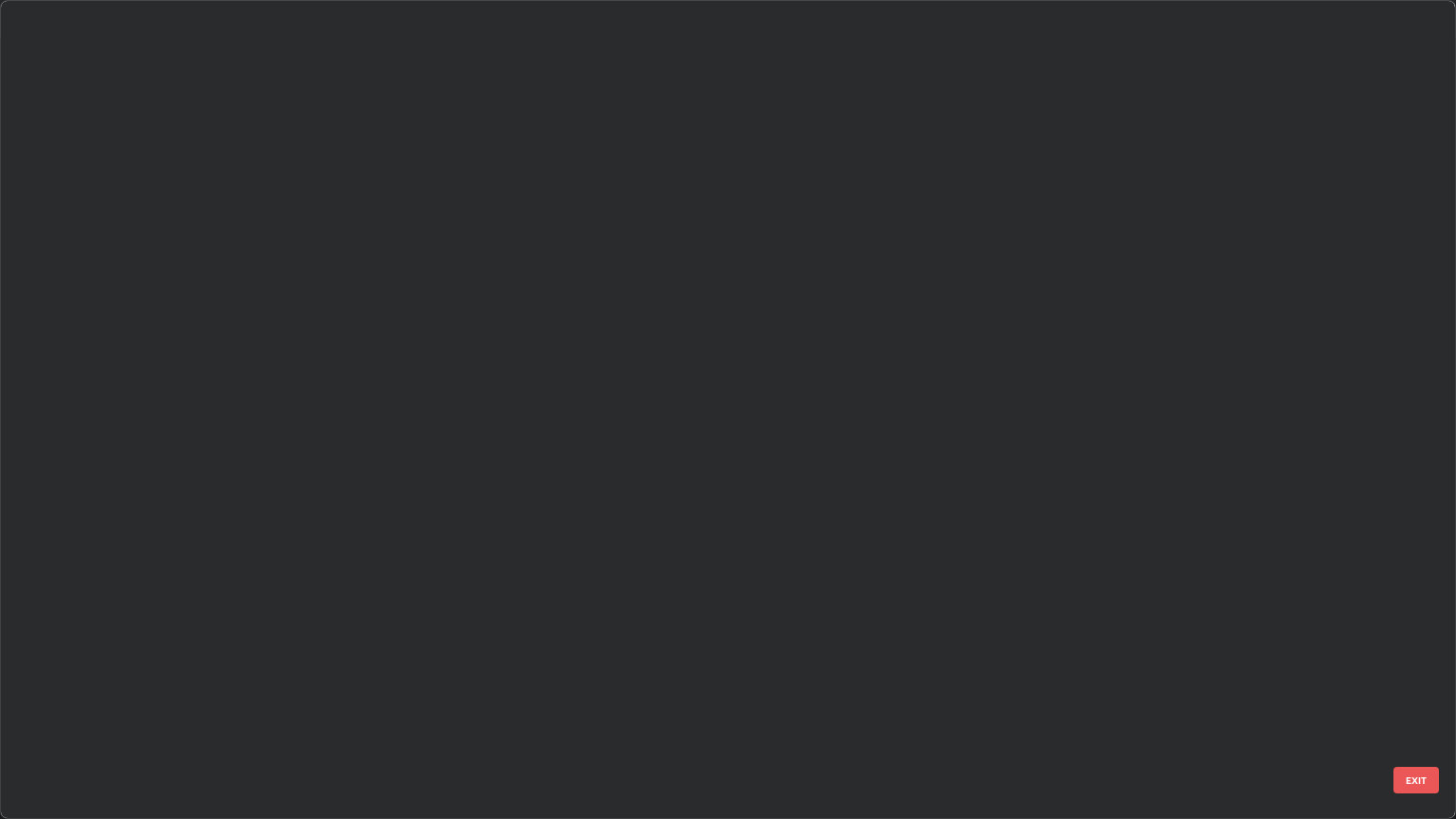 scroll, scrollTop: 2558, scrollLeft: 0, axis: vertical 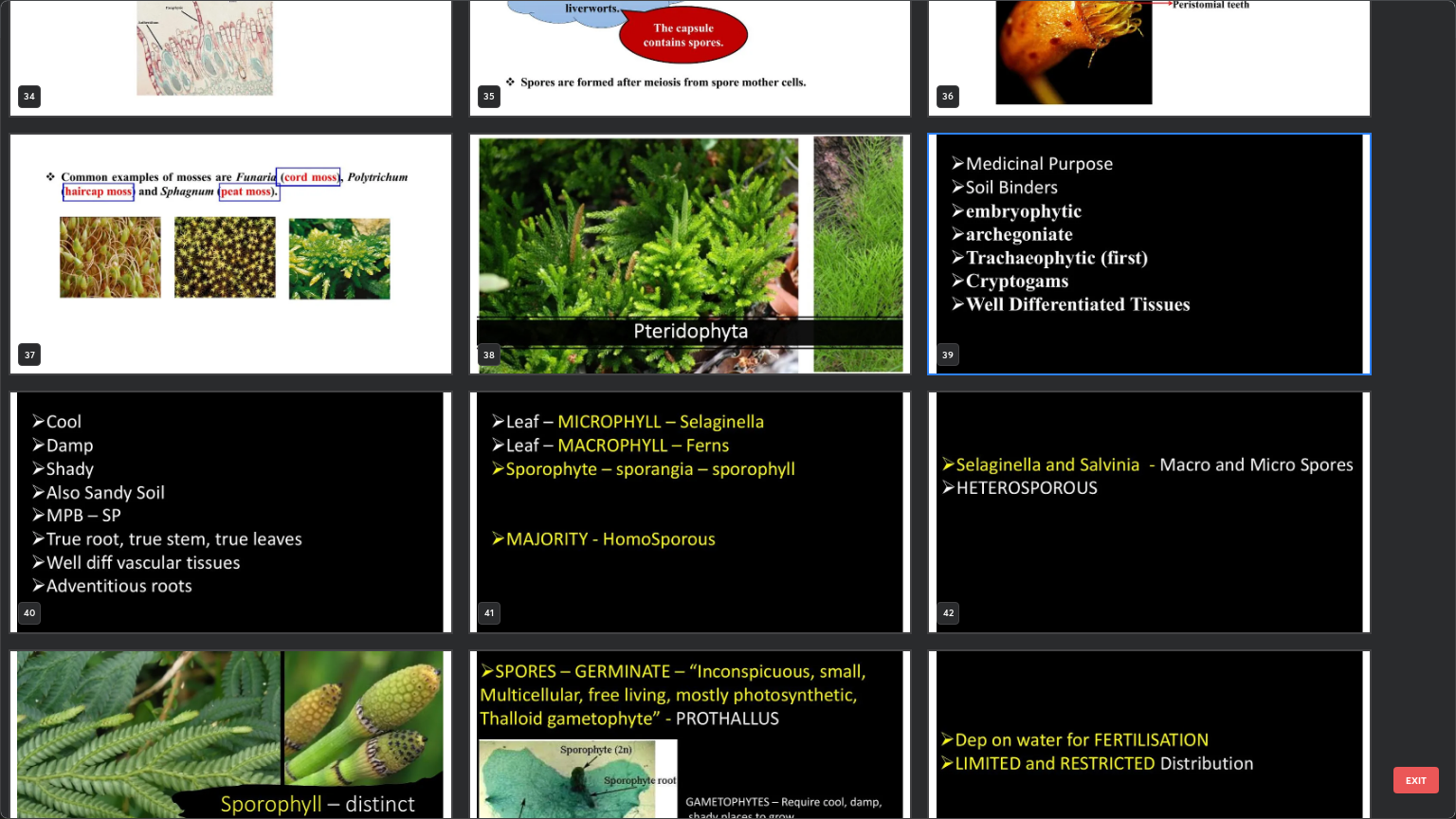 click at bounding box center [230, 512] 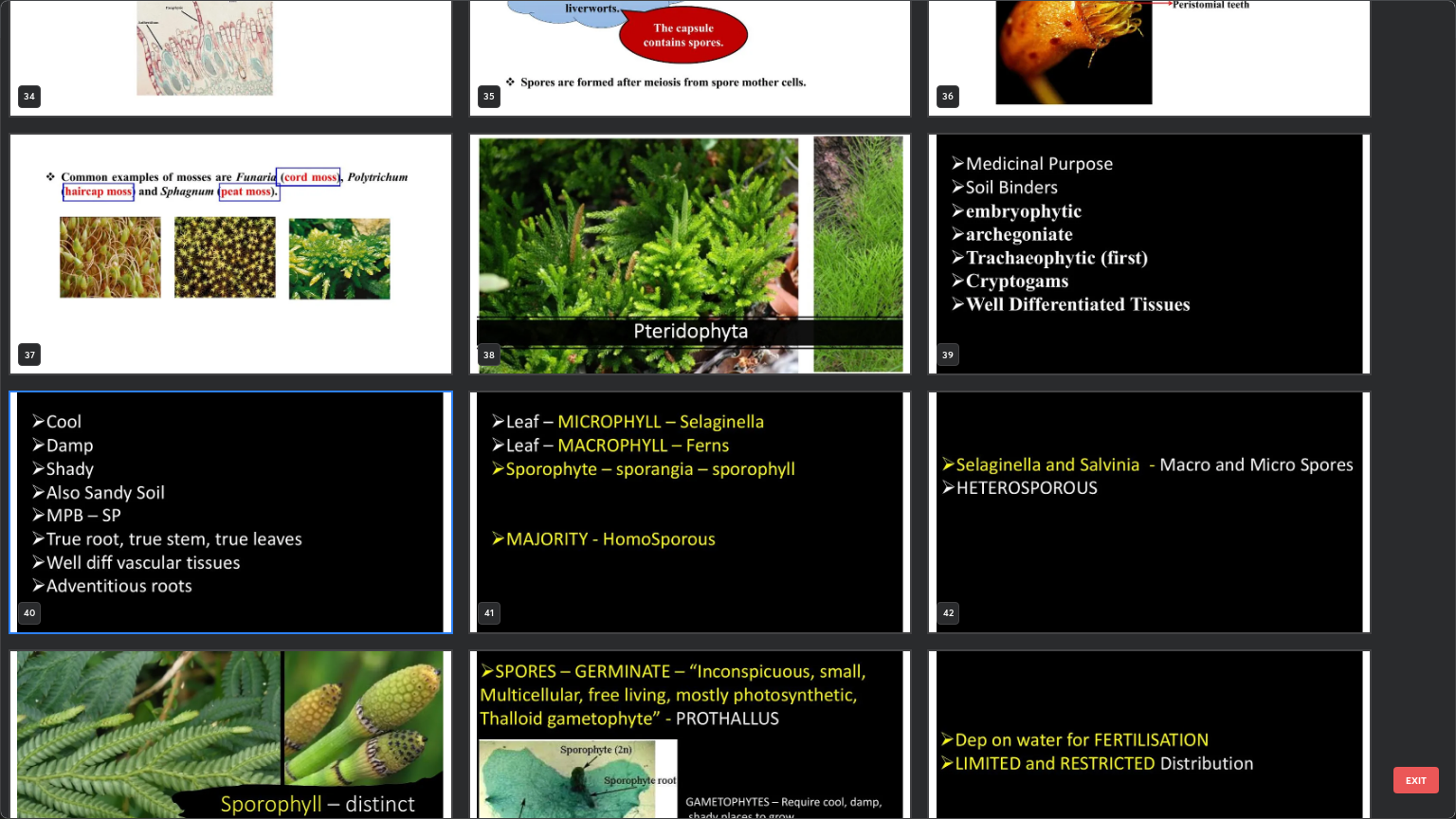 click at bounding box center [230, 512] 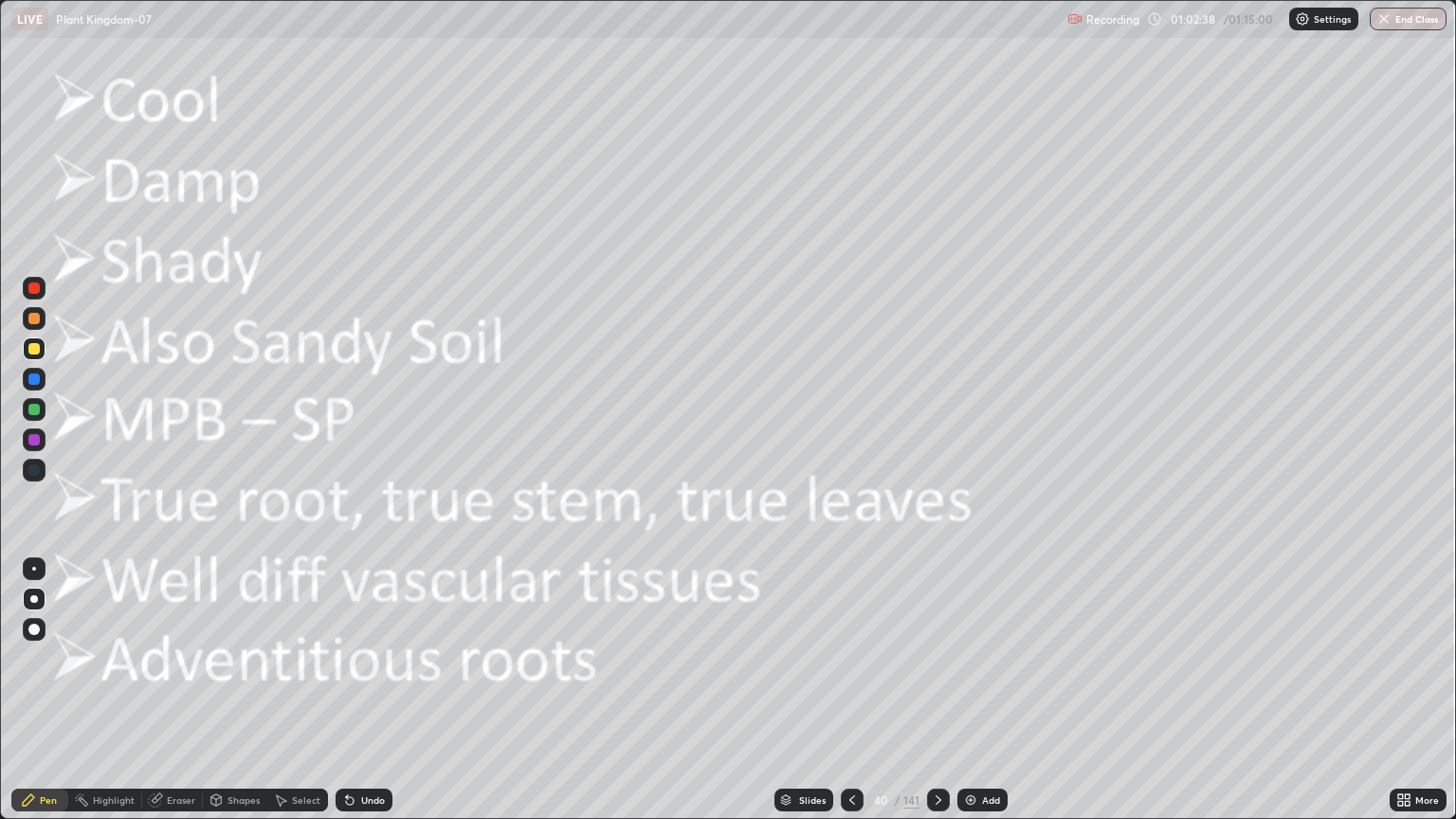 click at bounding box center [230, 512] 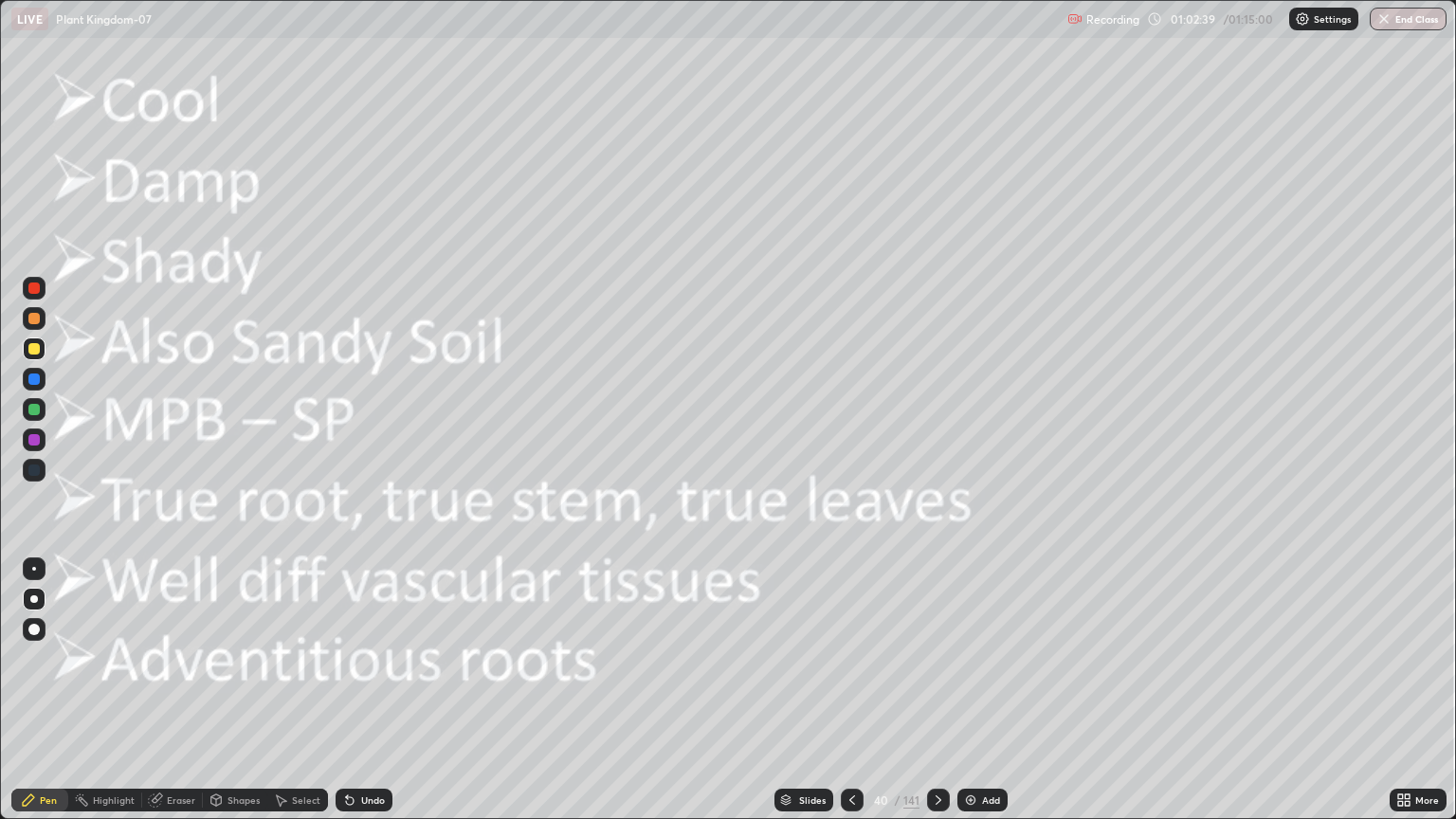 click at bounding box center (34, 349) 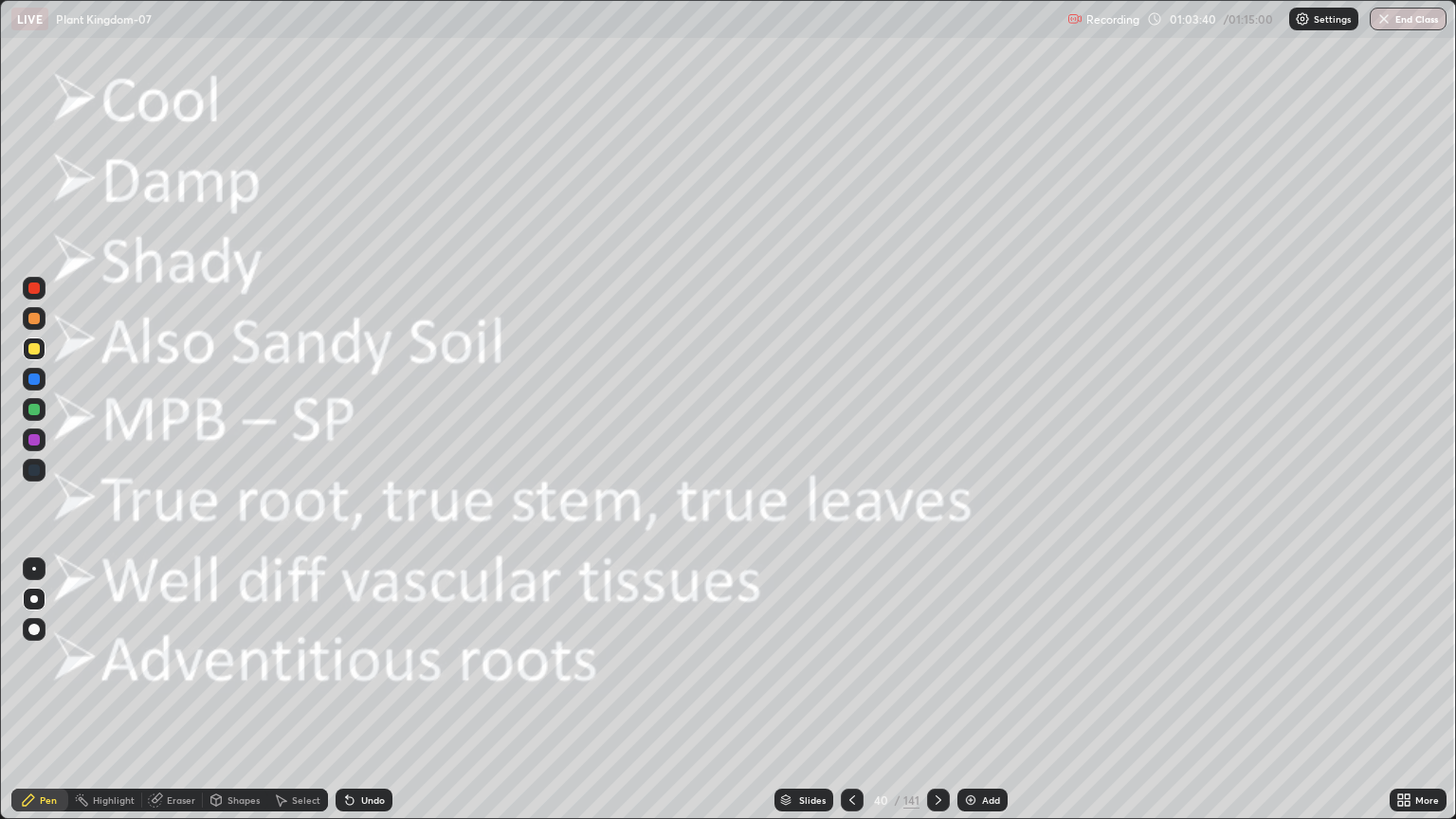 click at bounding box center (34, 349) 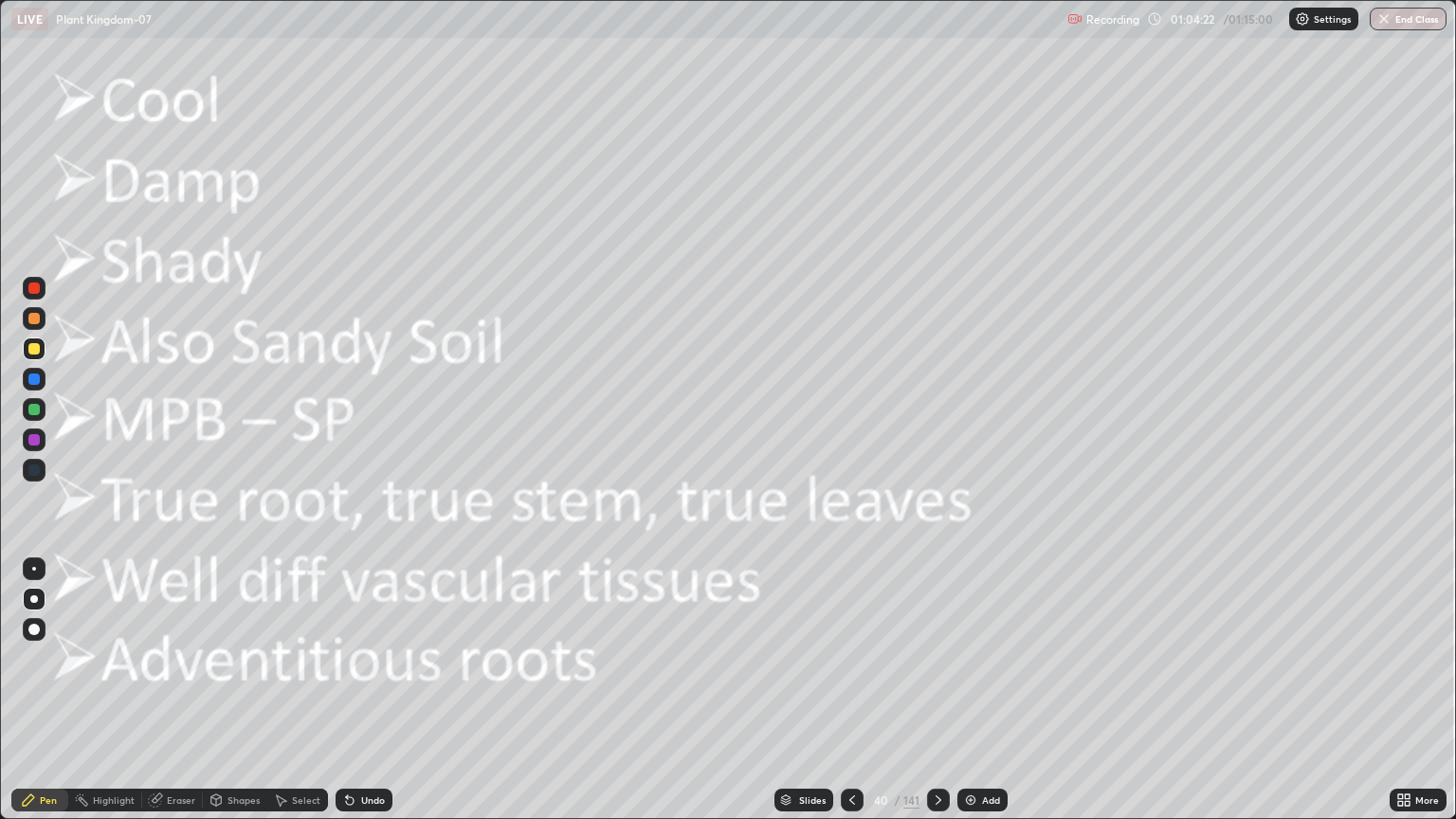 click 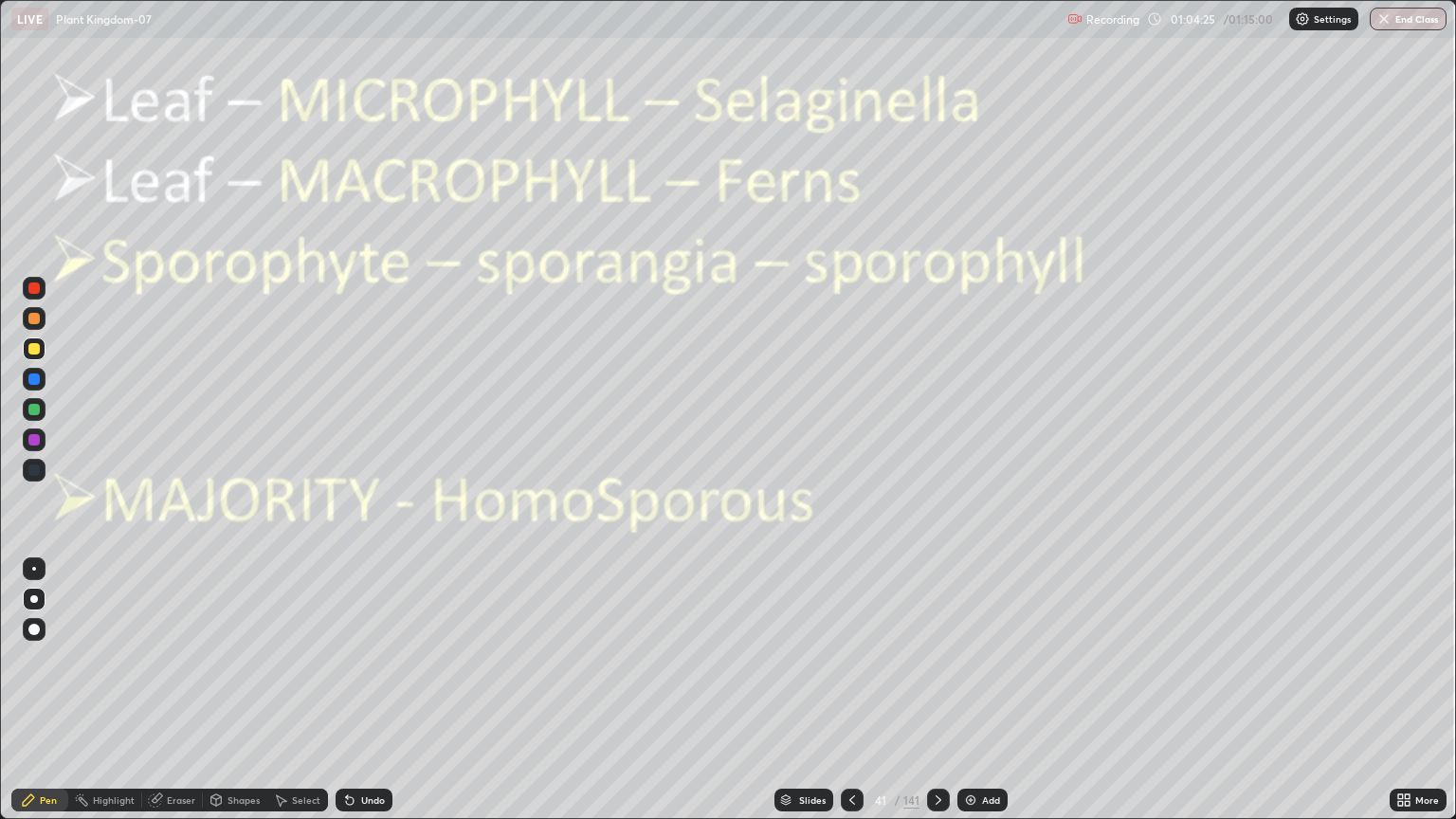 click at bounding box center [34, 349] 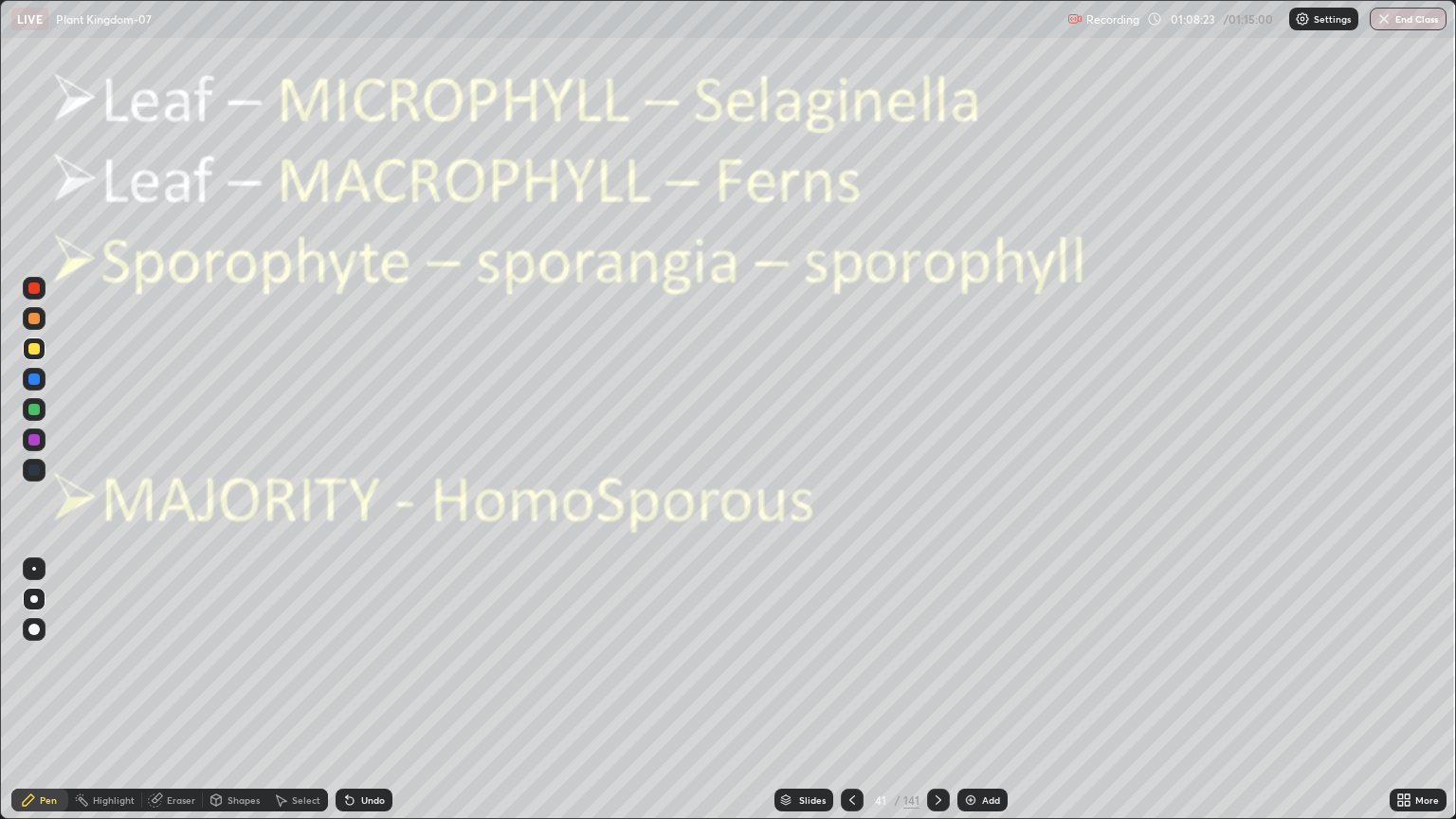 click at bounding box center [1384, 19] 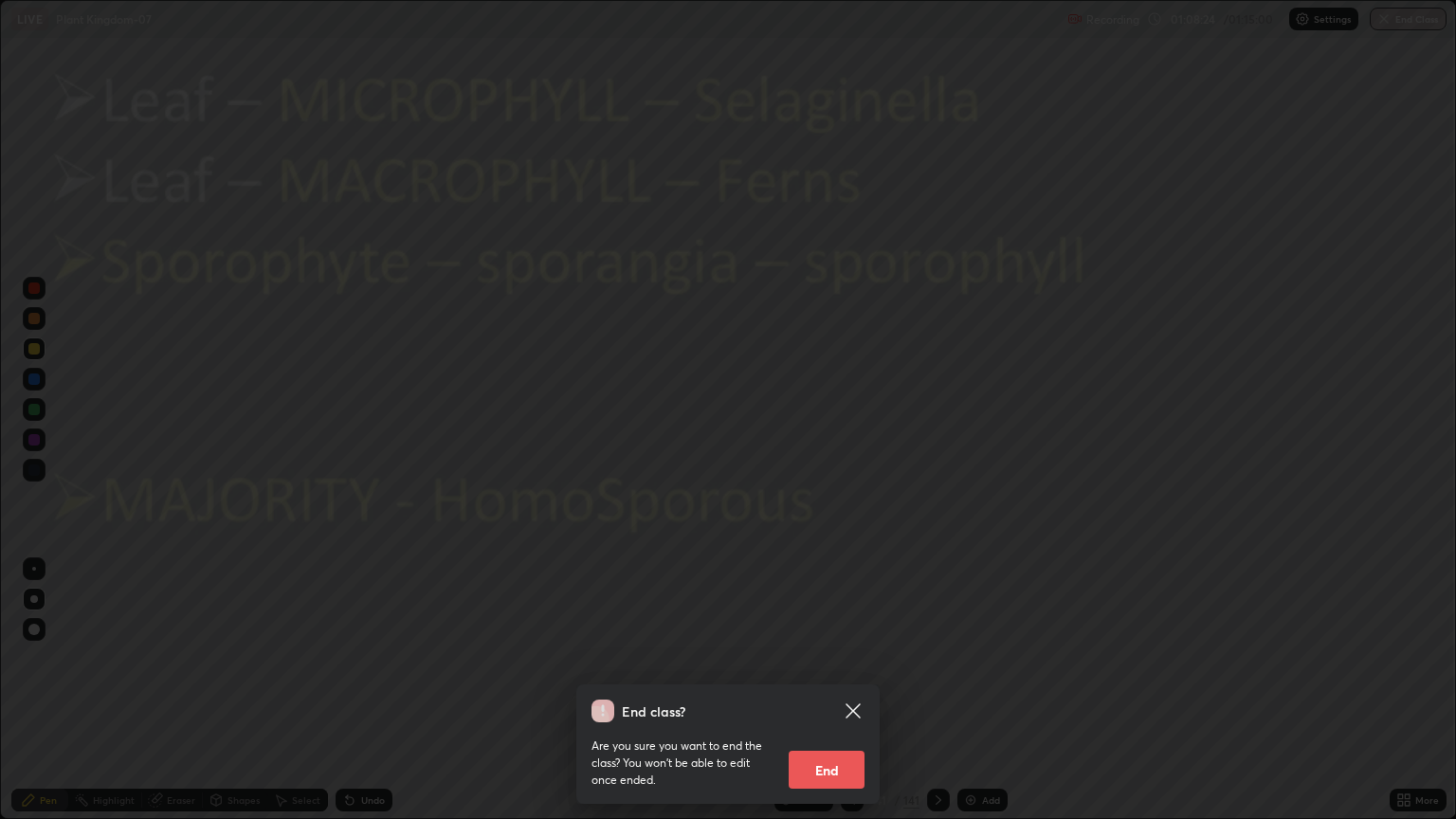 click on "End" at bounding box center [827, 770] 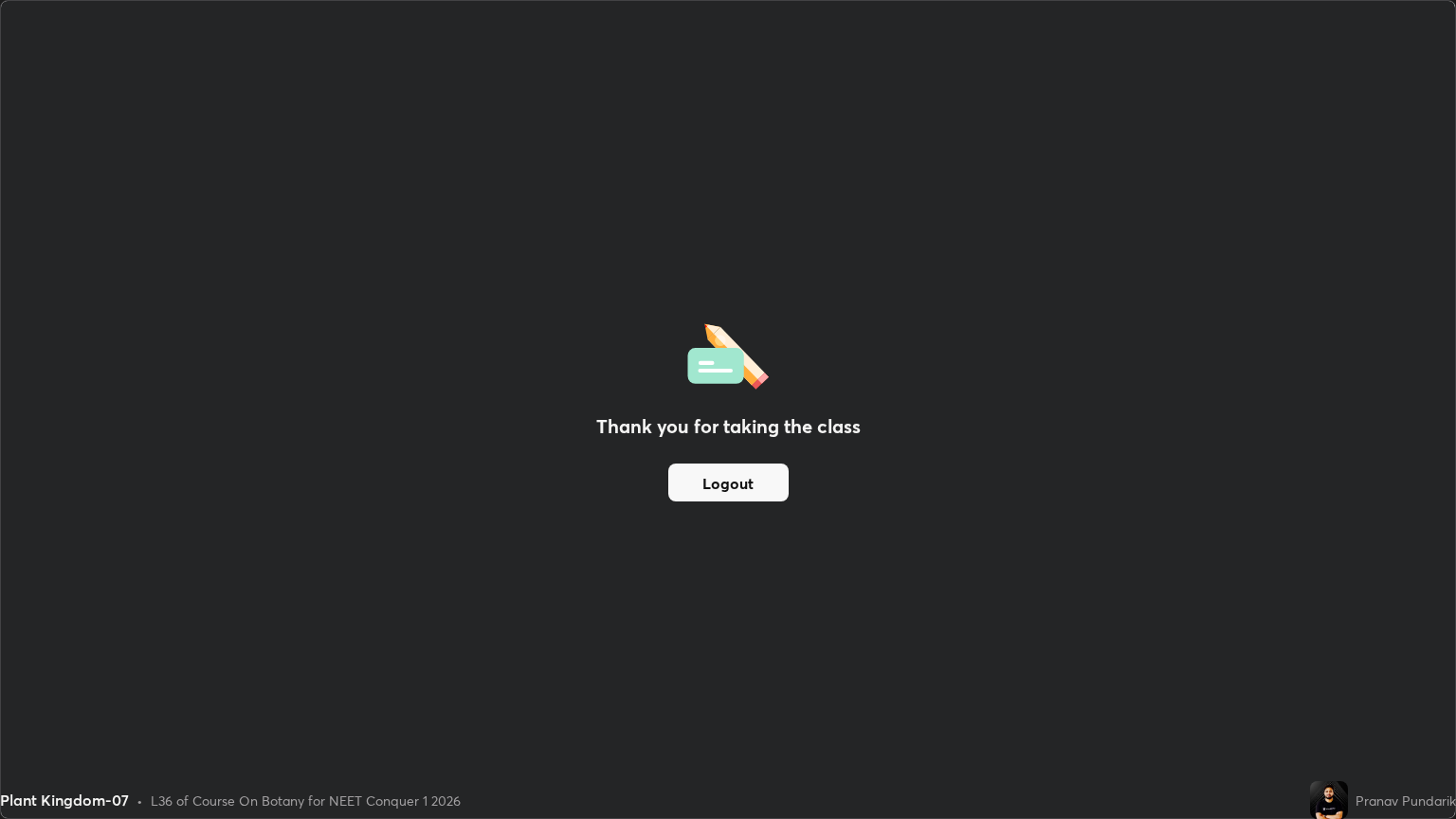 click on "Logout" at bounding box center [728, 482] 